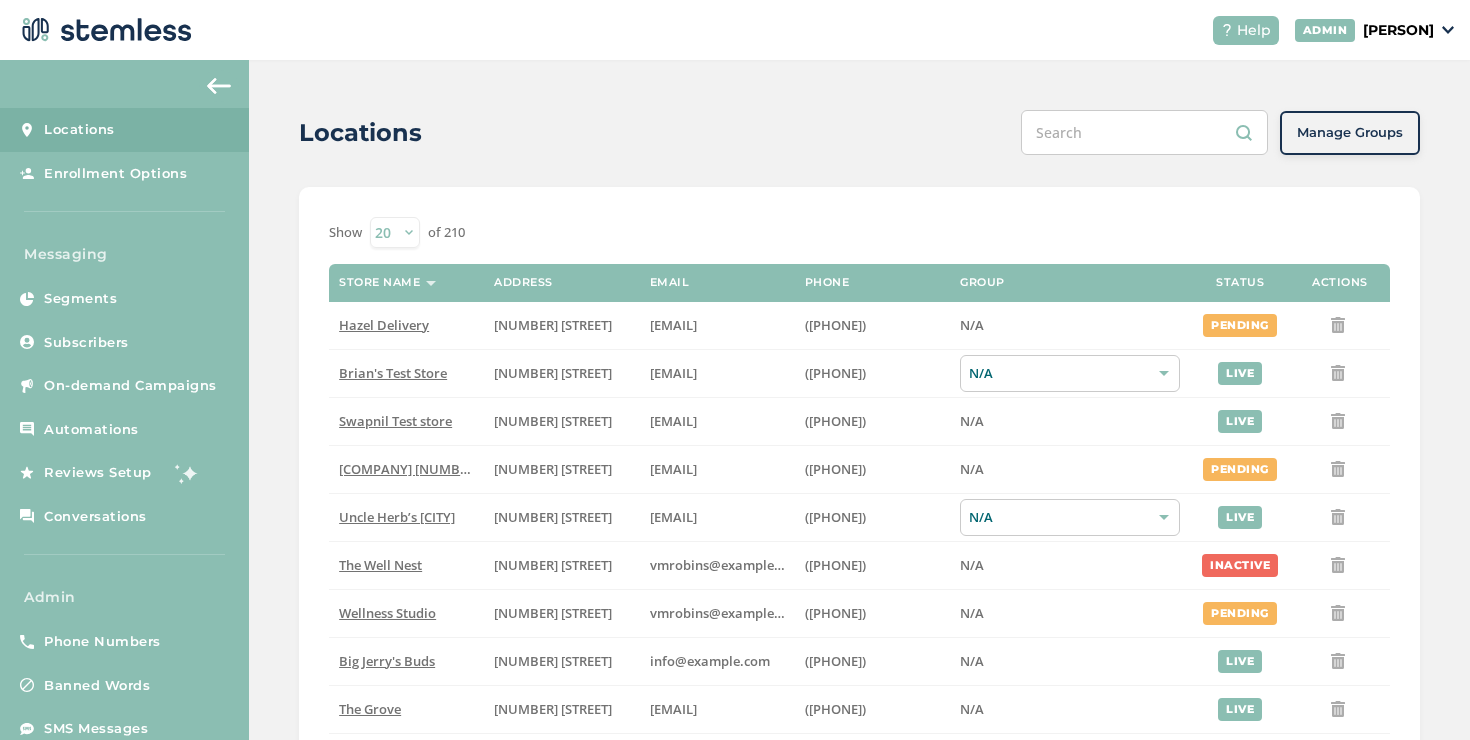 scroll, scrollTop: 0, scrollLeft: 0, axis: both 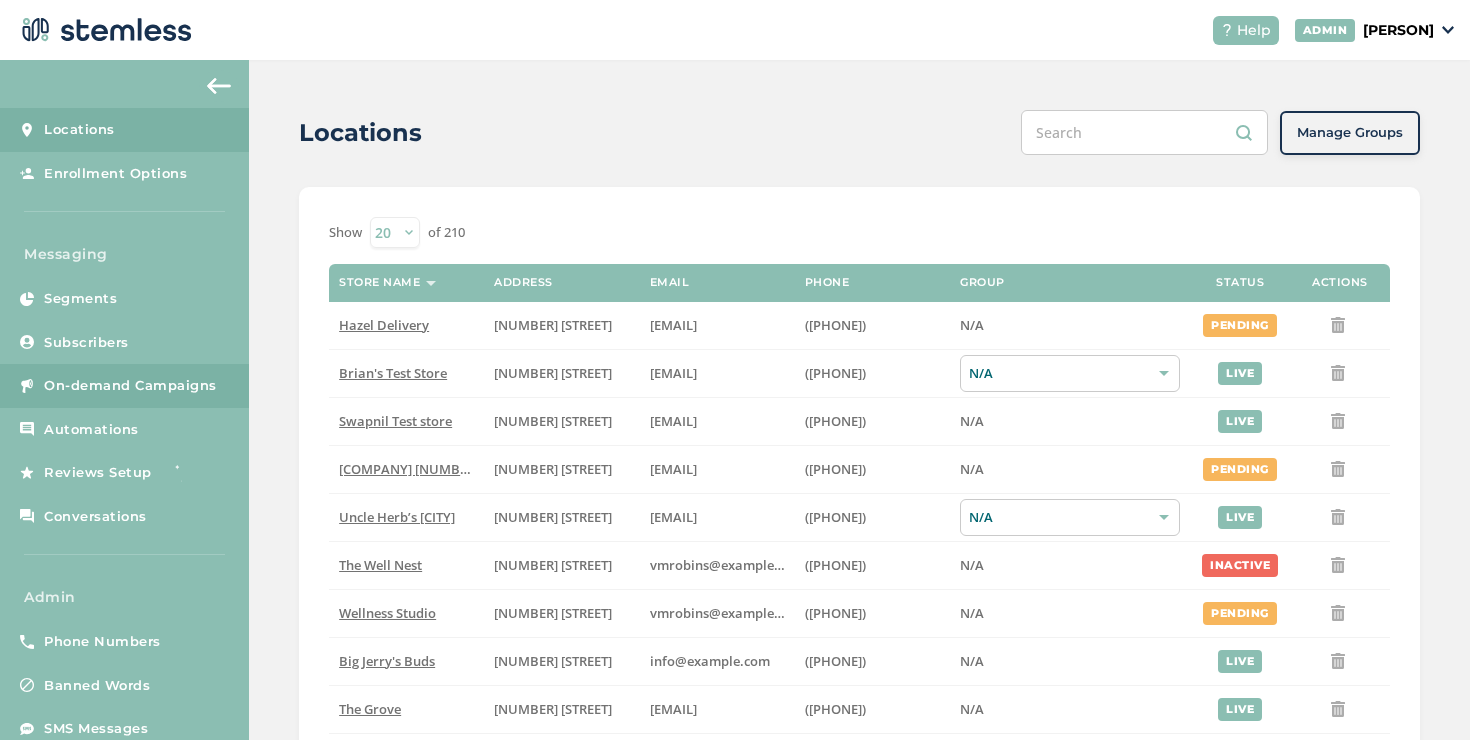 click on "On-demand Campaigns" at bounding box center [130, 386] 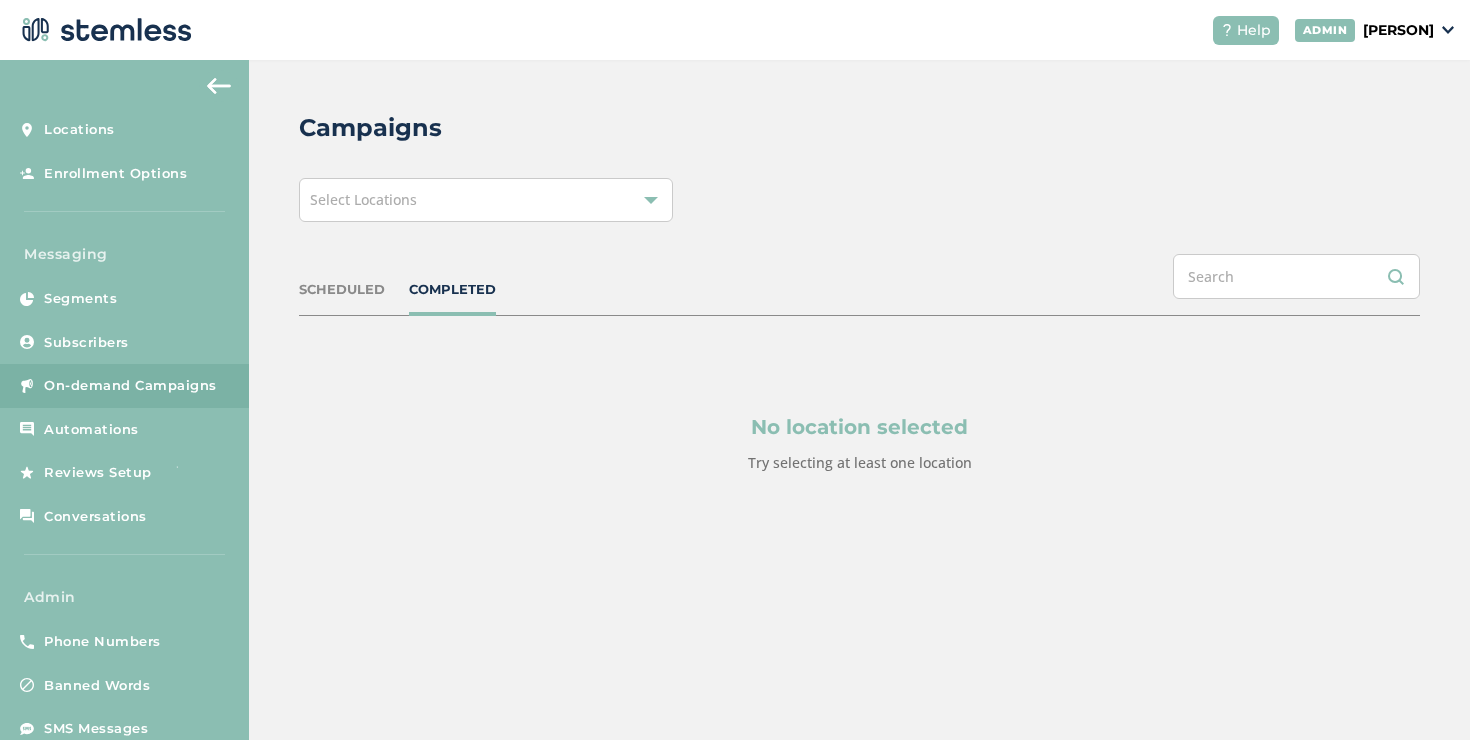 click on "Select Locations" at bounding box center [486, 200] 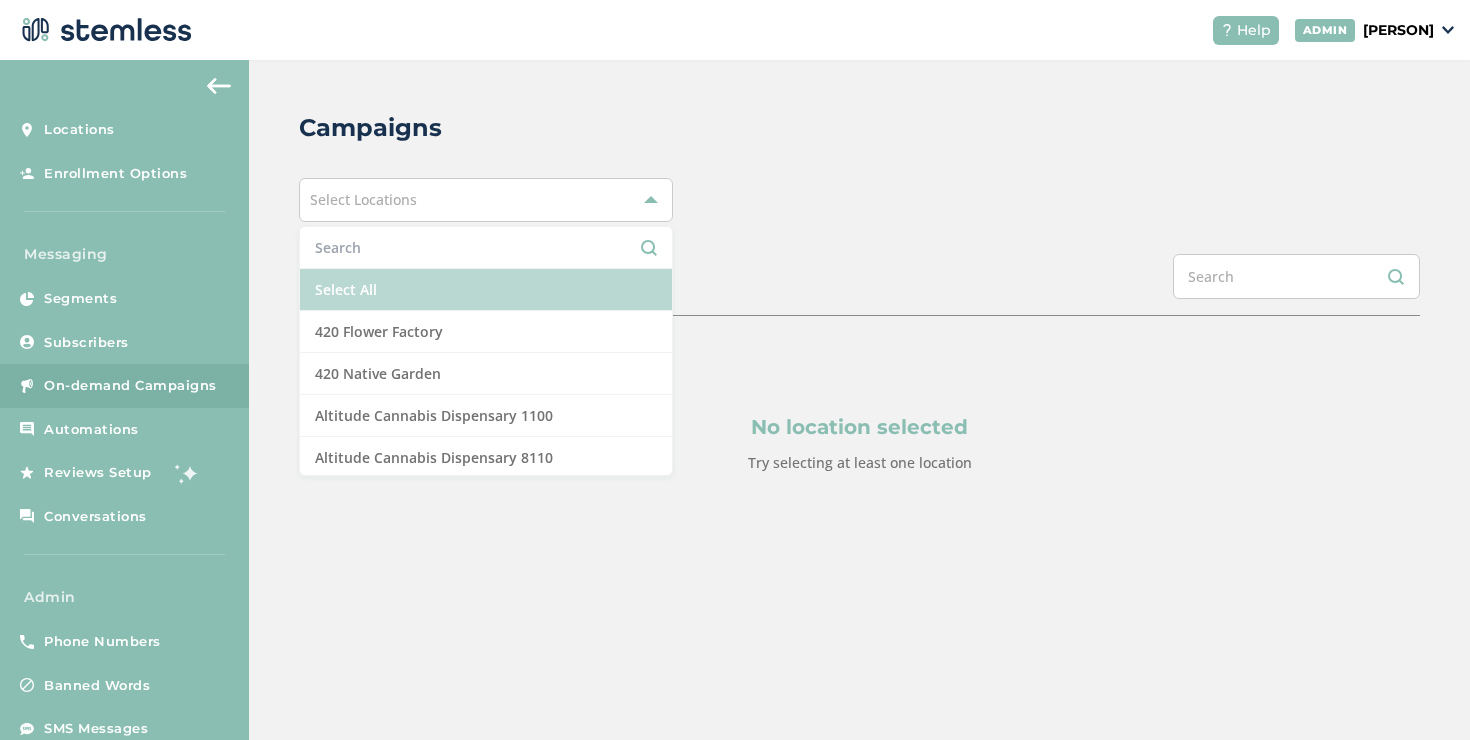 click on "Select All" at bounding box center [486, 290] 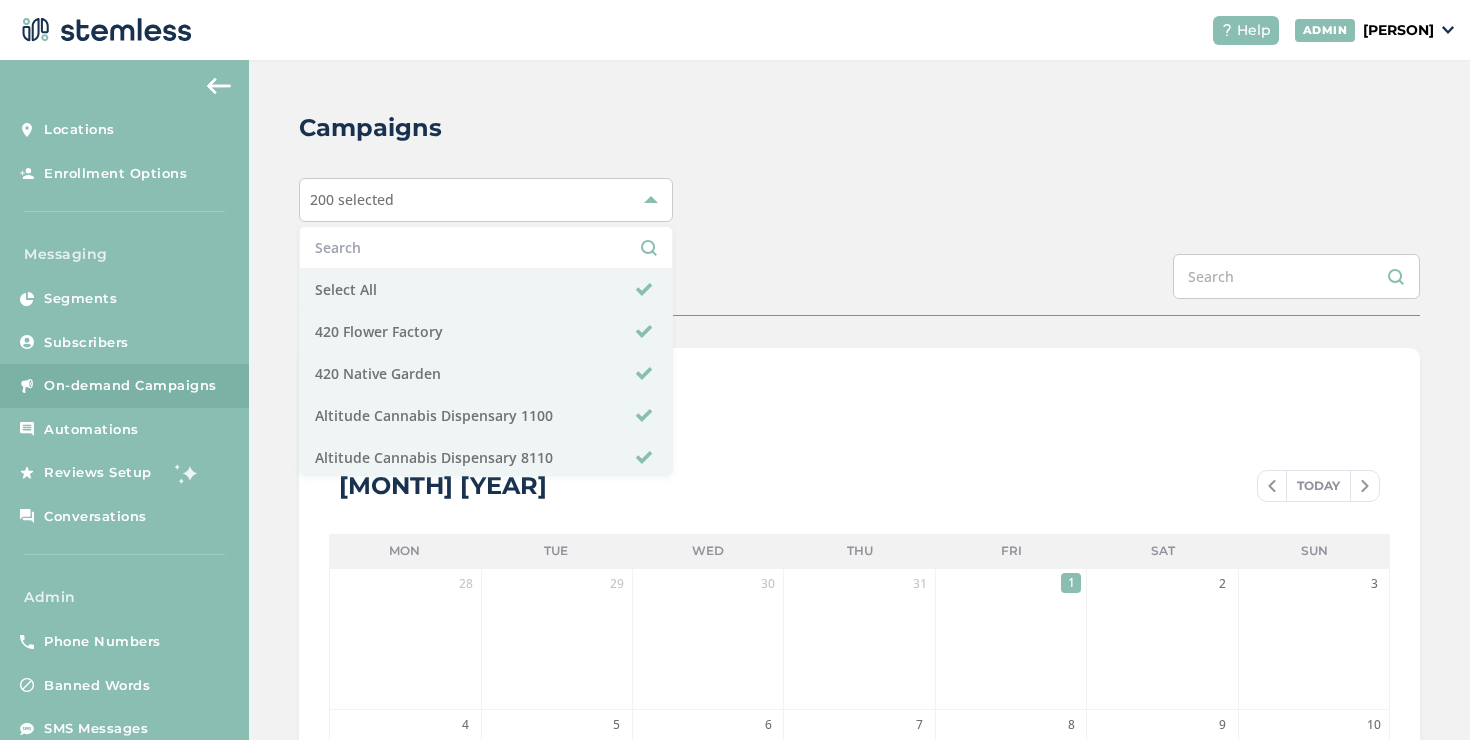 click on "SCHEDULED   COMPLETED" at bounding box center [859, 285] 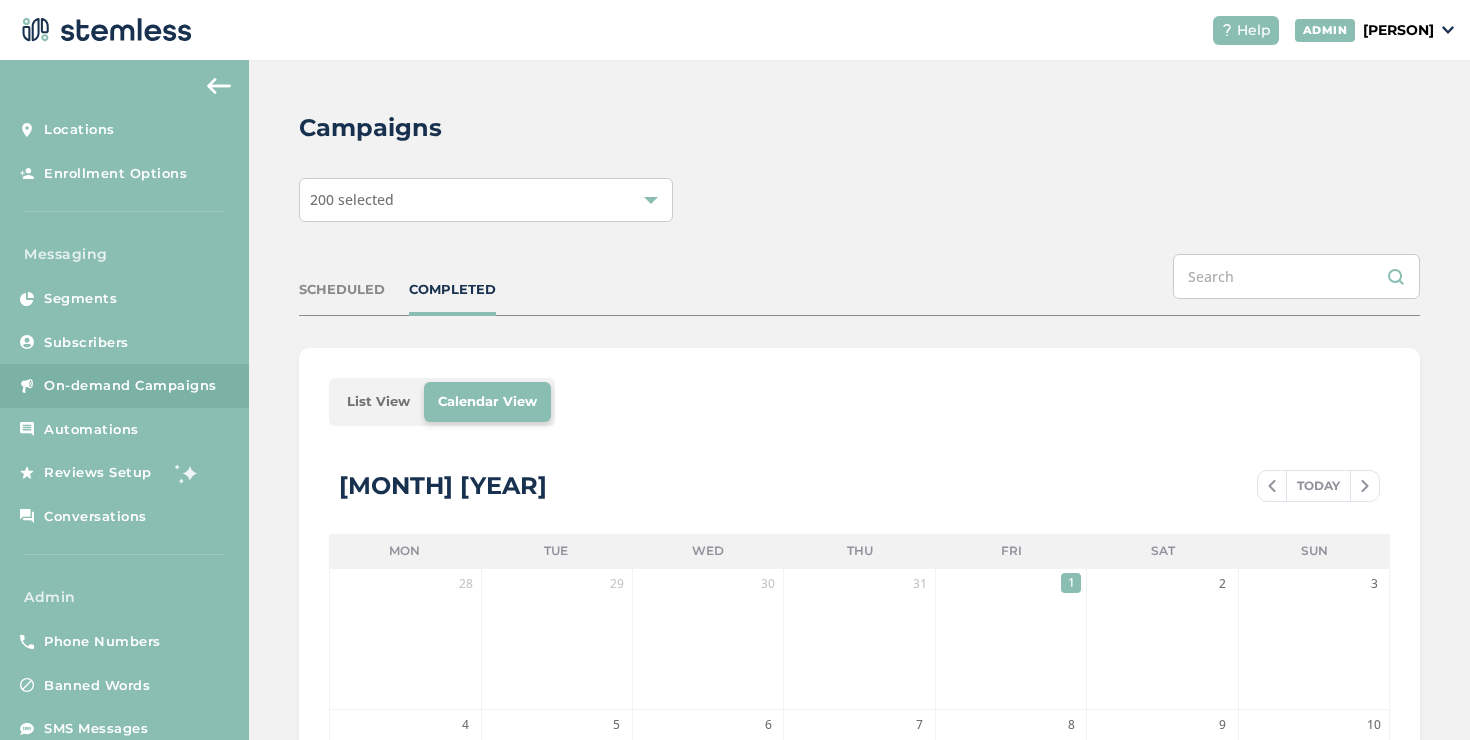 click on "List View" at bounding box center (378, 402) 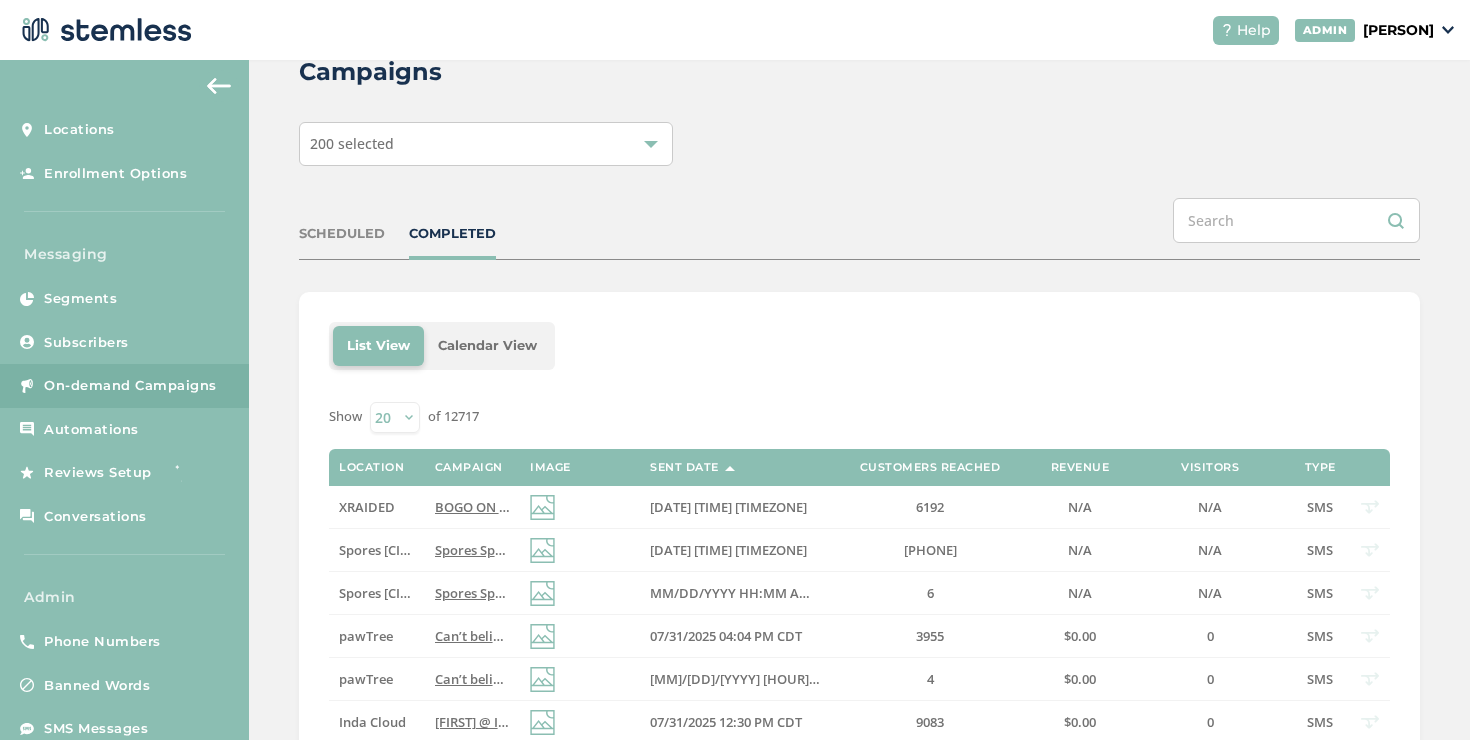 scroll, scrollTop: 0, scrollLeft: 0, axis: both 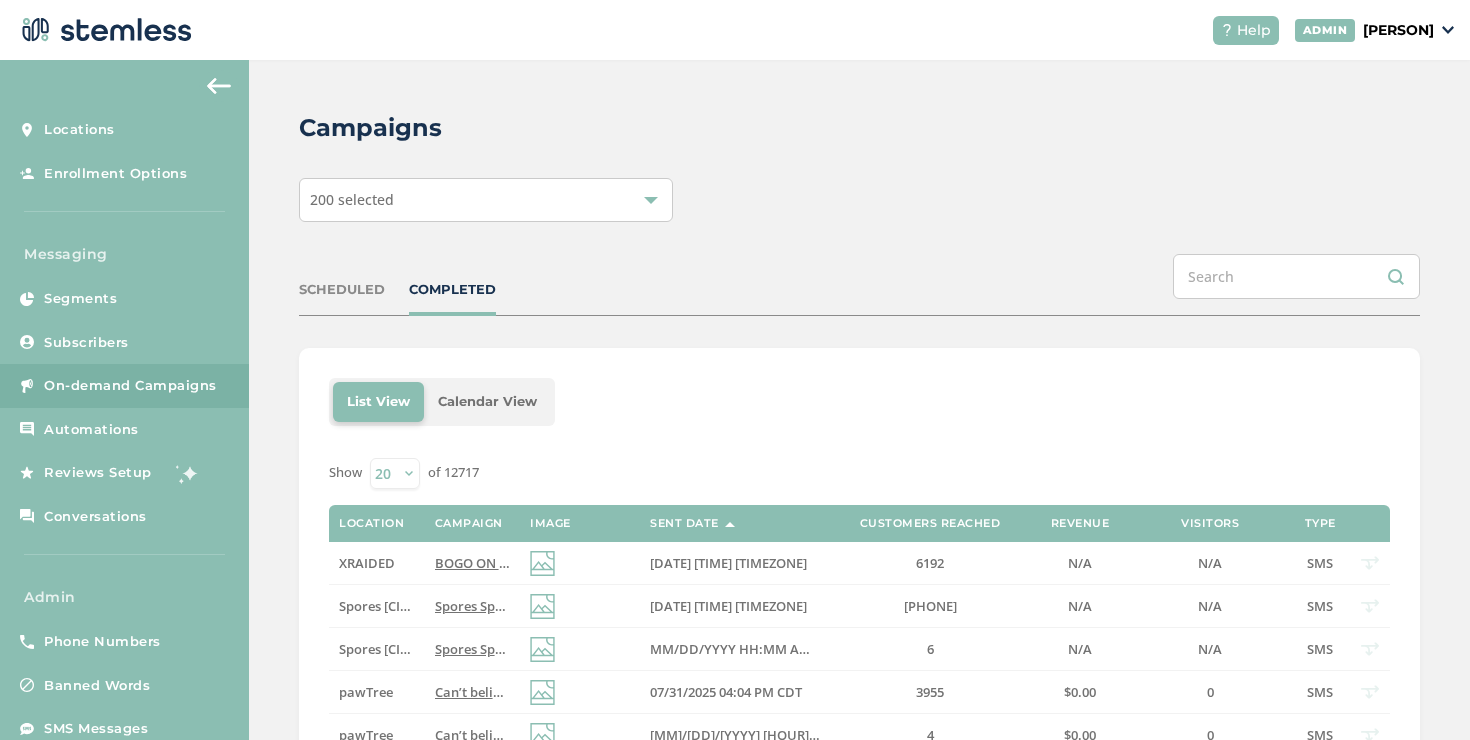 click on "200 selected" at bounding box center (486, 200) 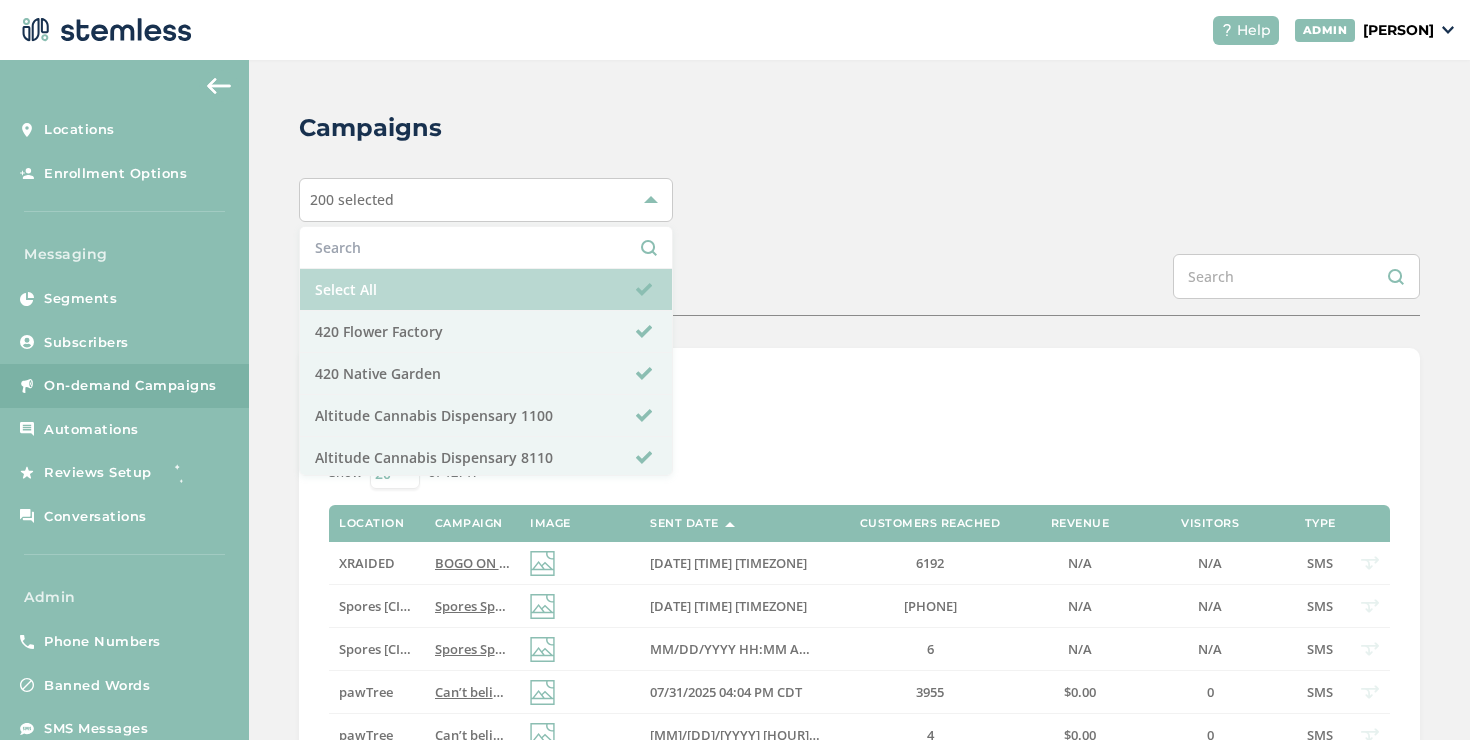 click on "Select All" at bounding box center [486, 290] 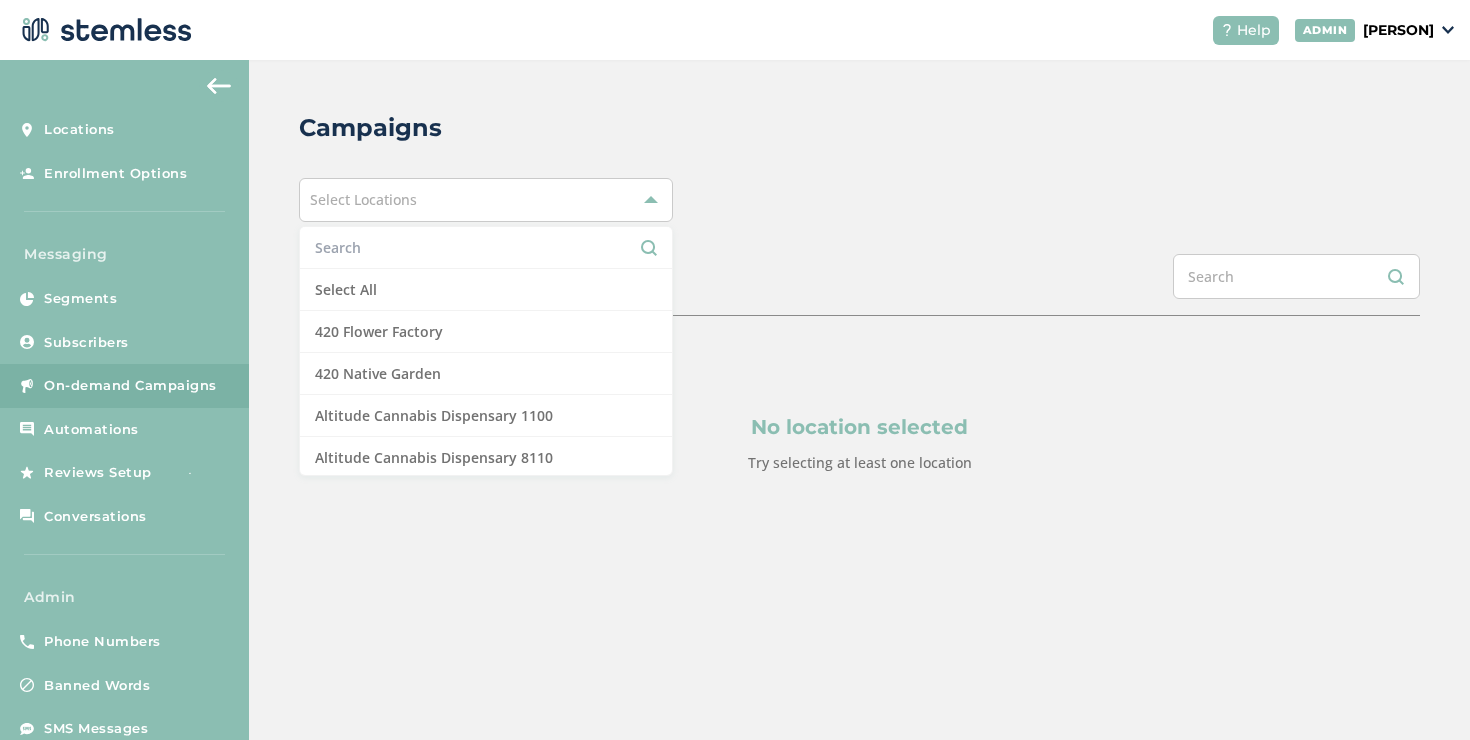 click at bounding box center (486, 248) 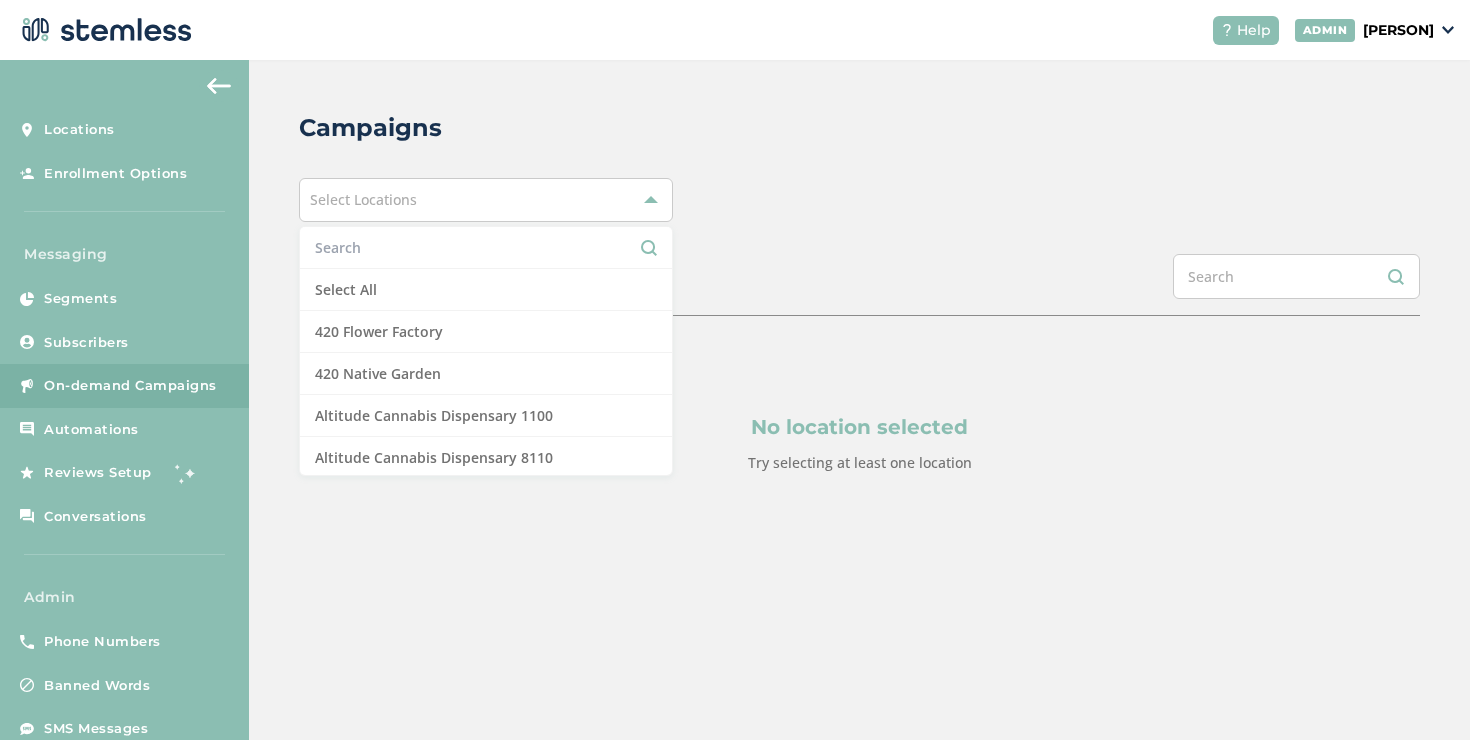 click at bounding box center (486, 248) 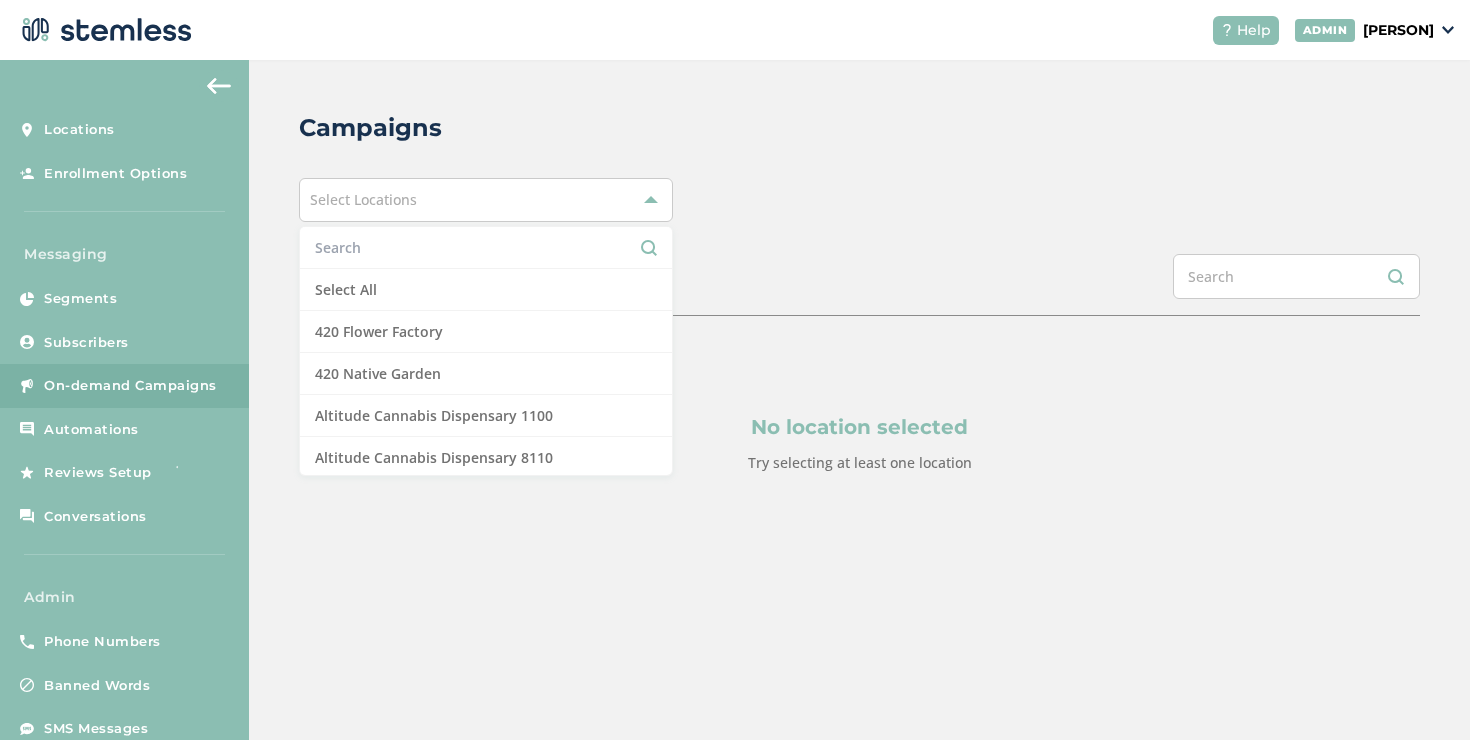 click at bounding box center [486, 247] 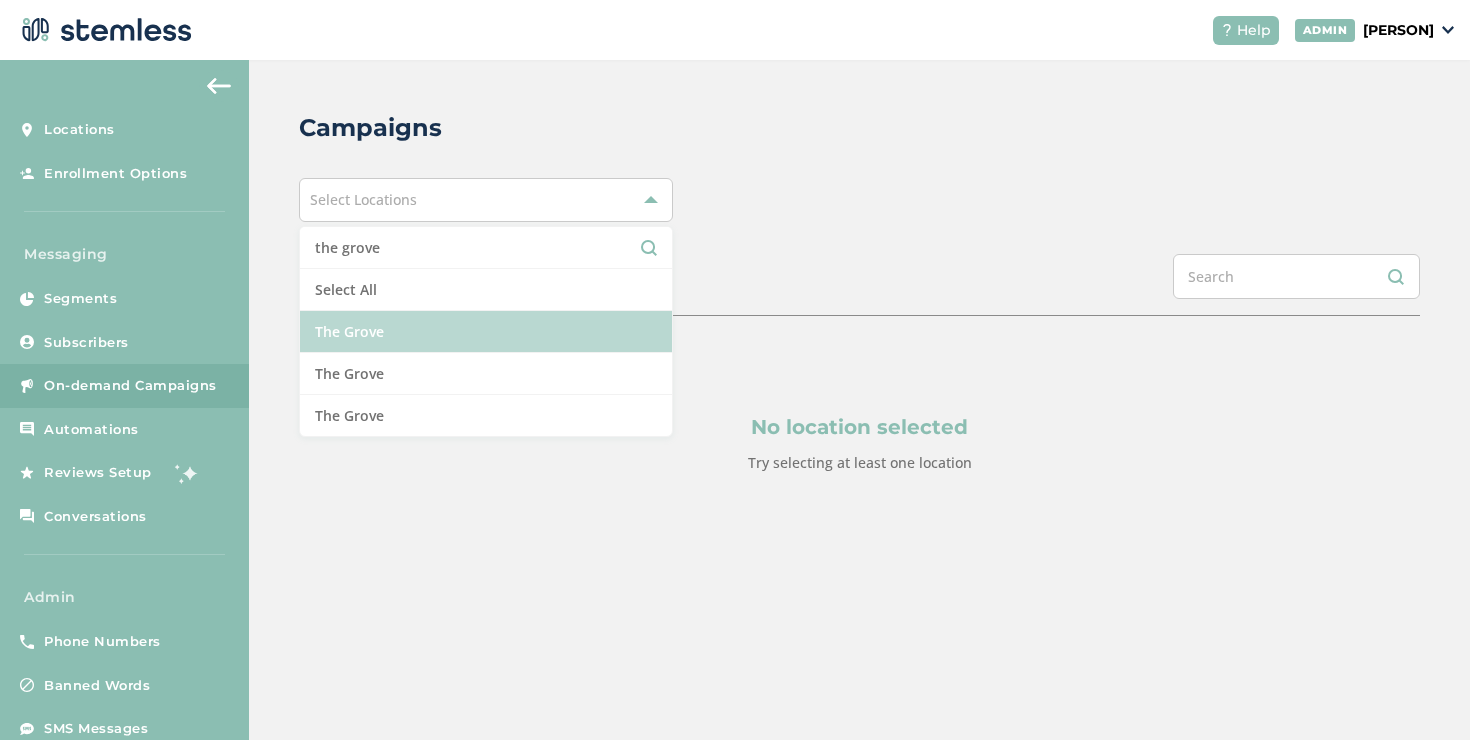 type on "the grove" 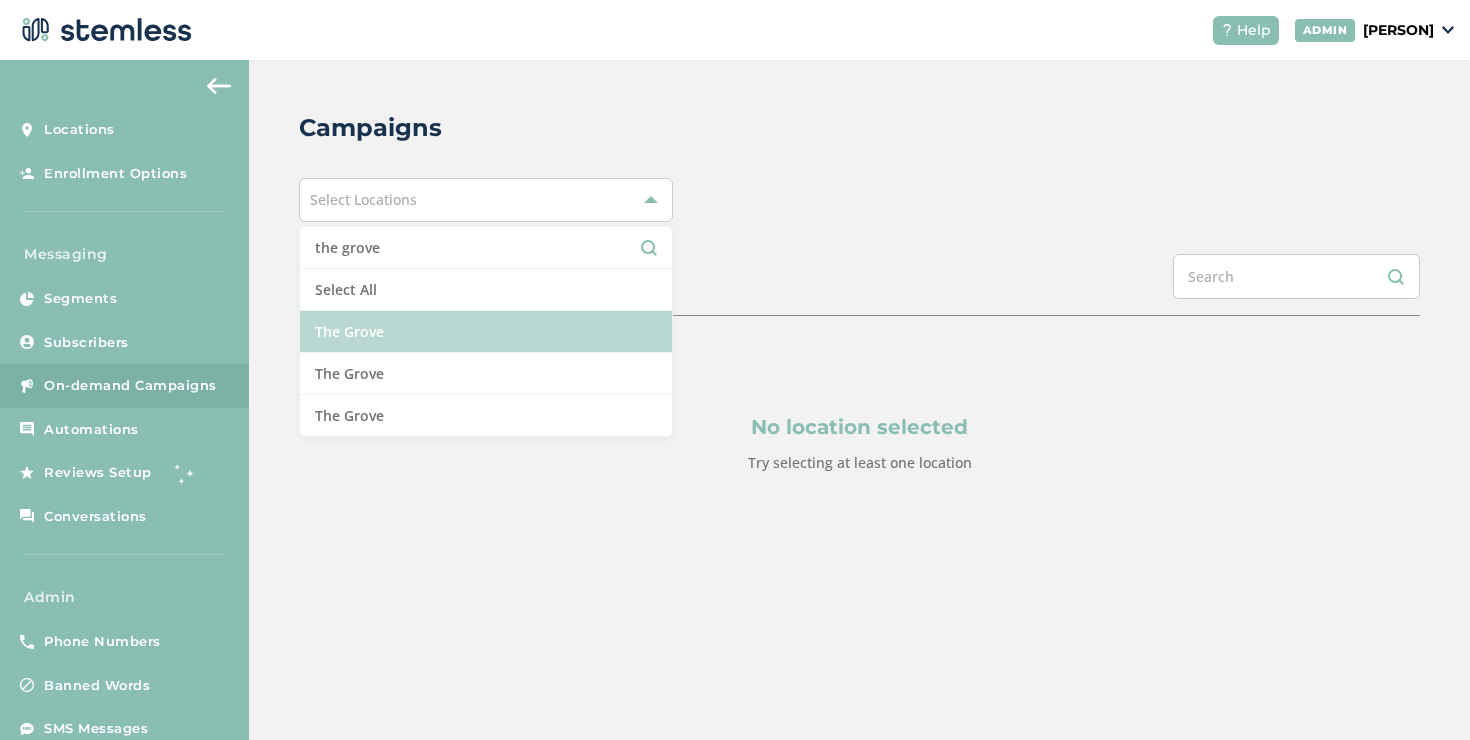 click on "The Grove" at bounding box center (486, 332) 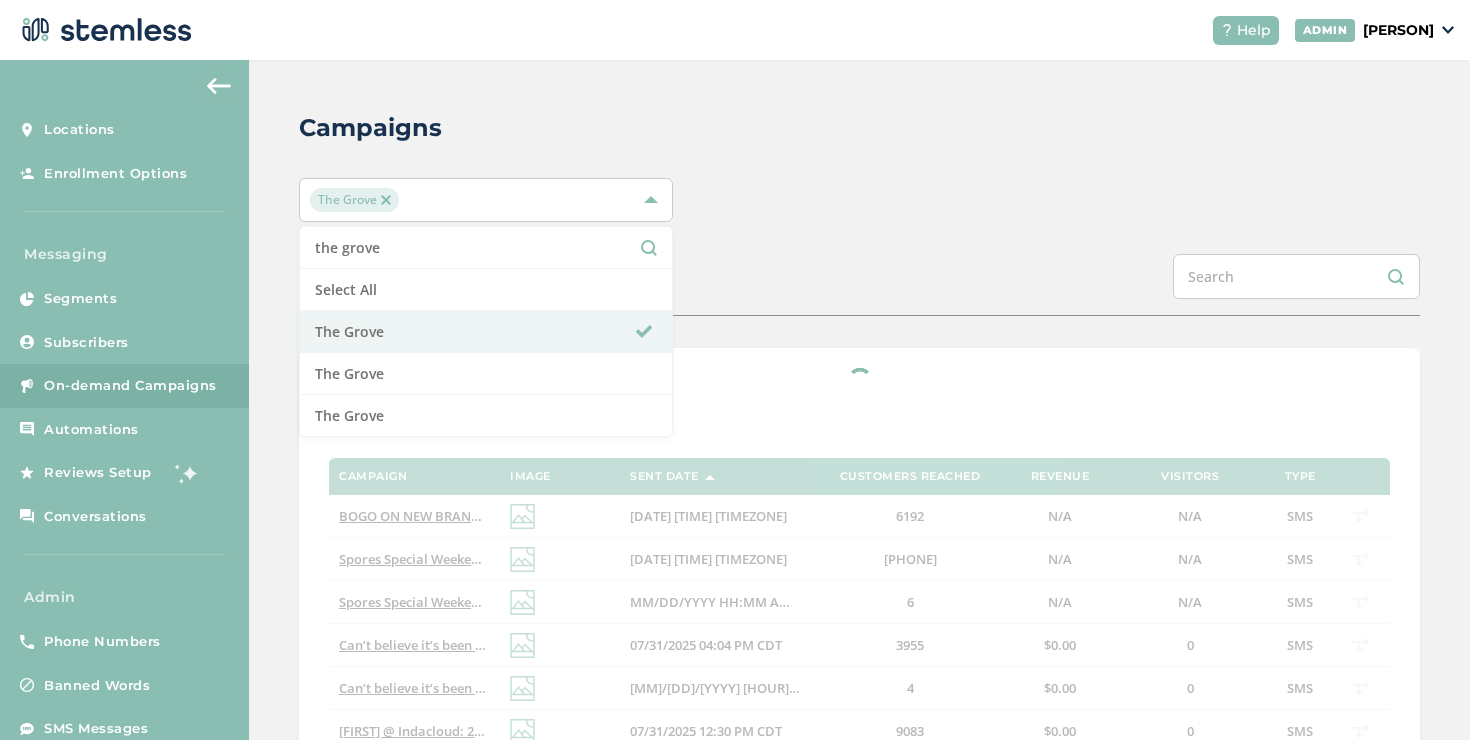 click on "The Grove the grove Select All The Grove The Grove The Grove" at bounding box center (859, 200) 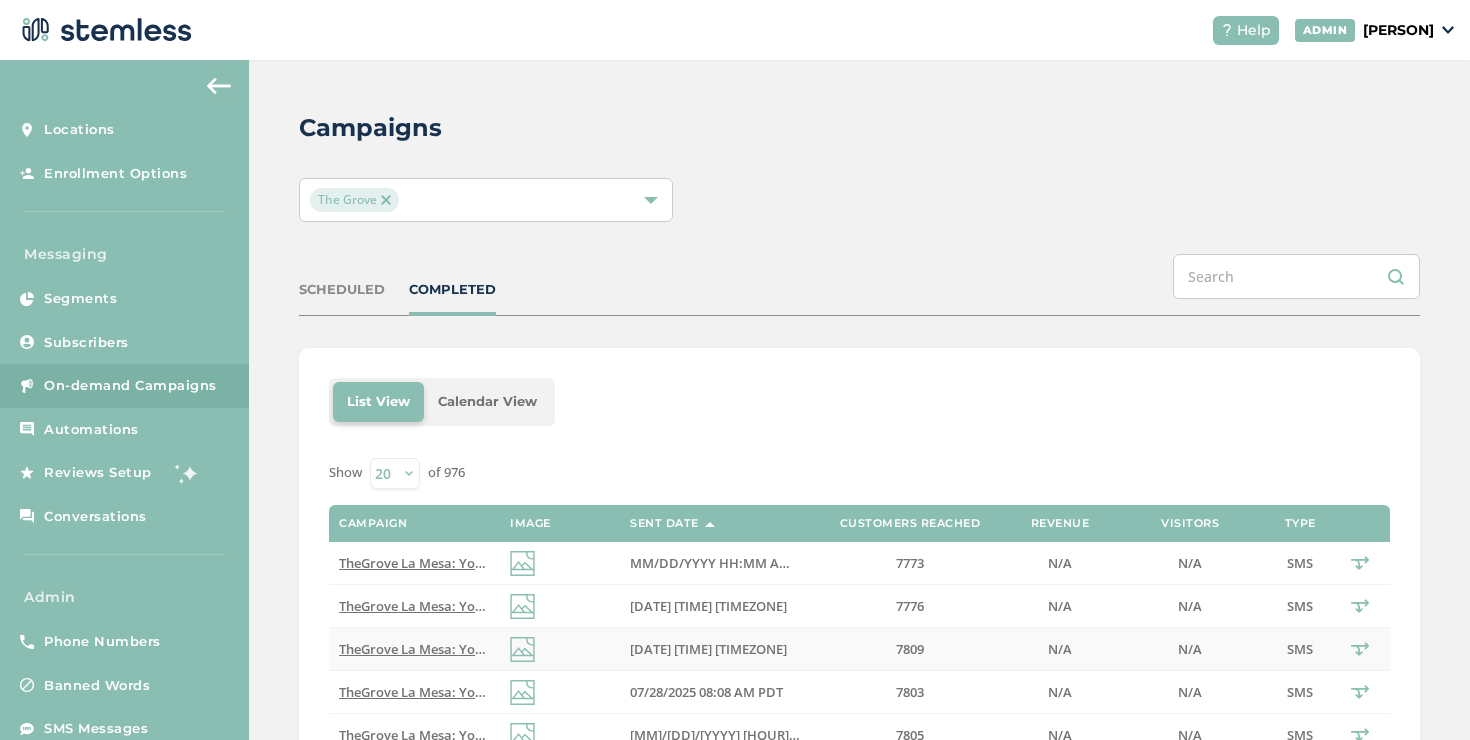 click on "[DATE] [TIME] [TIMEZONE]" at bounding box center [708, 649] 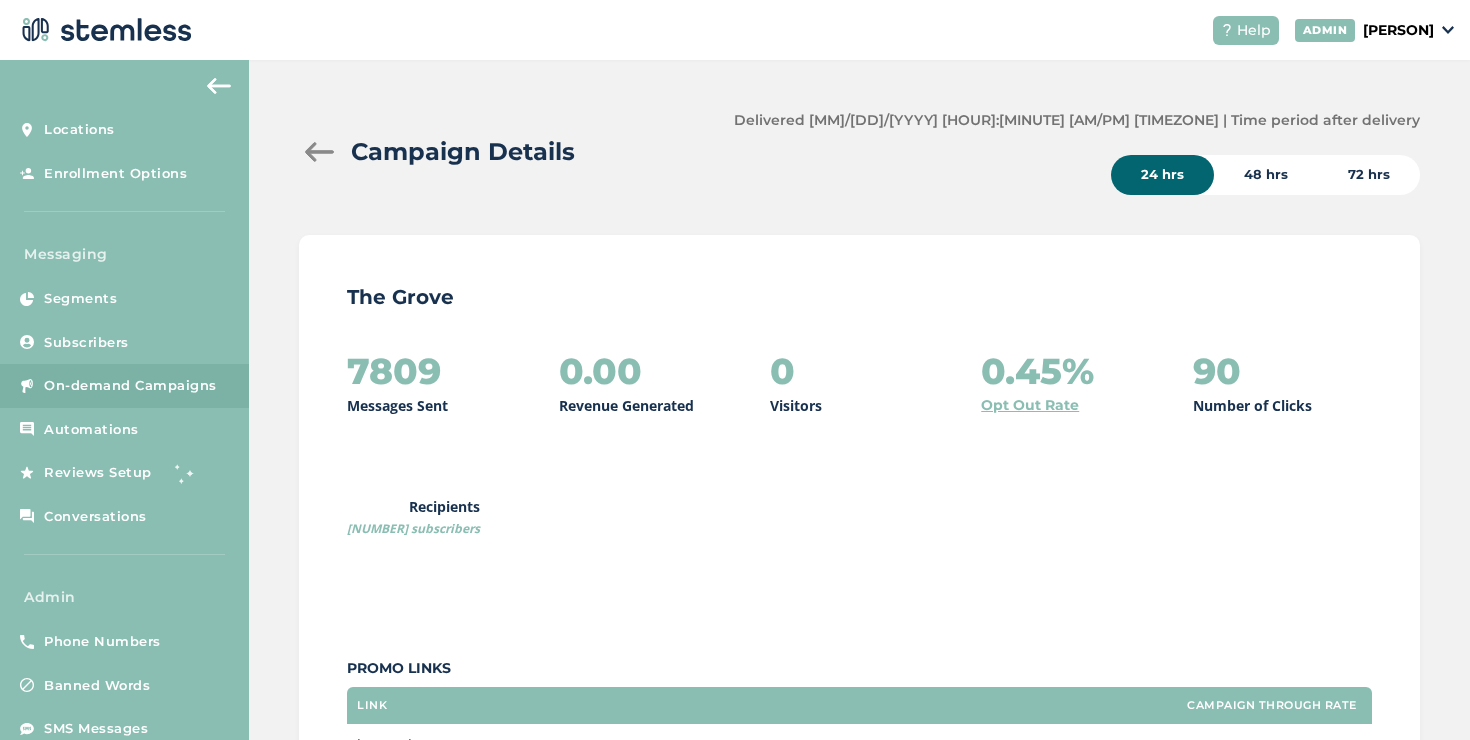 click on "72 hrs" at bounding box center (1369, 175) 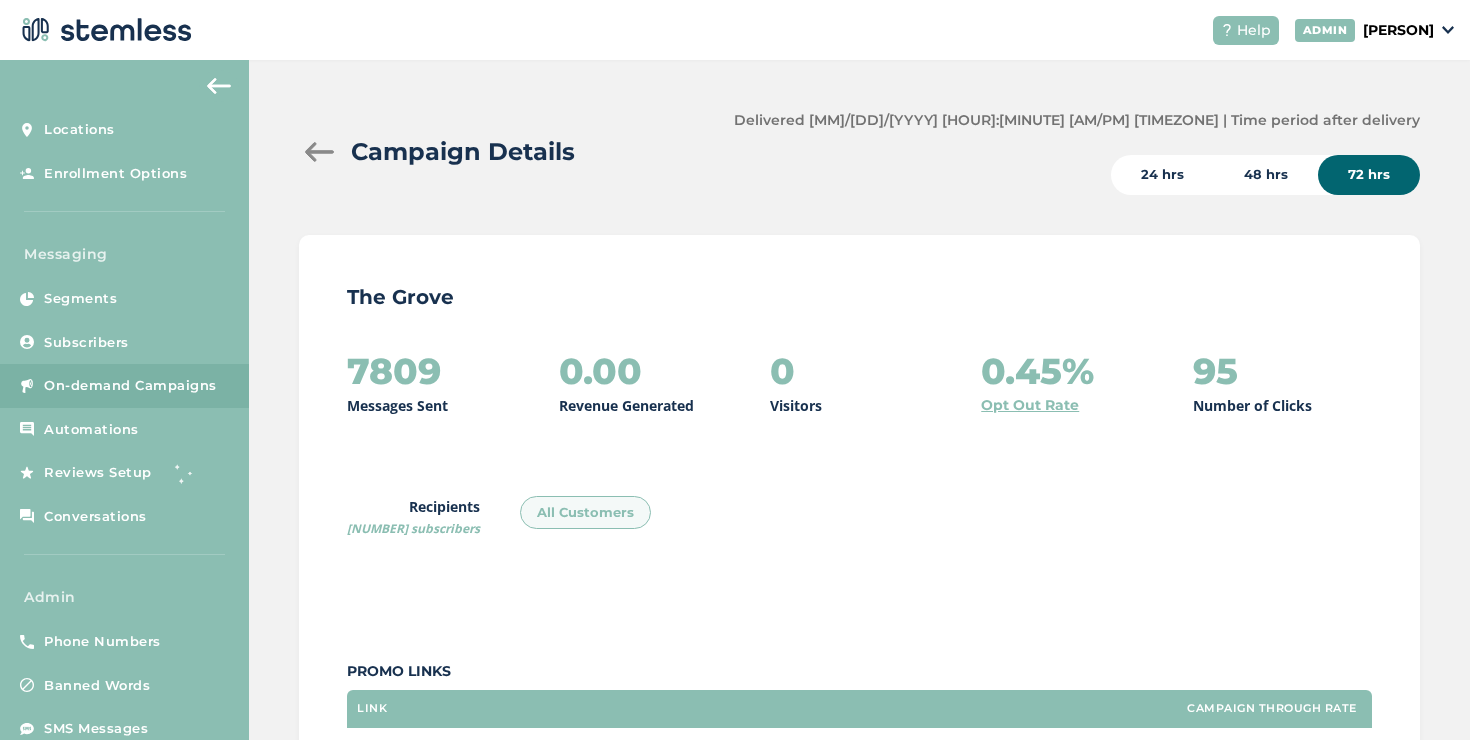 click on "Opt Out Rate" at bounding box center [1030, 405] 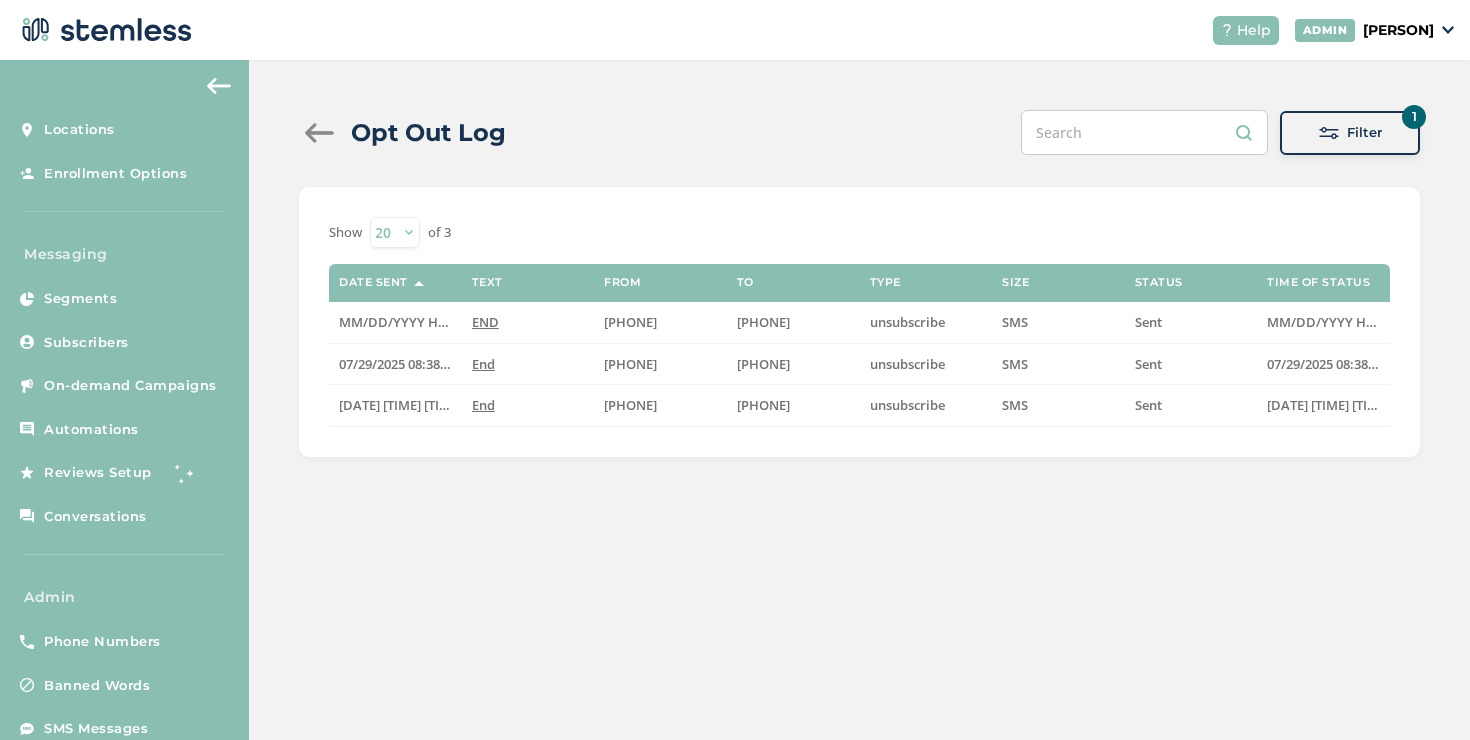click at bounding box center (319, 133) 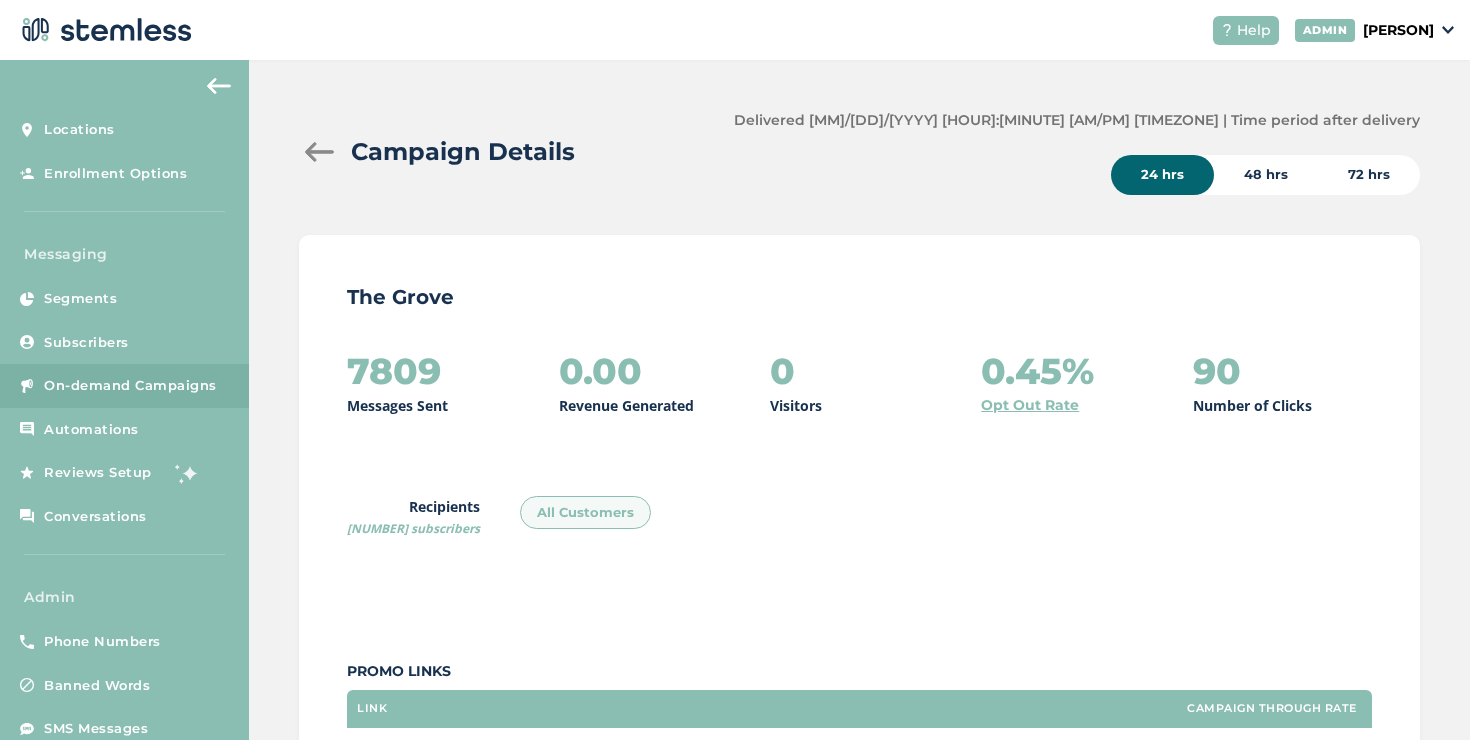 click at bounding box center (319, 152) 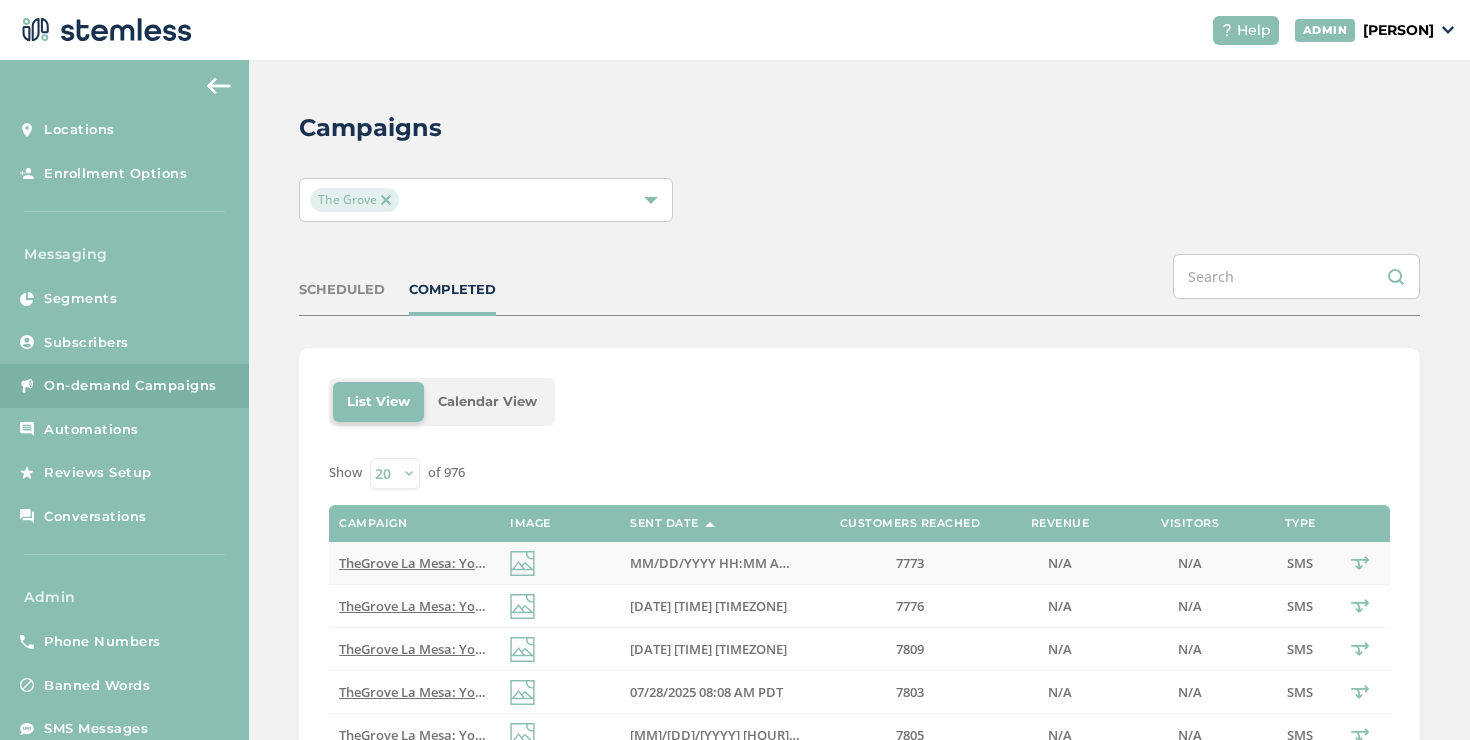 click on "MM/DD/YYYY HH:MM AM PDT" at bounding box center (724, 563) 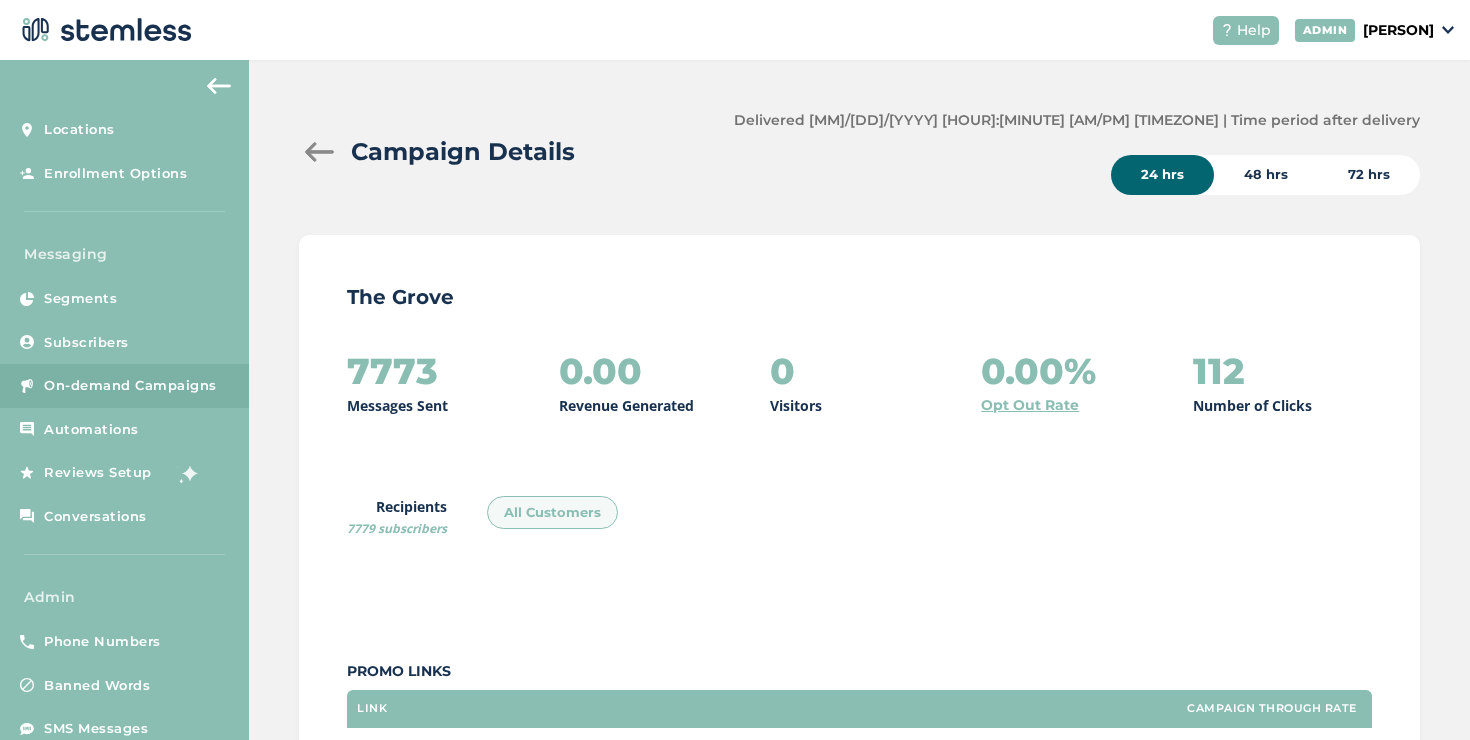click at bounding box center [319, 152] 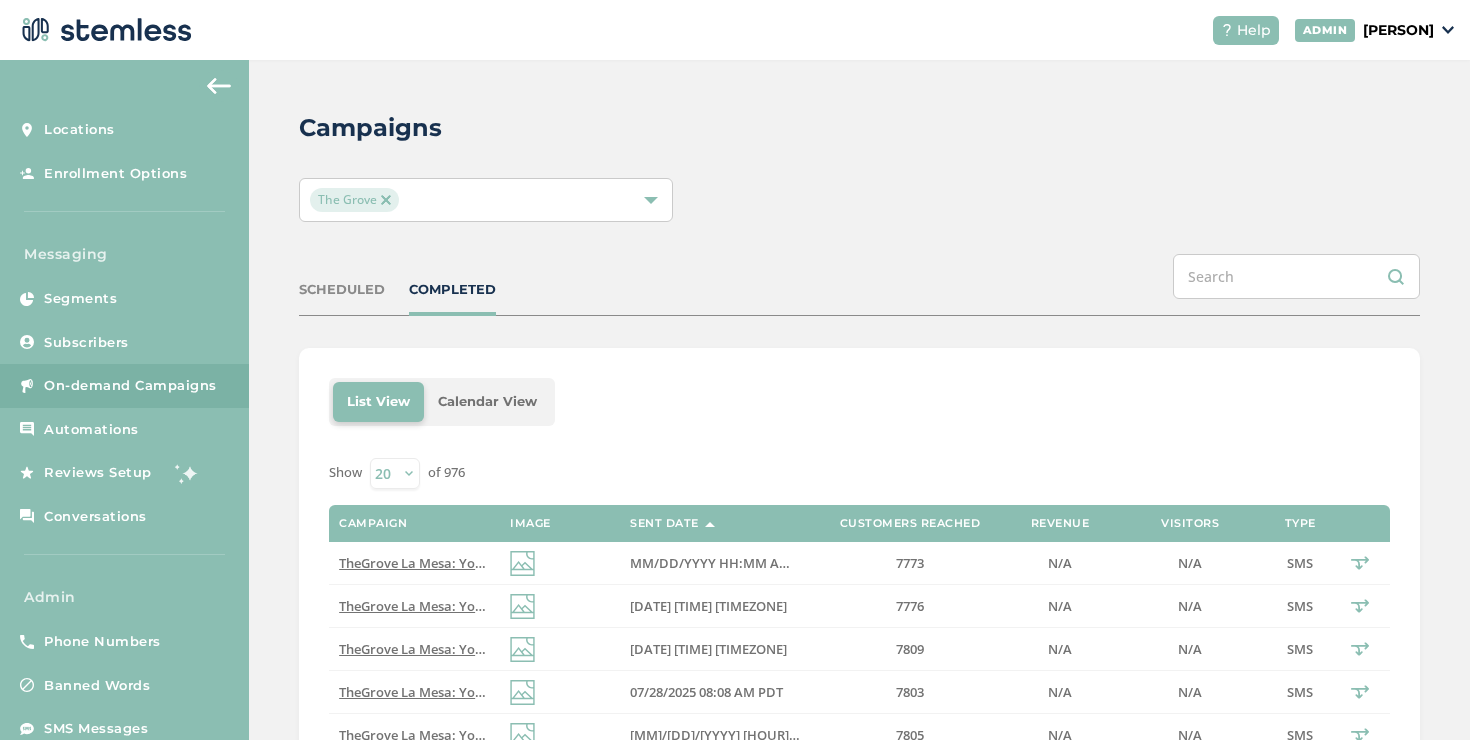 click on "[DATE] [TIME] [TIMEZONE]" at bounding box center (708, 606) 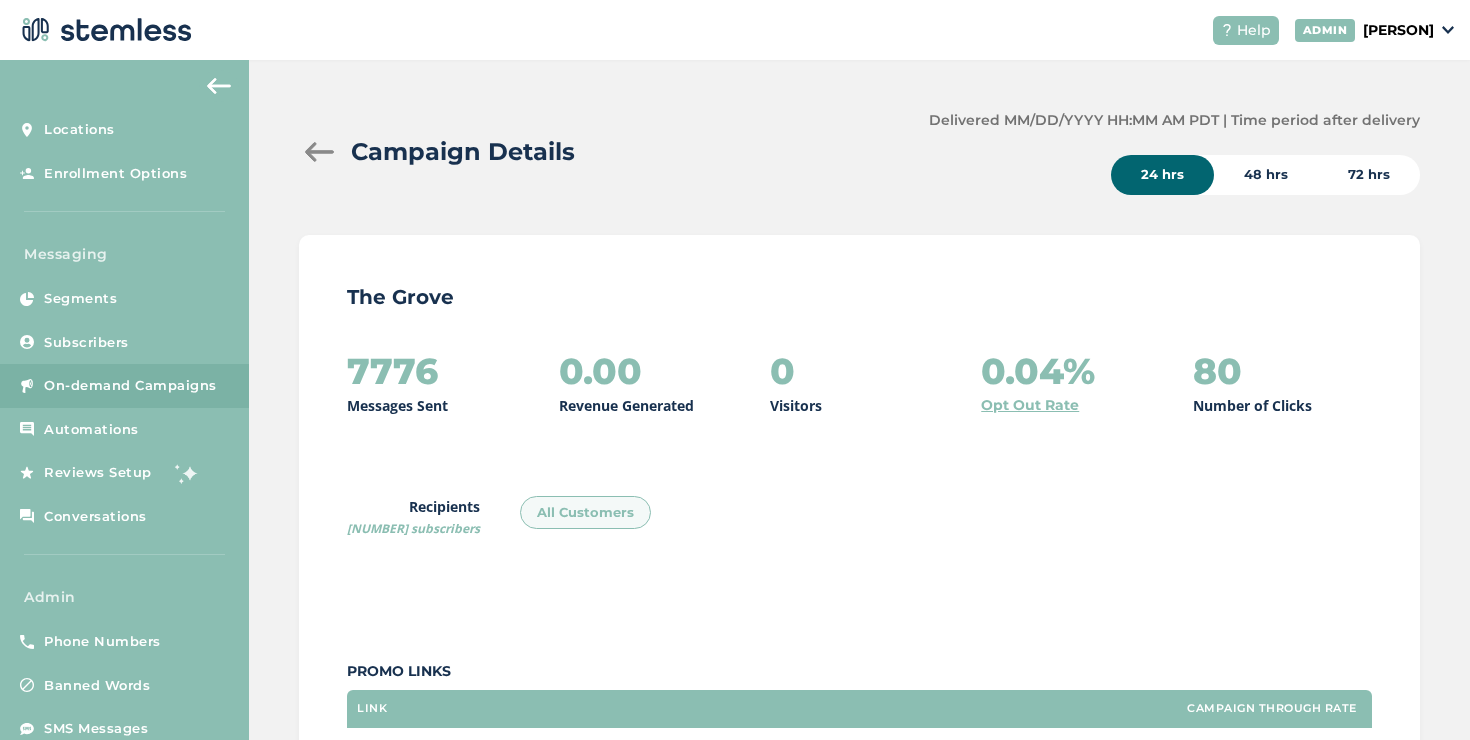 click at bounding box center (319, 152) 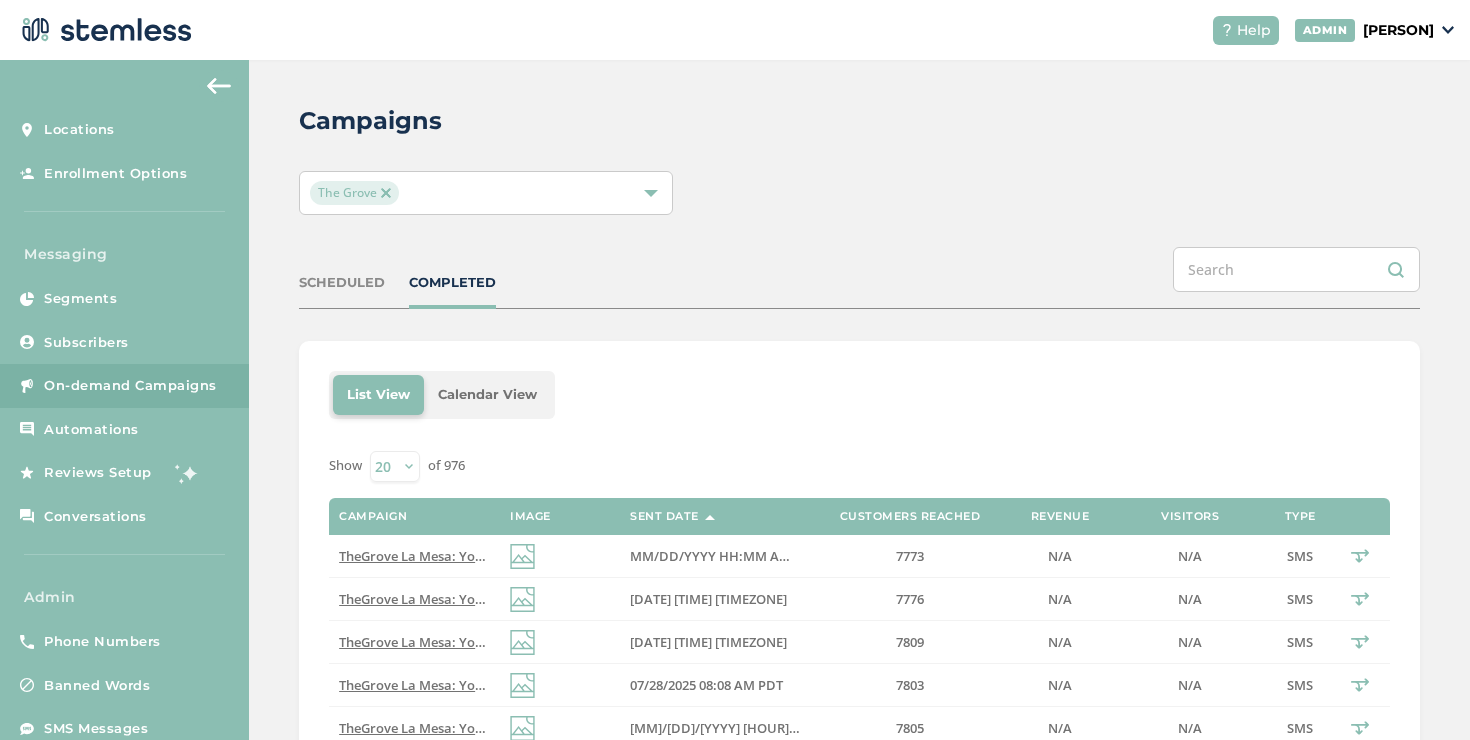 scroll, scrollTop: 8, scrollLeft: 0, axis: vertical 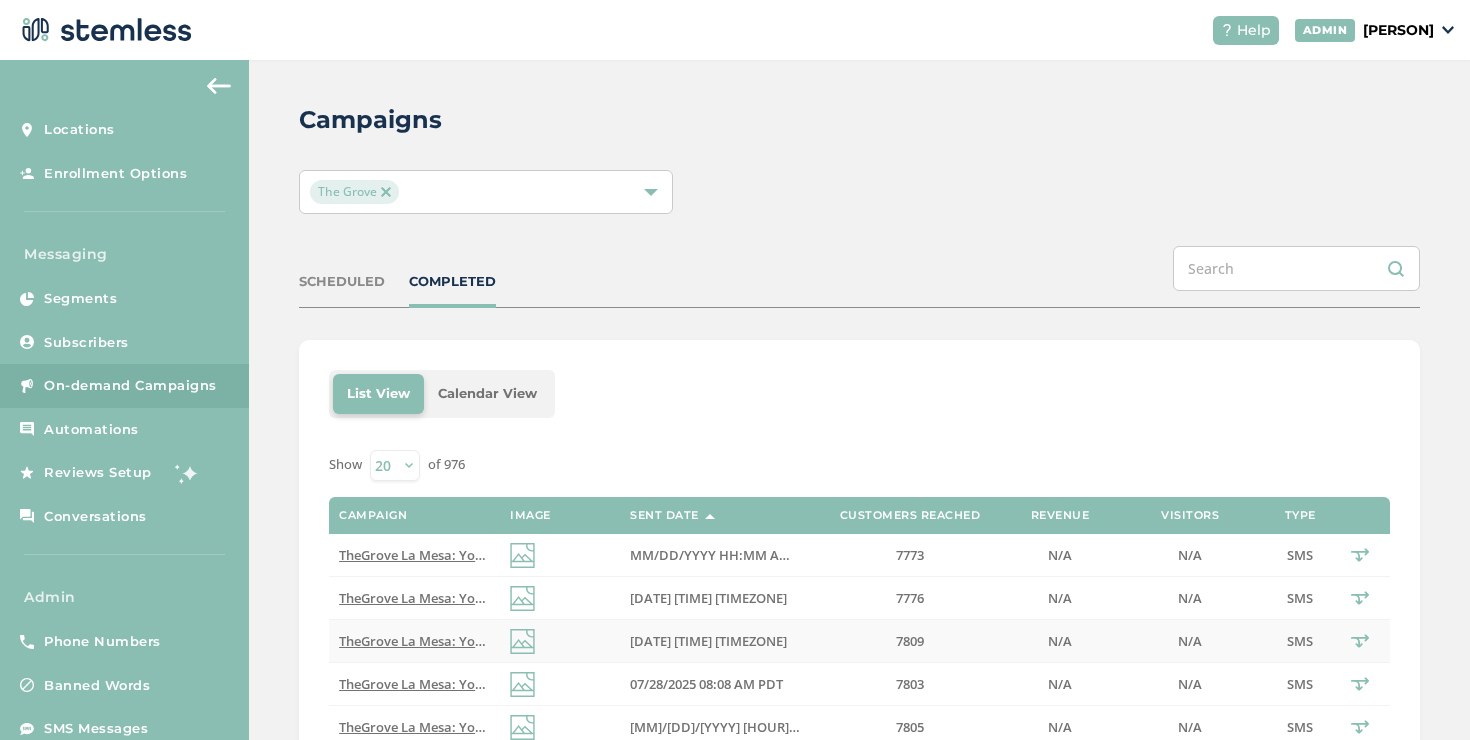 click on "[DATE] [TIME] [TIMEZONE]" at bounding box center (708, 641) 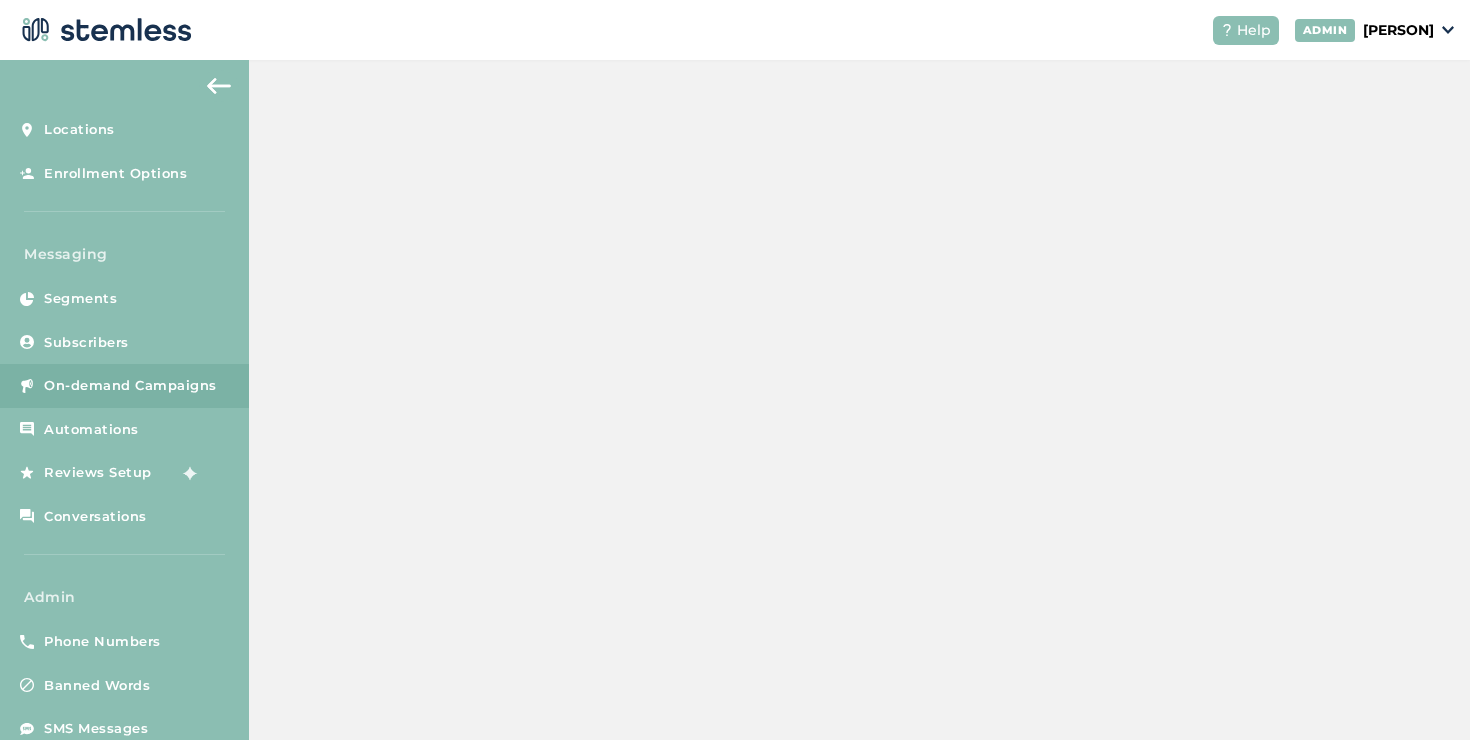 scroll, scrollTop: 0, scrollLeft: 0, axis: both 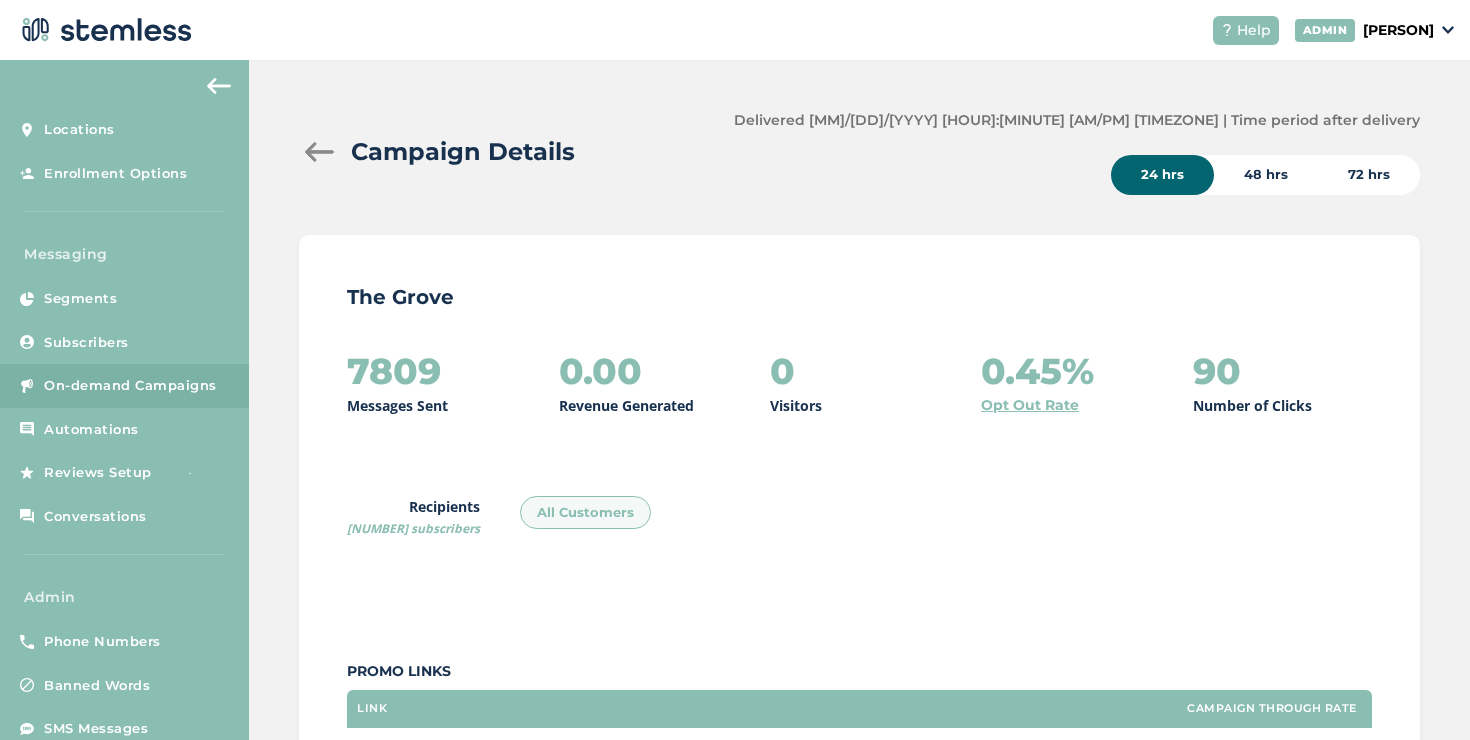 click at bounding box center (319, 152) 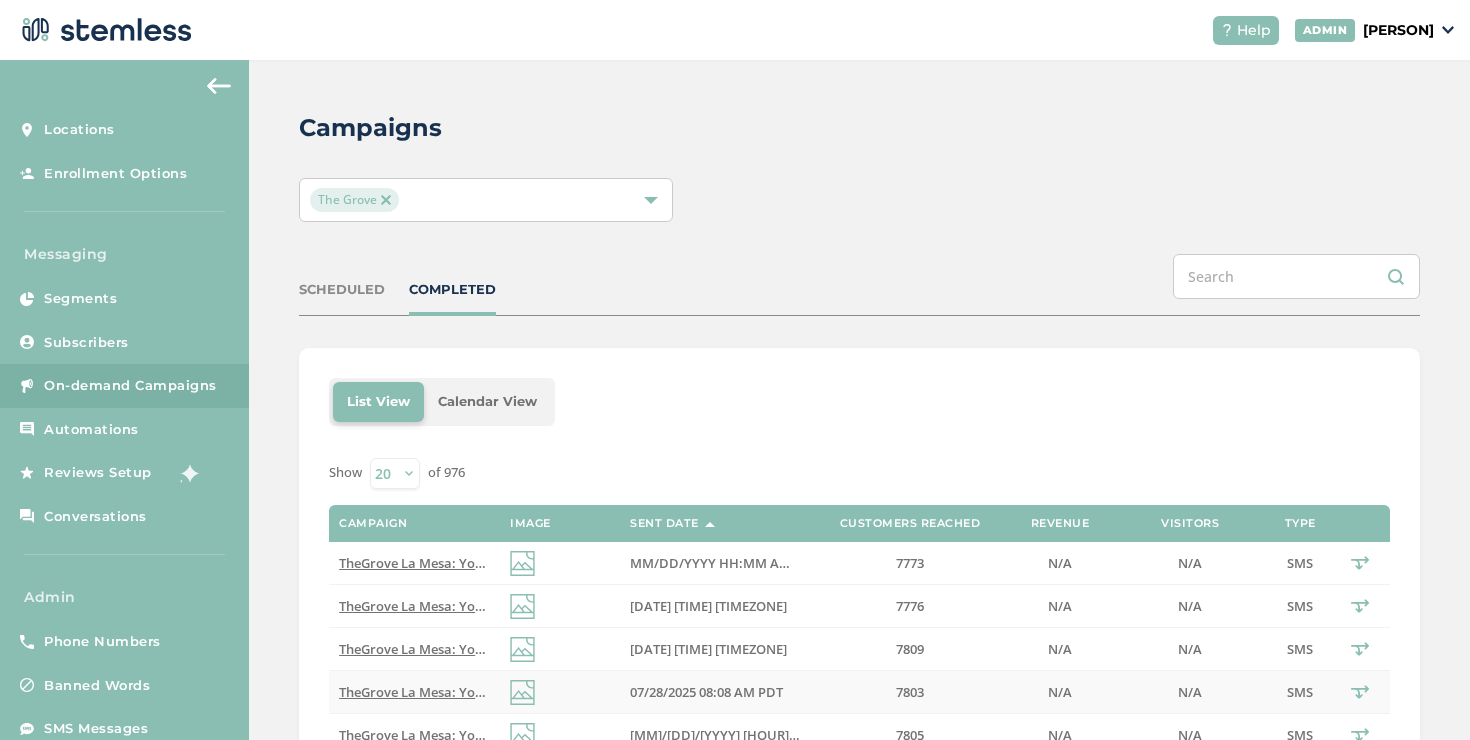 click on "07/28/2025 08:08 AM PDT" at bounding box center [715, 692] 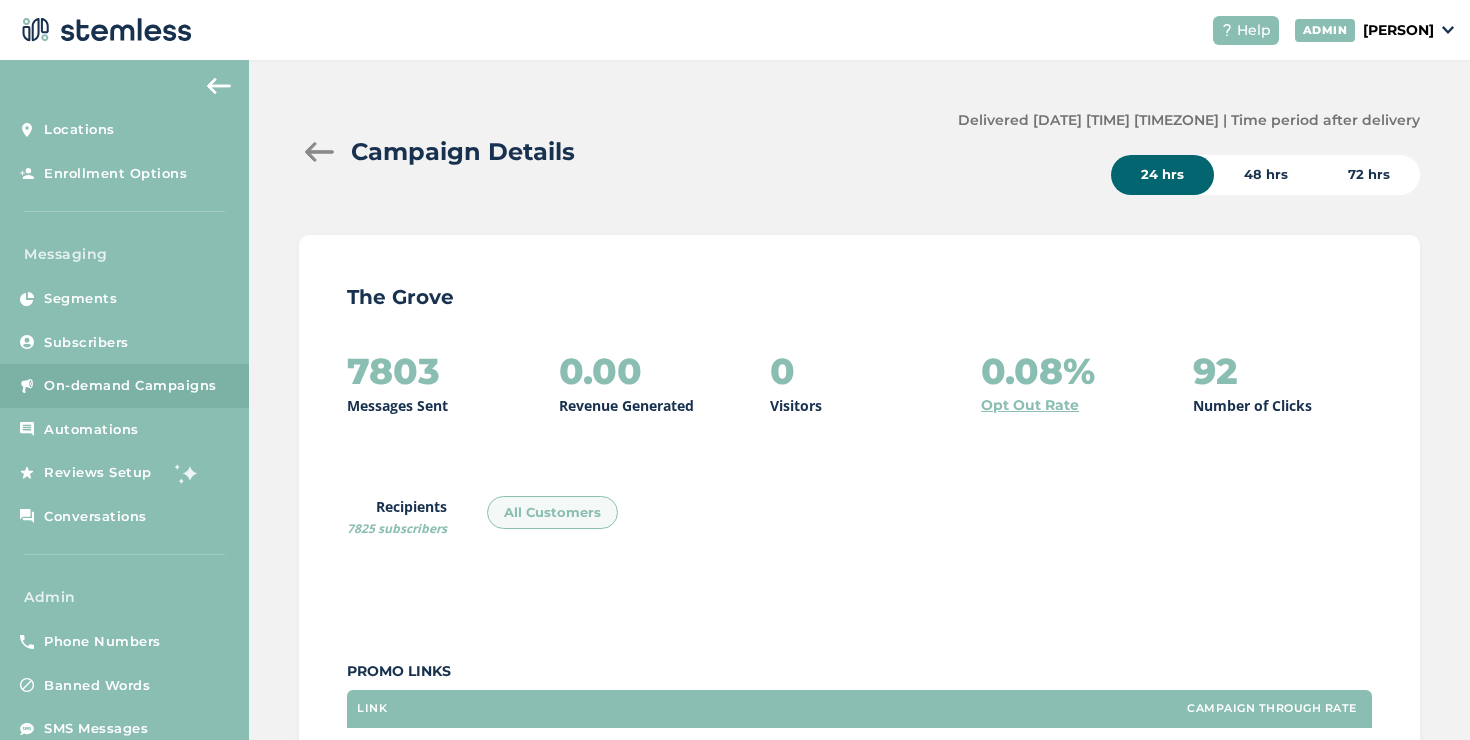 click at bounding box center (319, 152) 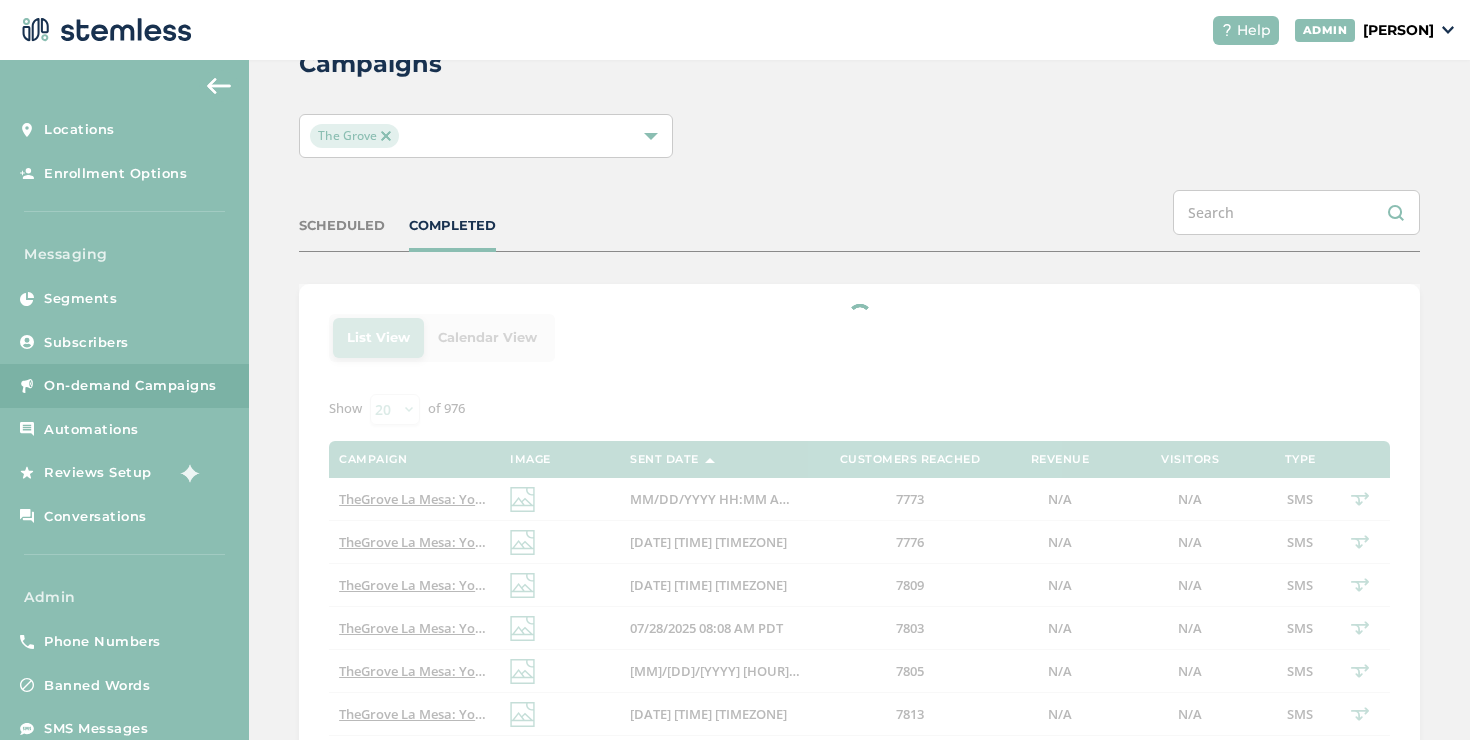 scroll, scrollTop: 90, scrollLeft: 0, axis: vertical 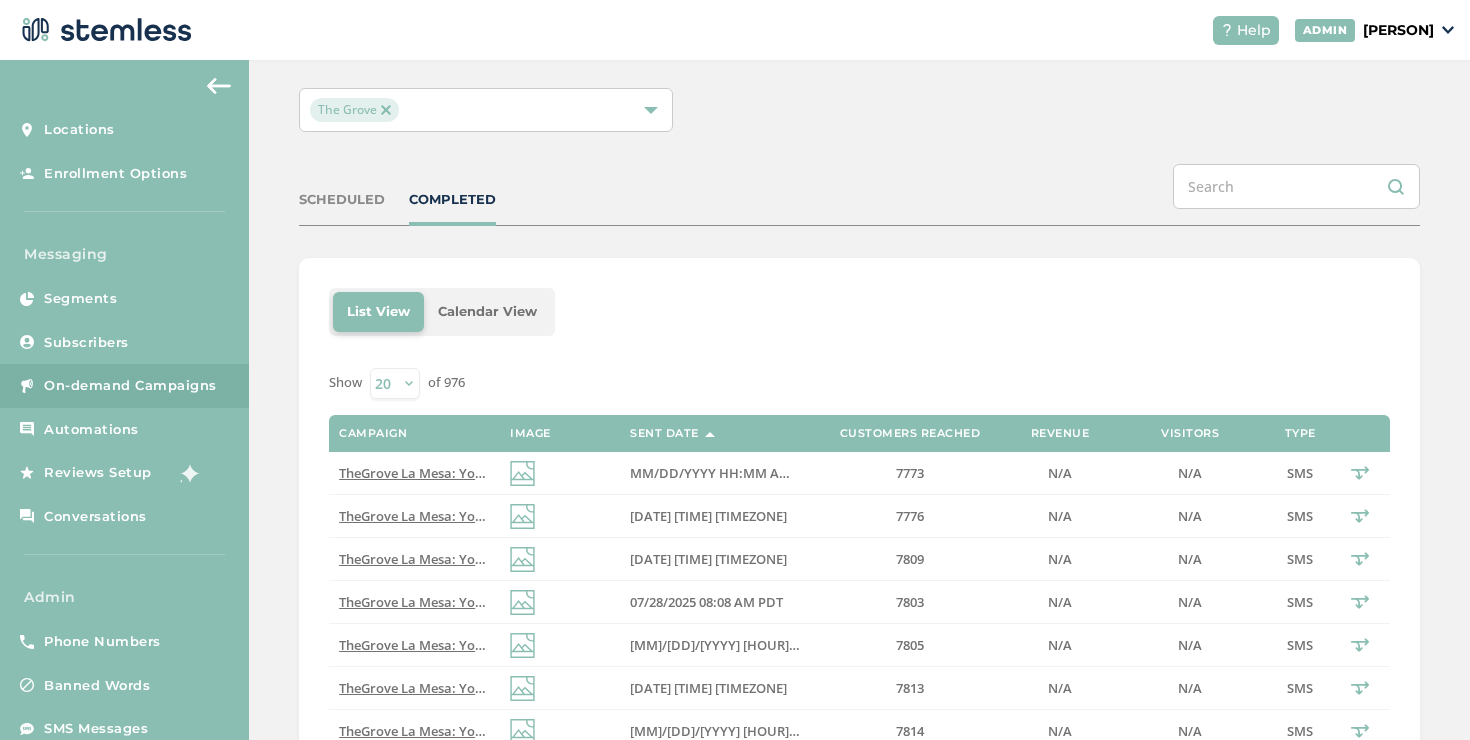 click on "[DATE] [TIME] [TIMEZONE]" at bounding box center [715, 688] 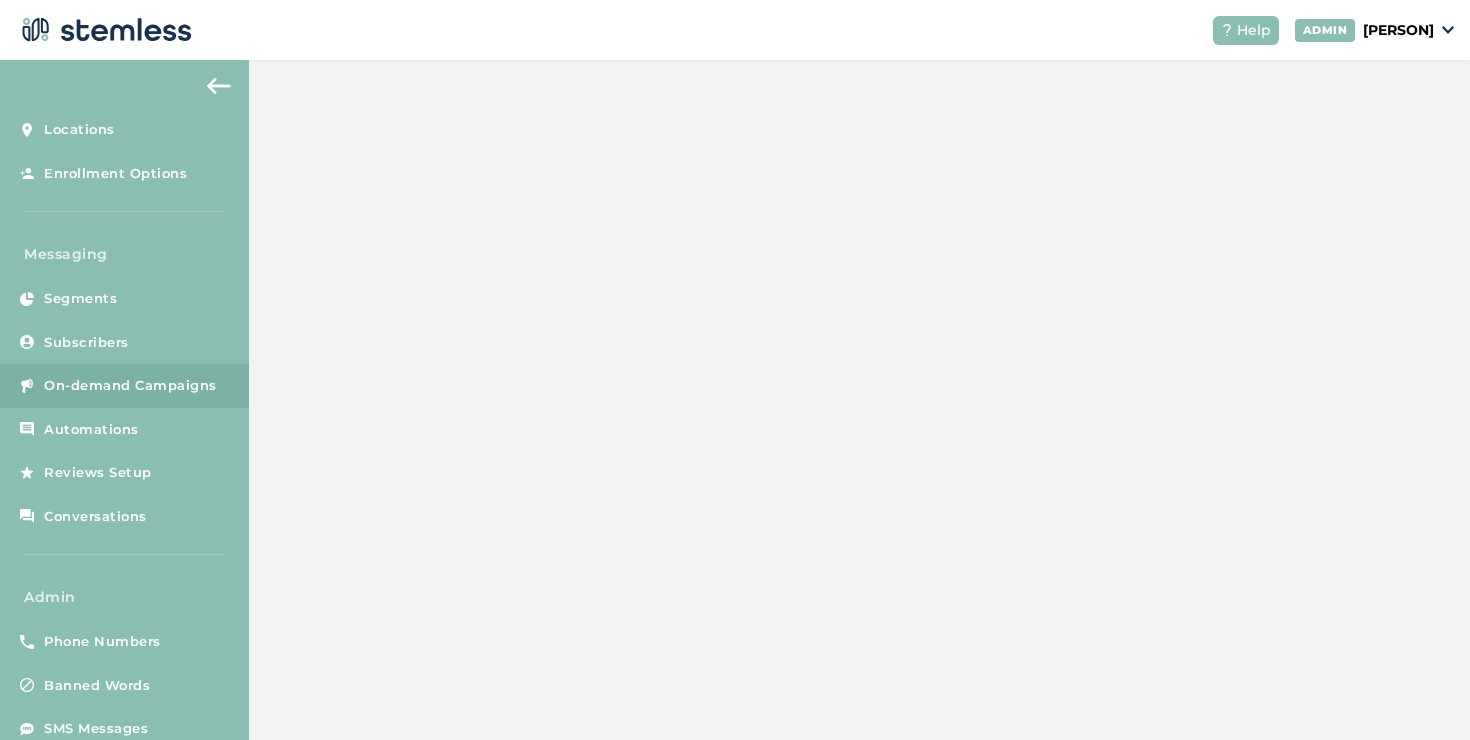 scroll, scrollTop: 0, scrollLeft: 0, axis: both 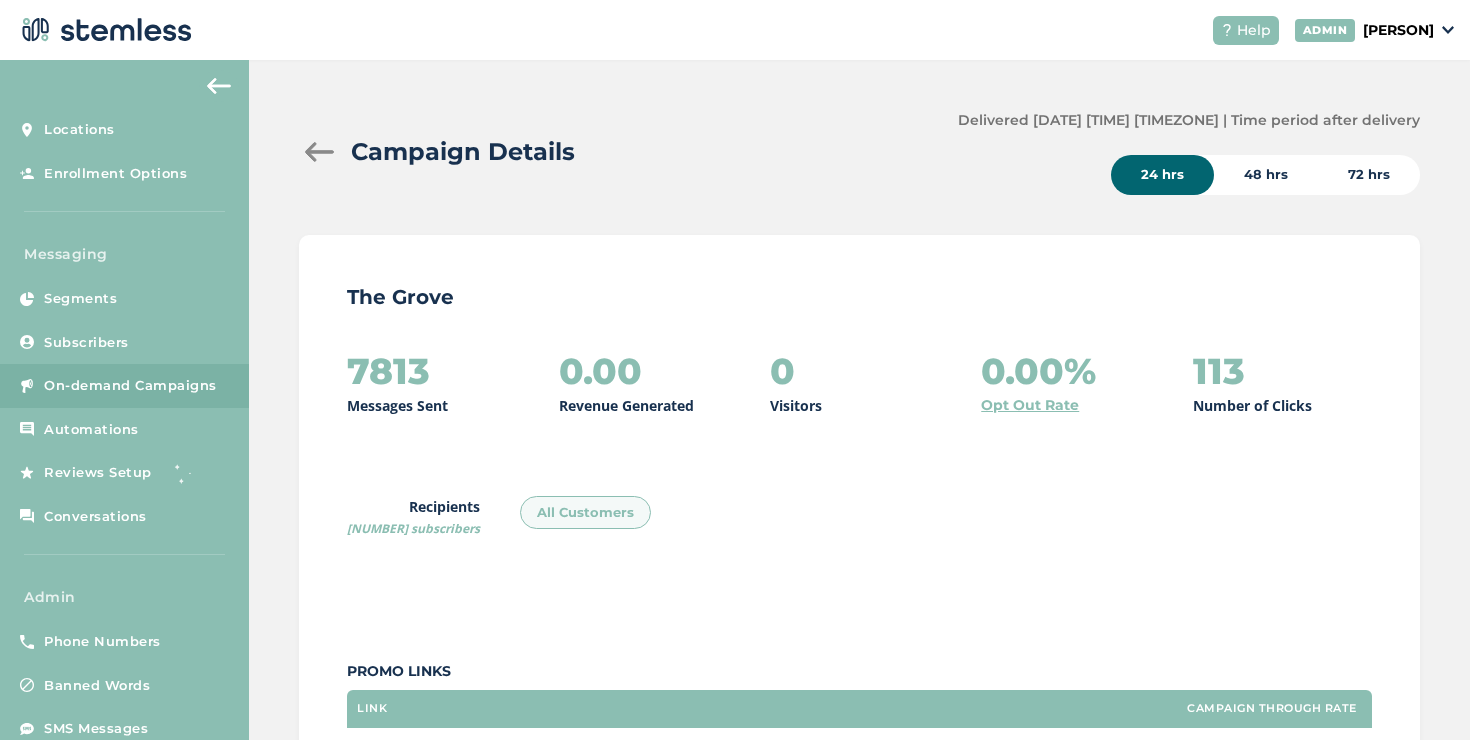 click at bounding box center [319, 152] 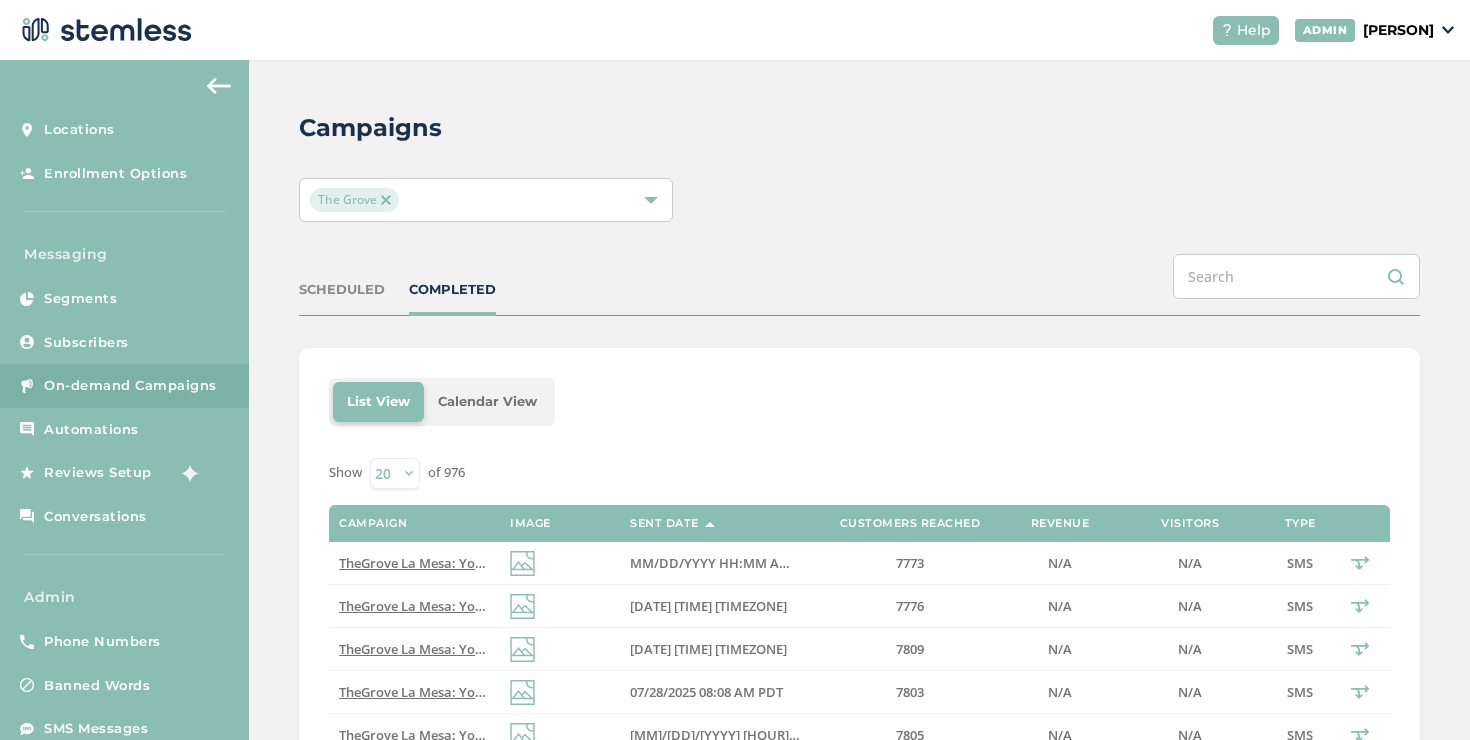 click on "MM/DD/YYYY HH:MM AM PDT" at bounding box center (715, 563) 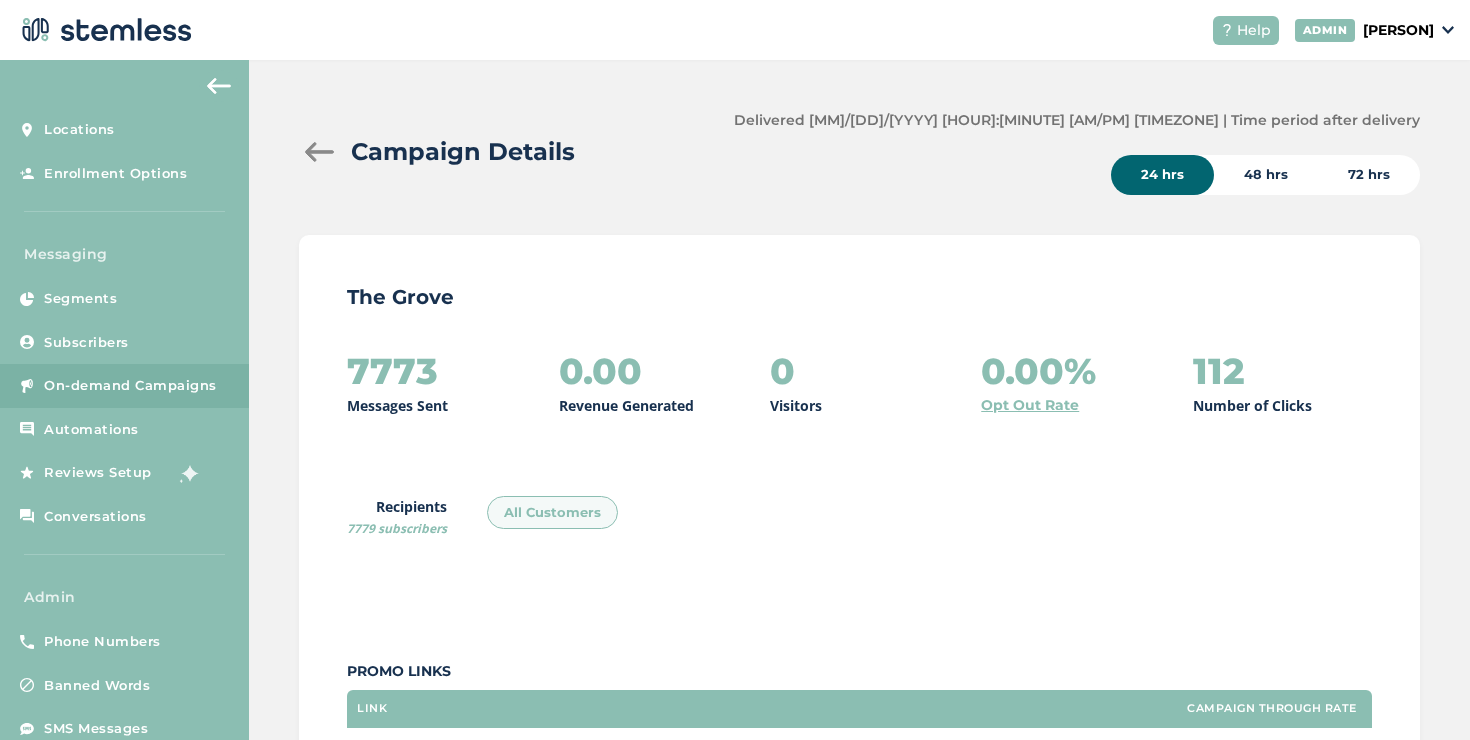 click at bounding box center (319, 152) 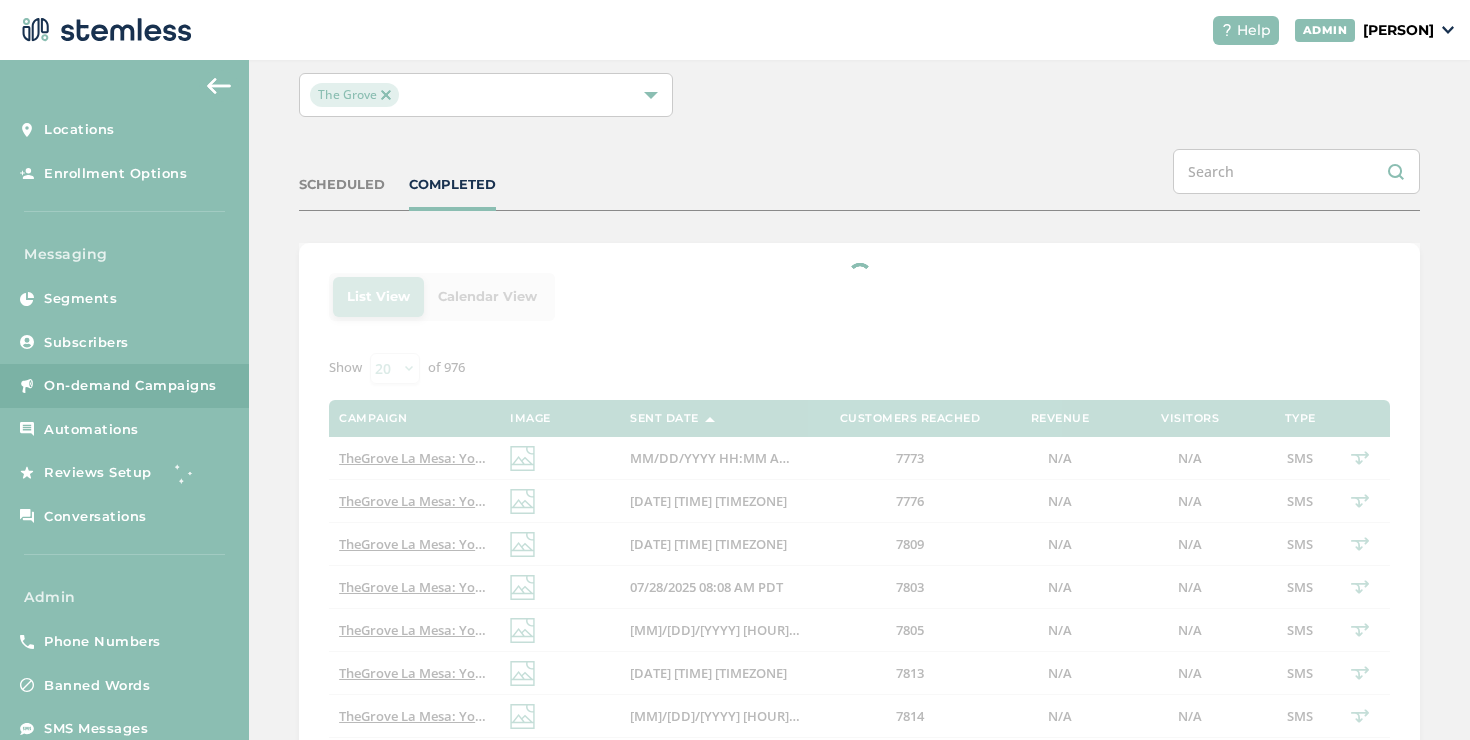 scroll, scrollTop: 108, scrollLeft: 0, axis: vertical 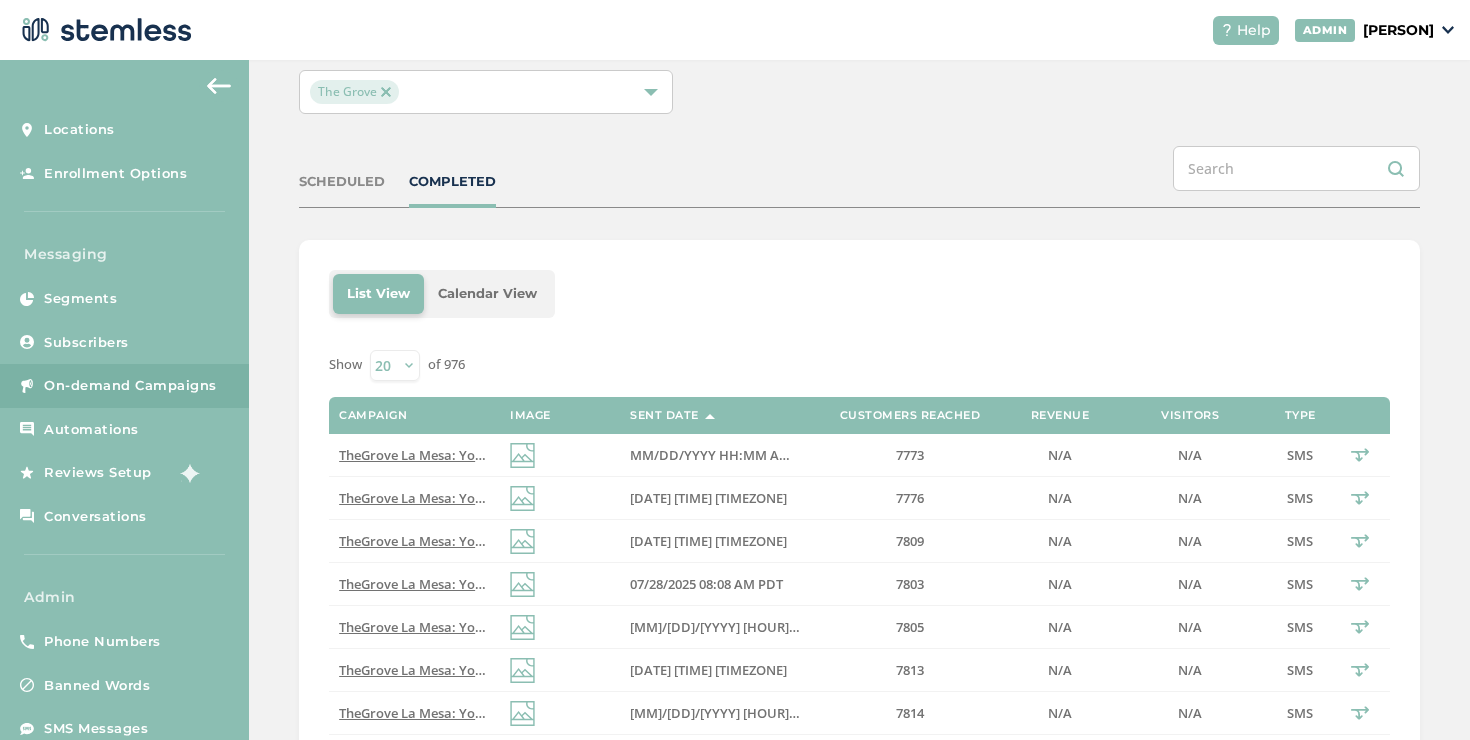 click on "[DATE] [TIME] [TIMEZONE]" at bounding box center (708, 670) 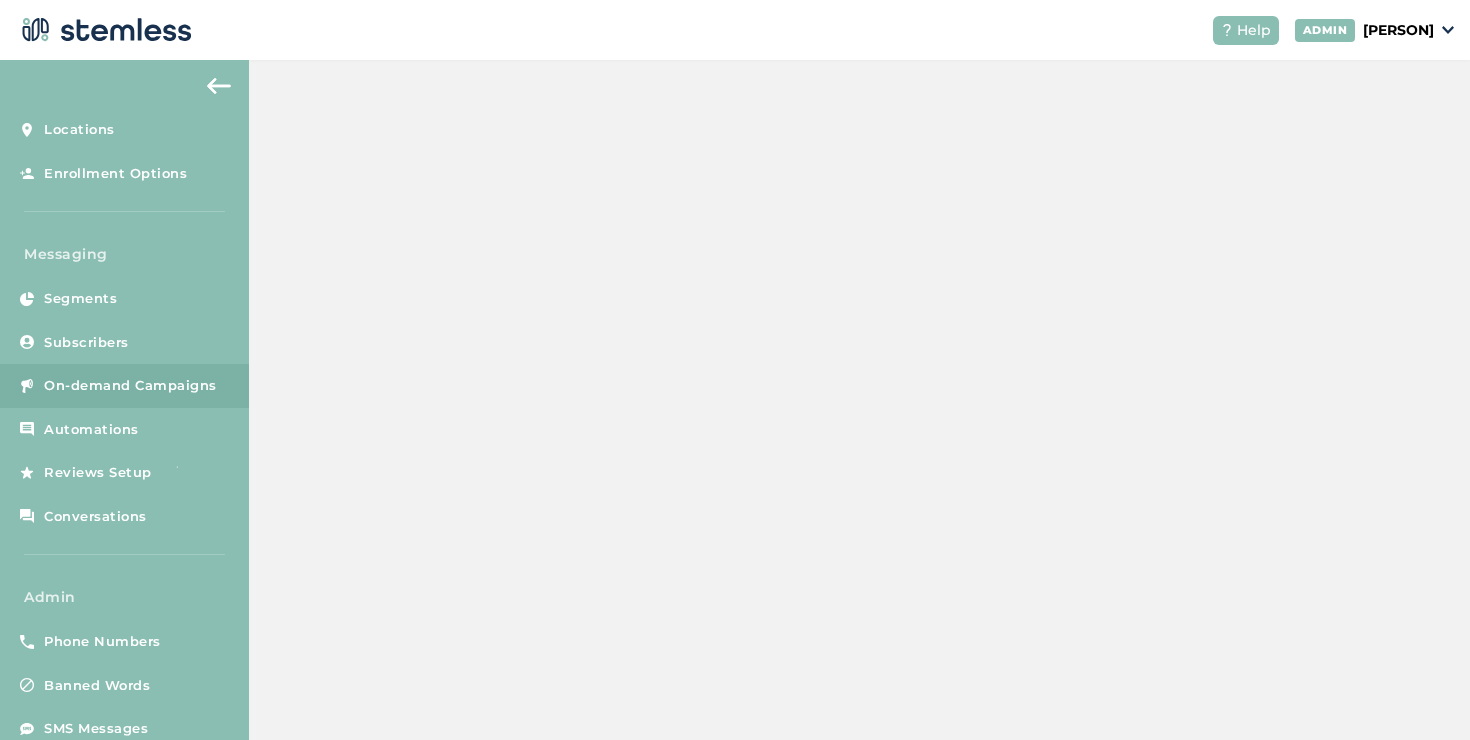 scroll, scrollTop: 0, scrollLeft: 0, axis: both 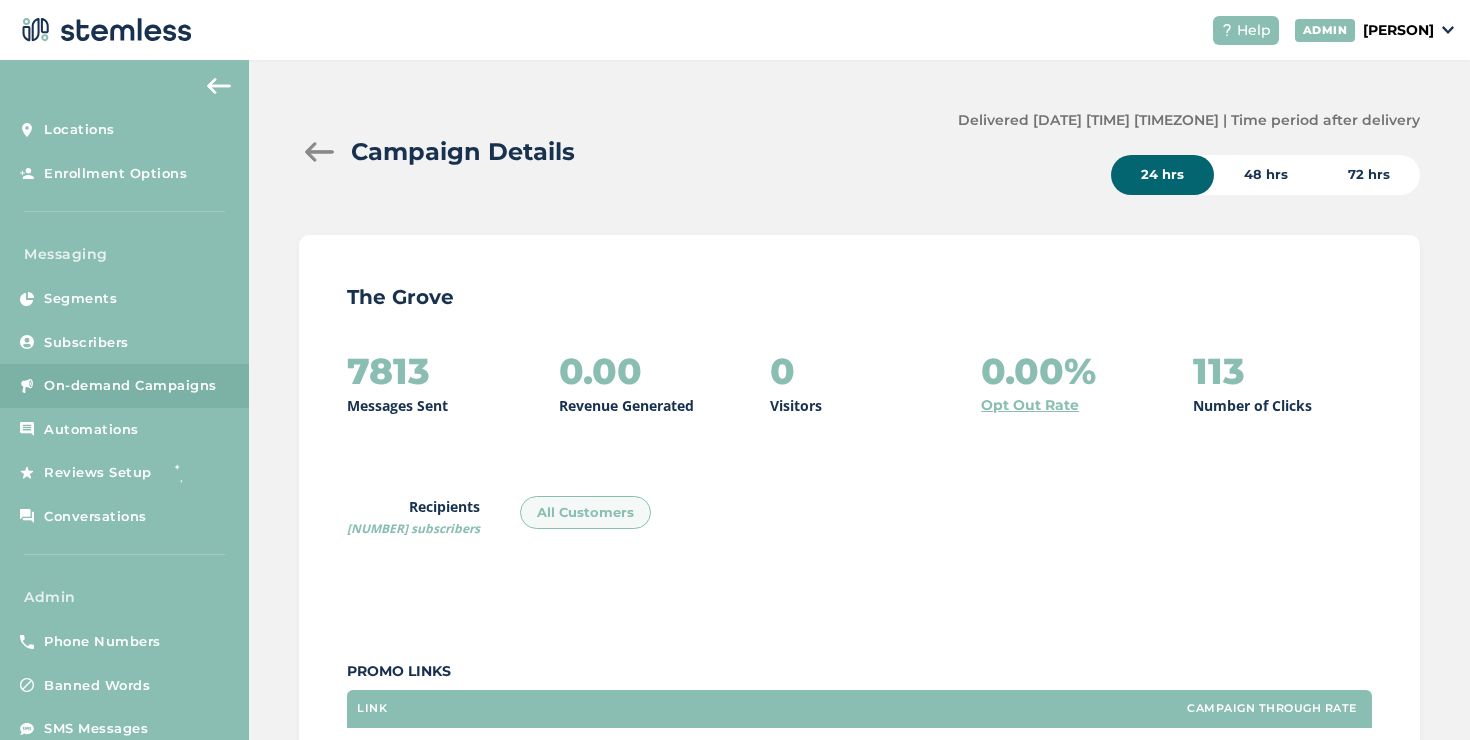 click at bounding box center (319, 152) 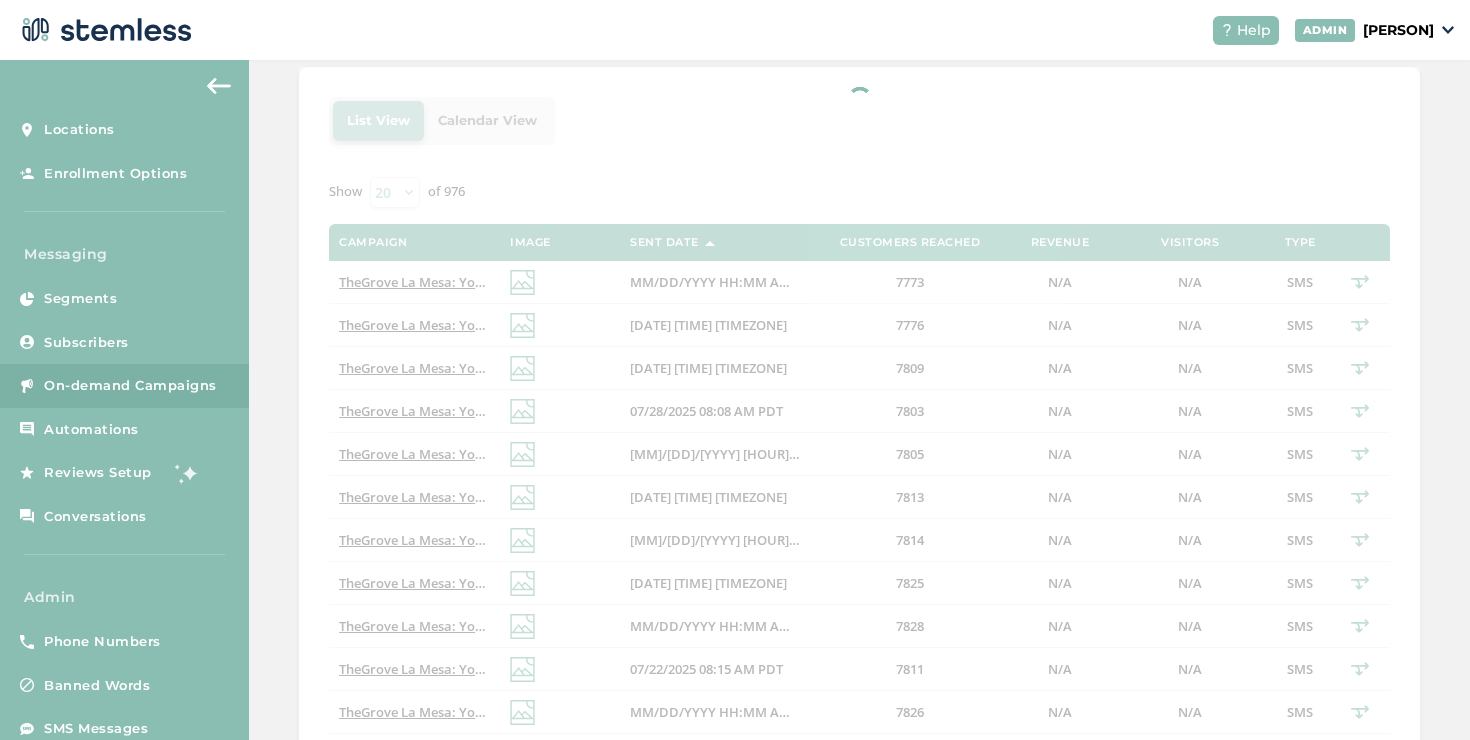 scroll, scrollTop: 406, scrollLeft: 0, axis: vertical 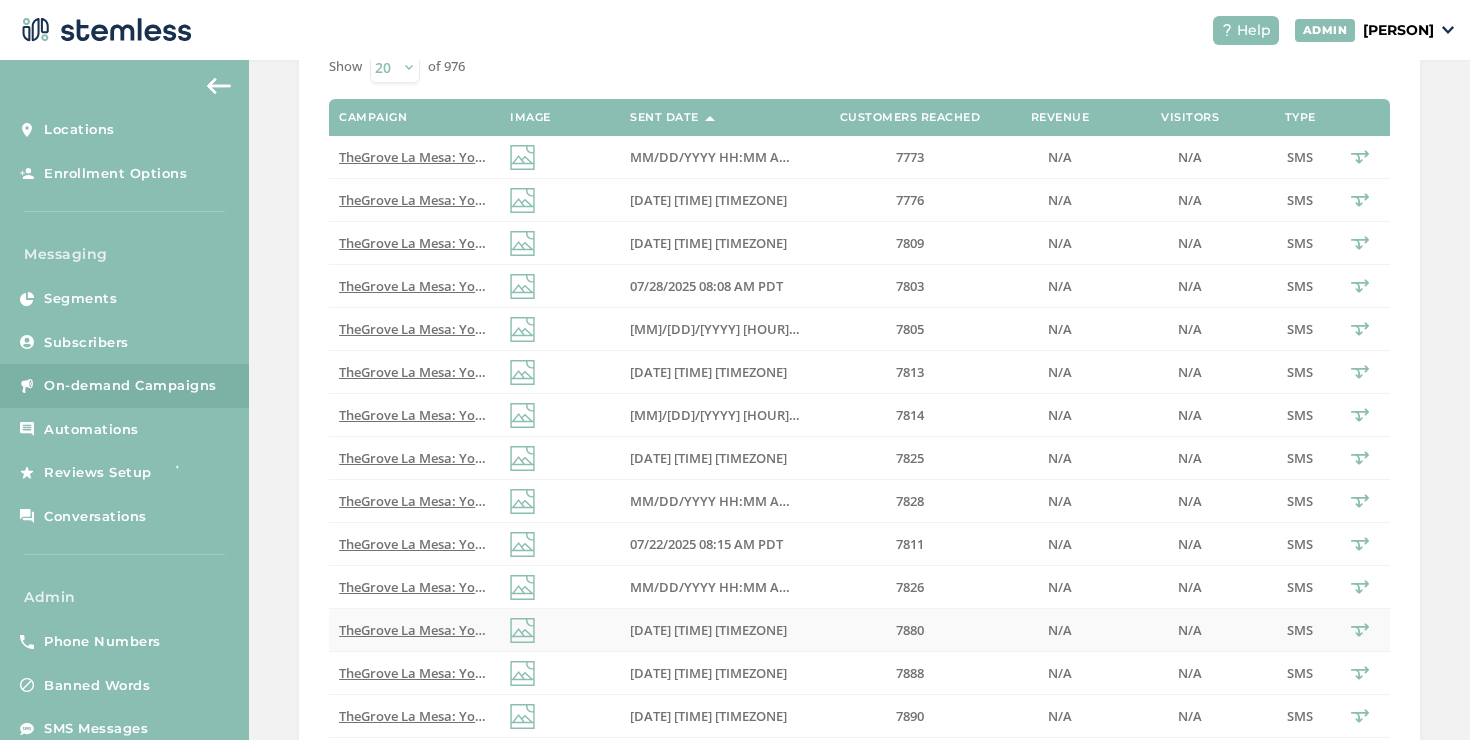 click on "[DATE] [TIME] [TIMEZONE]" at bounding box center (715, 630) 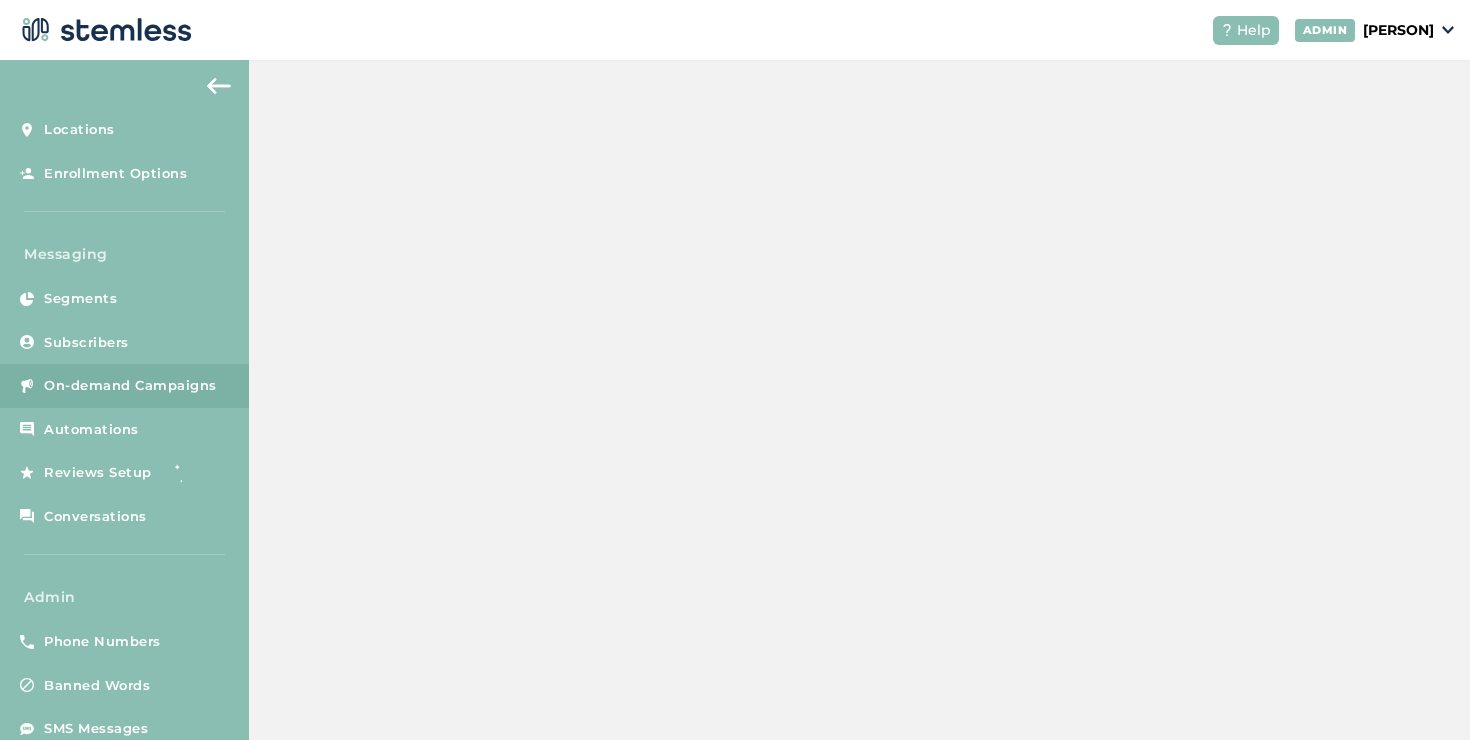 scroll, scrollTop: 0, scrollLeft: 0, axis: both 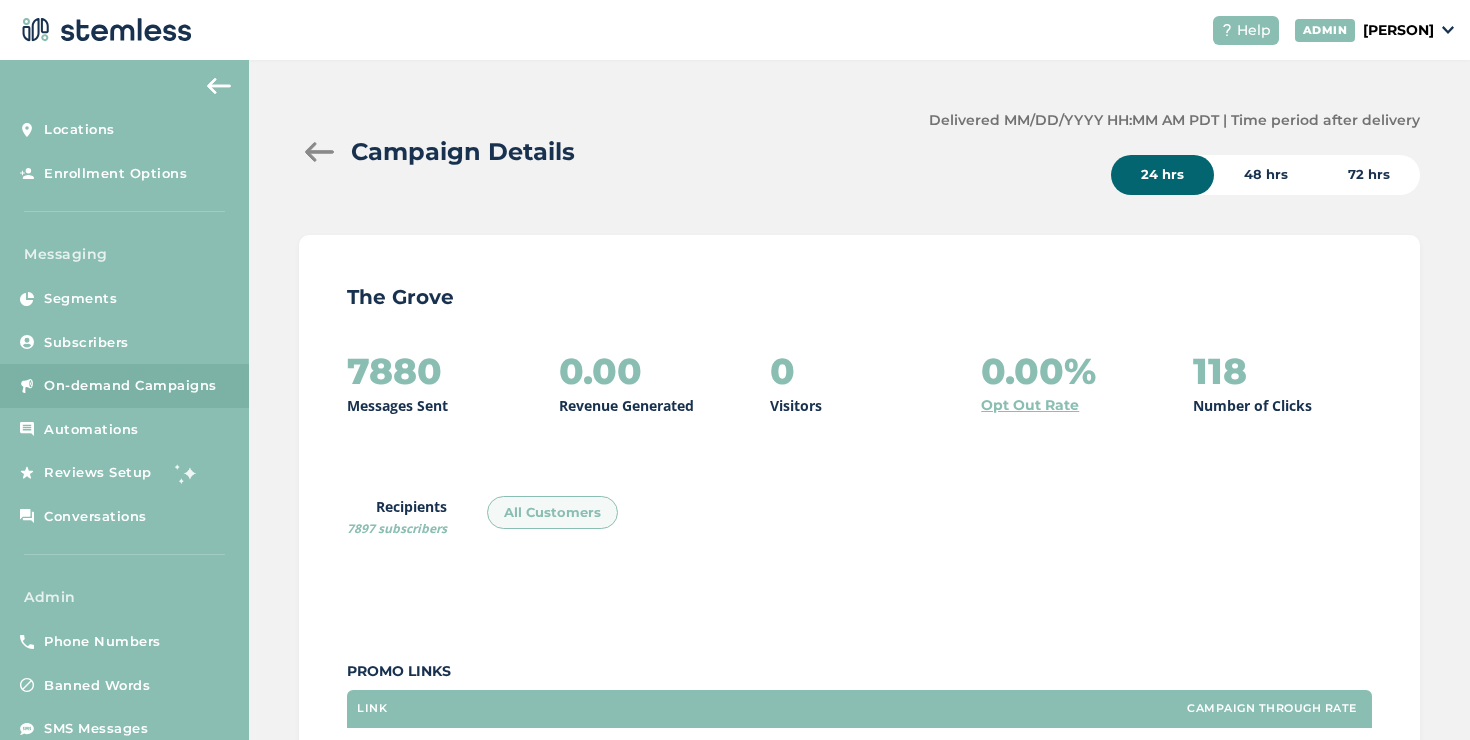 click at bounding box center [319, 152] 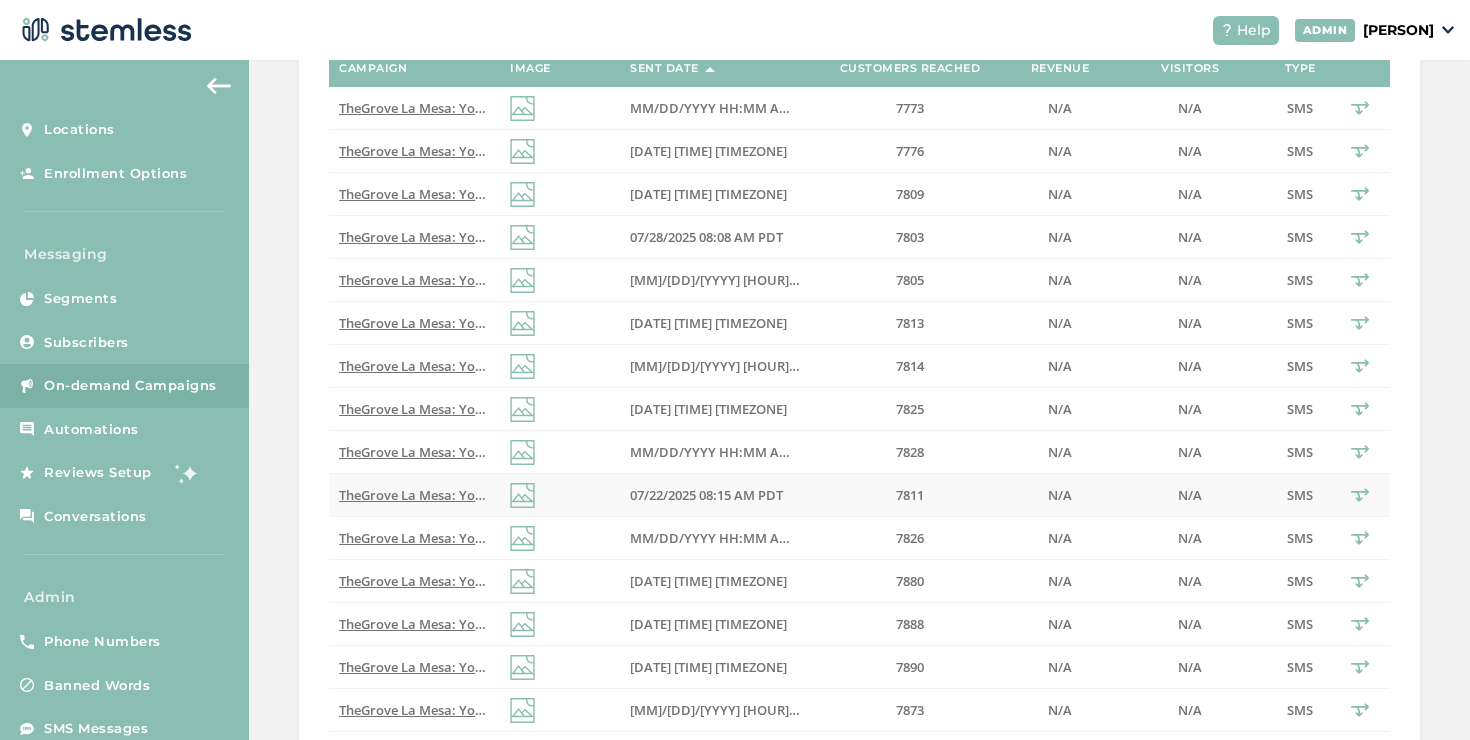 scroll, scrollTop: 550, scrollLeft: 0, axis: vertical 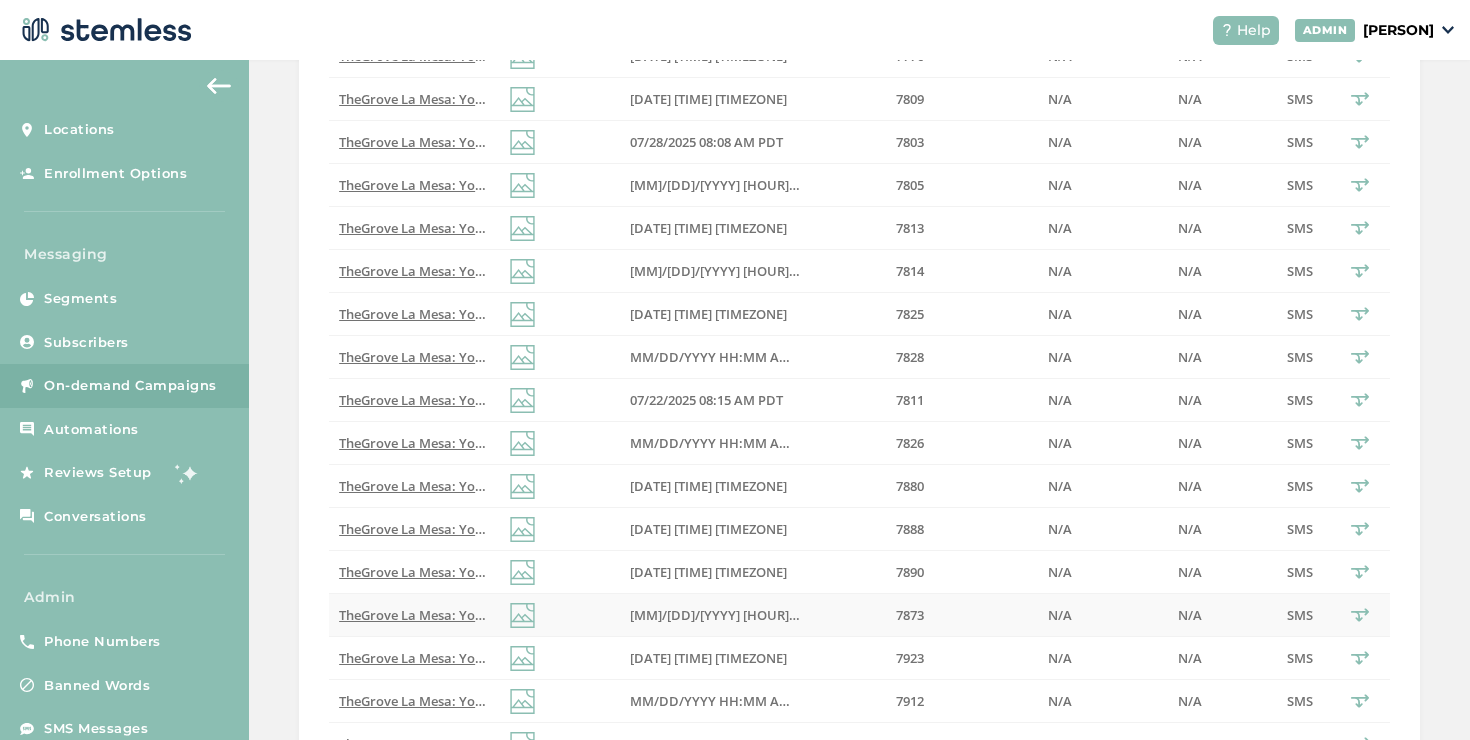 click on "[MM]/[DD]/[YYYY] [HOUR]:[MINUTE] [AM/PM] [TIMEZONE]" at bounding box center [806, 615] 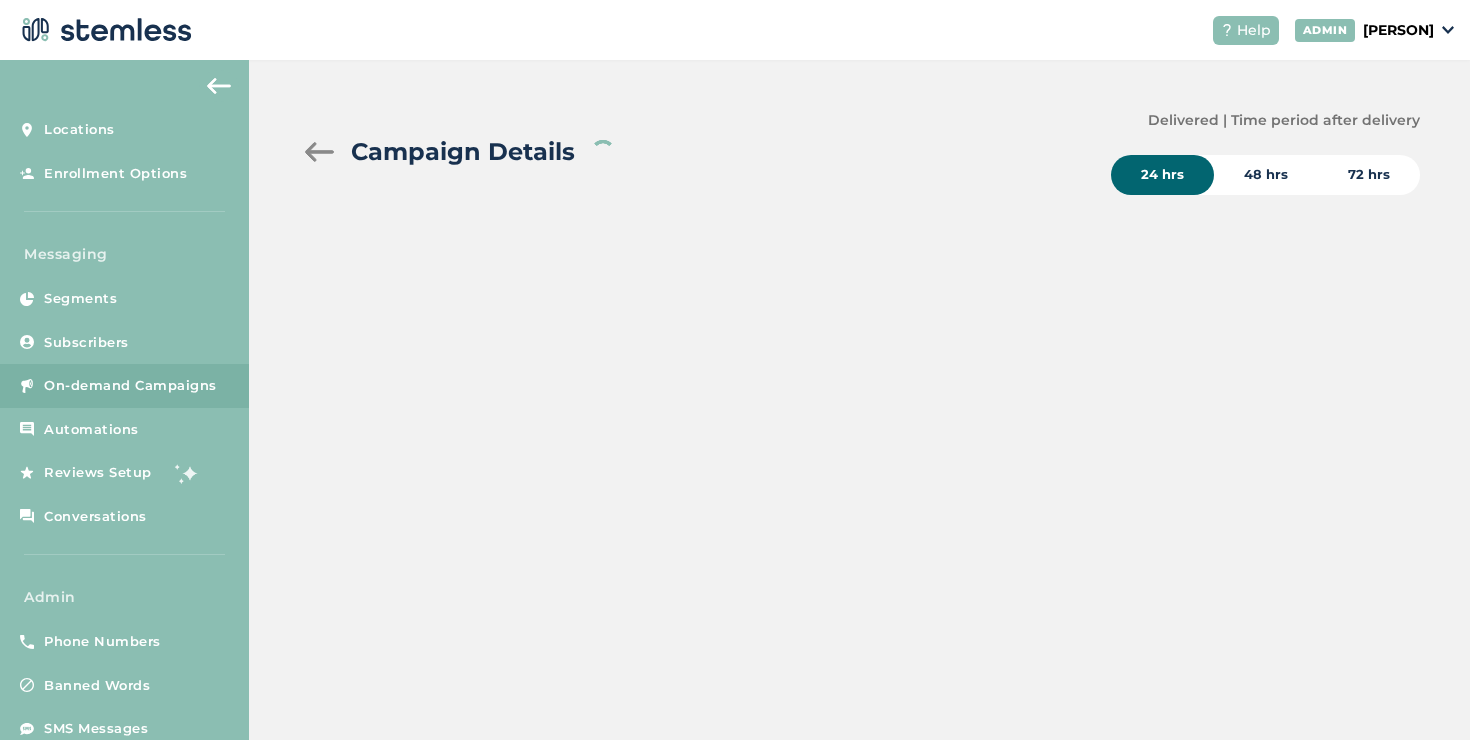 scroll, scrollTop: 0, scrollLeft: 0, axis: both 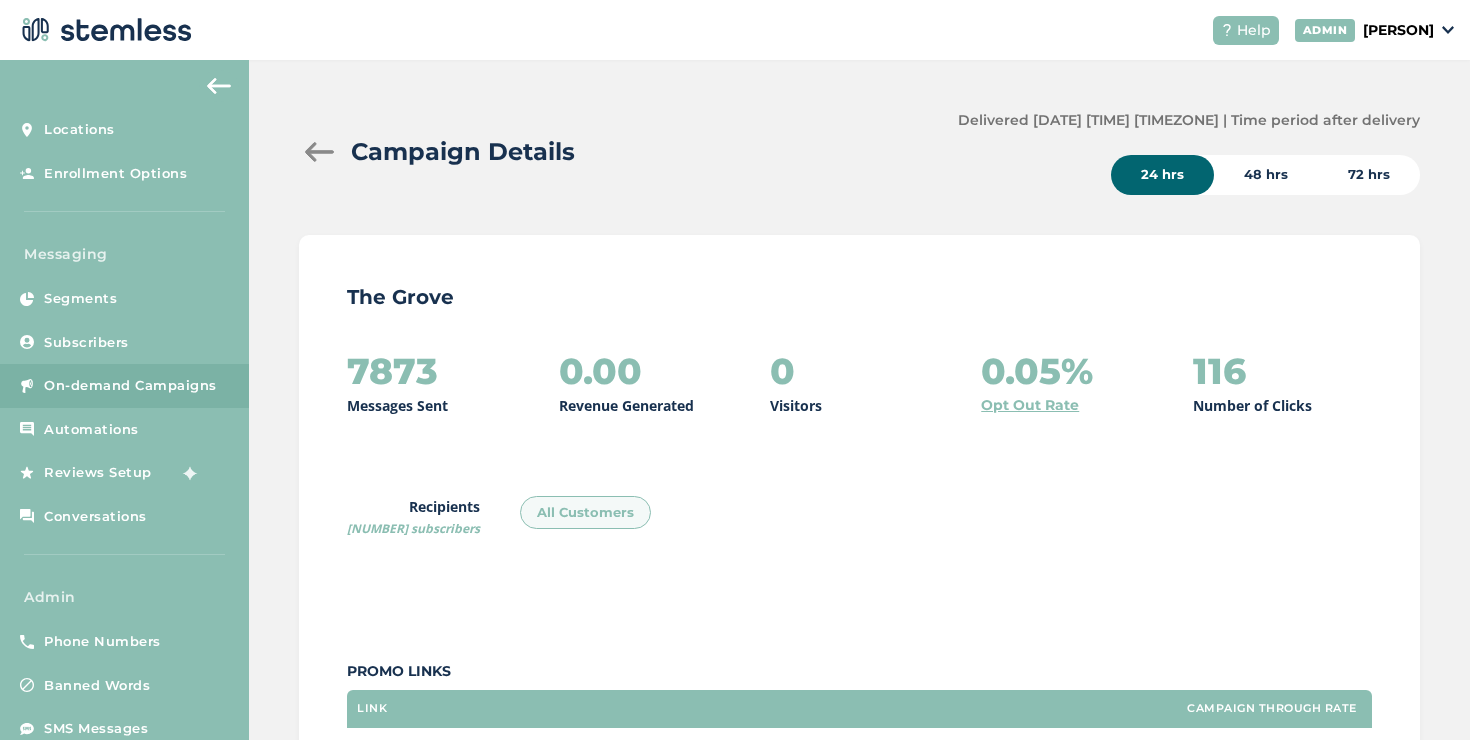 click at bounding box center (319, 152) 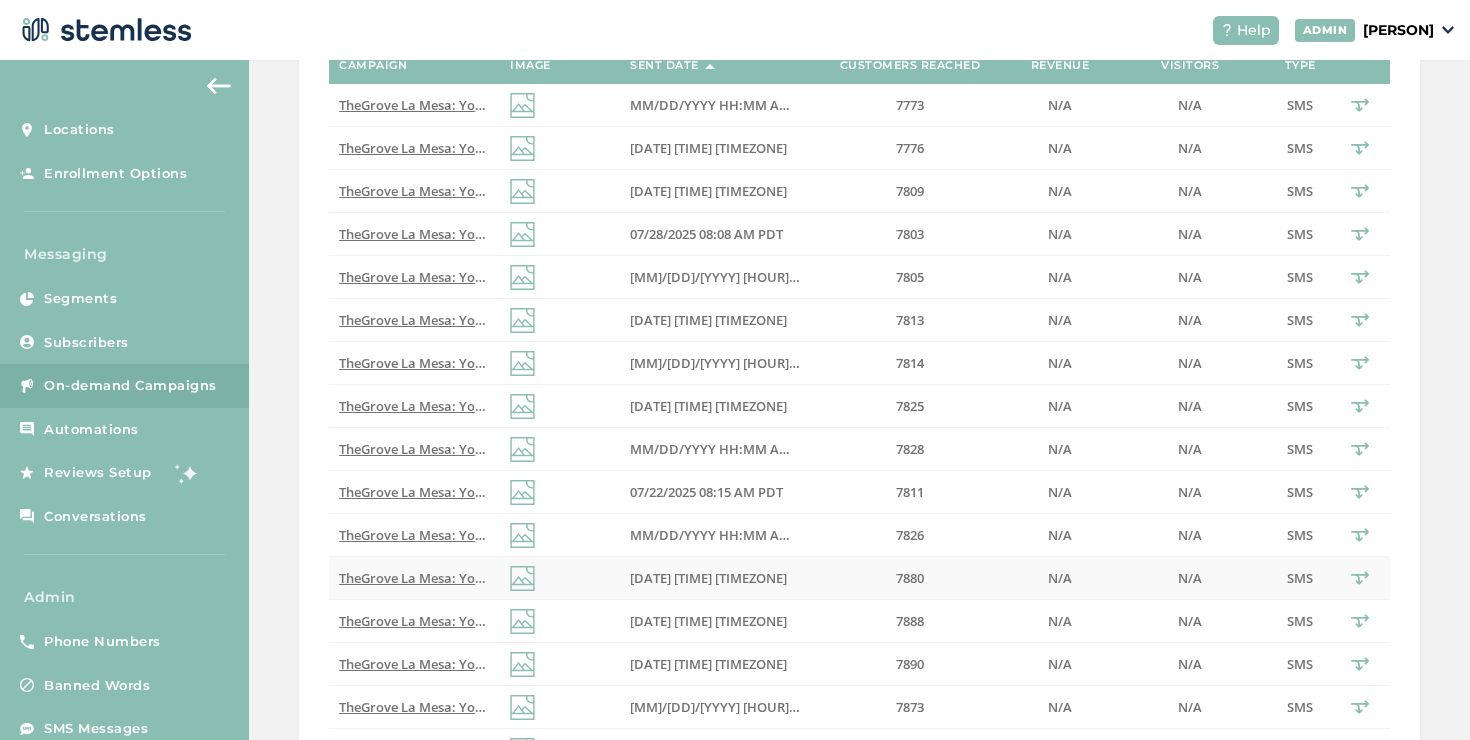 scroll, scrollTop: 460, scrollLeft: 0, axis: vertical 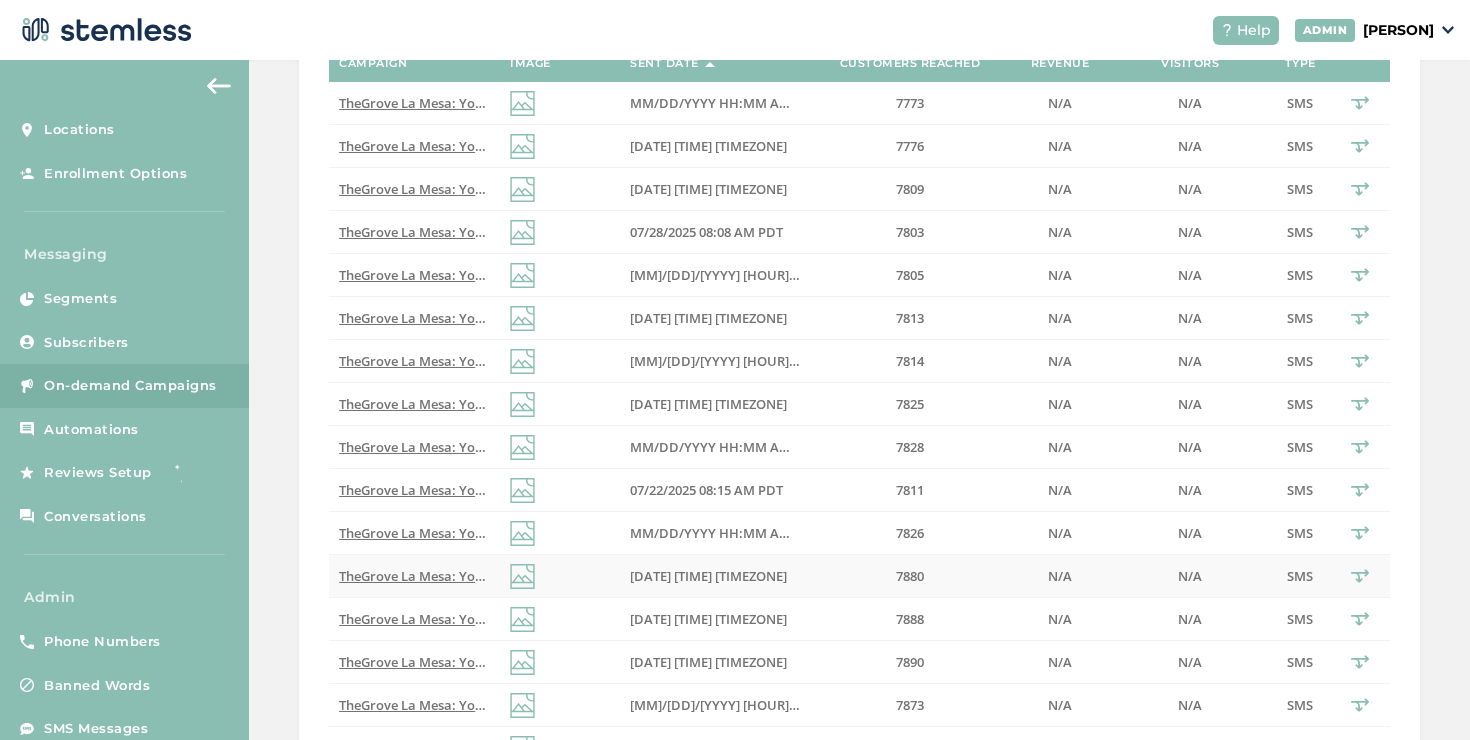 click on "[DATE] [TIME] [TIMEZONE]" at bounding box center [708, 576] 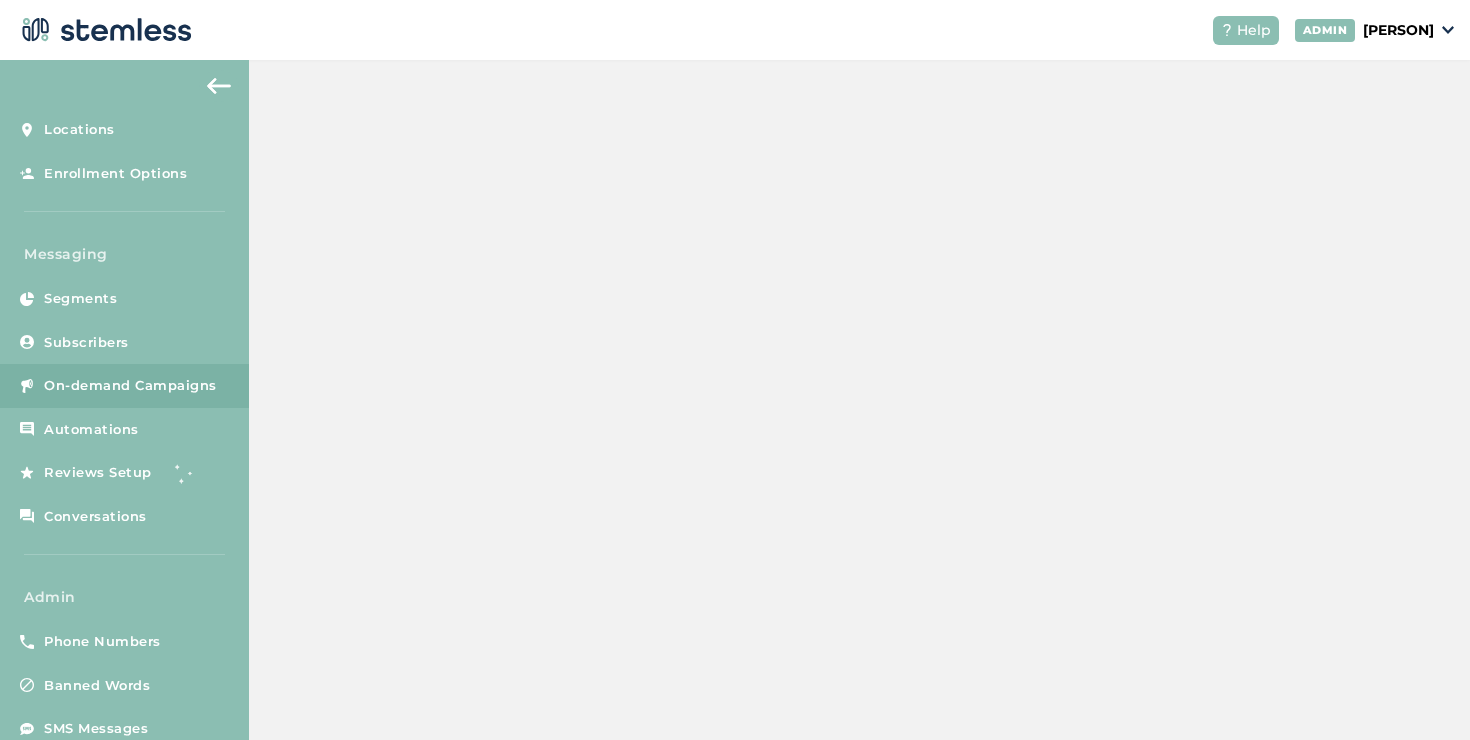 scroll, scrollTop: 0, scrollLeft: 0, axis: both 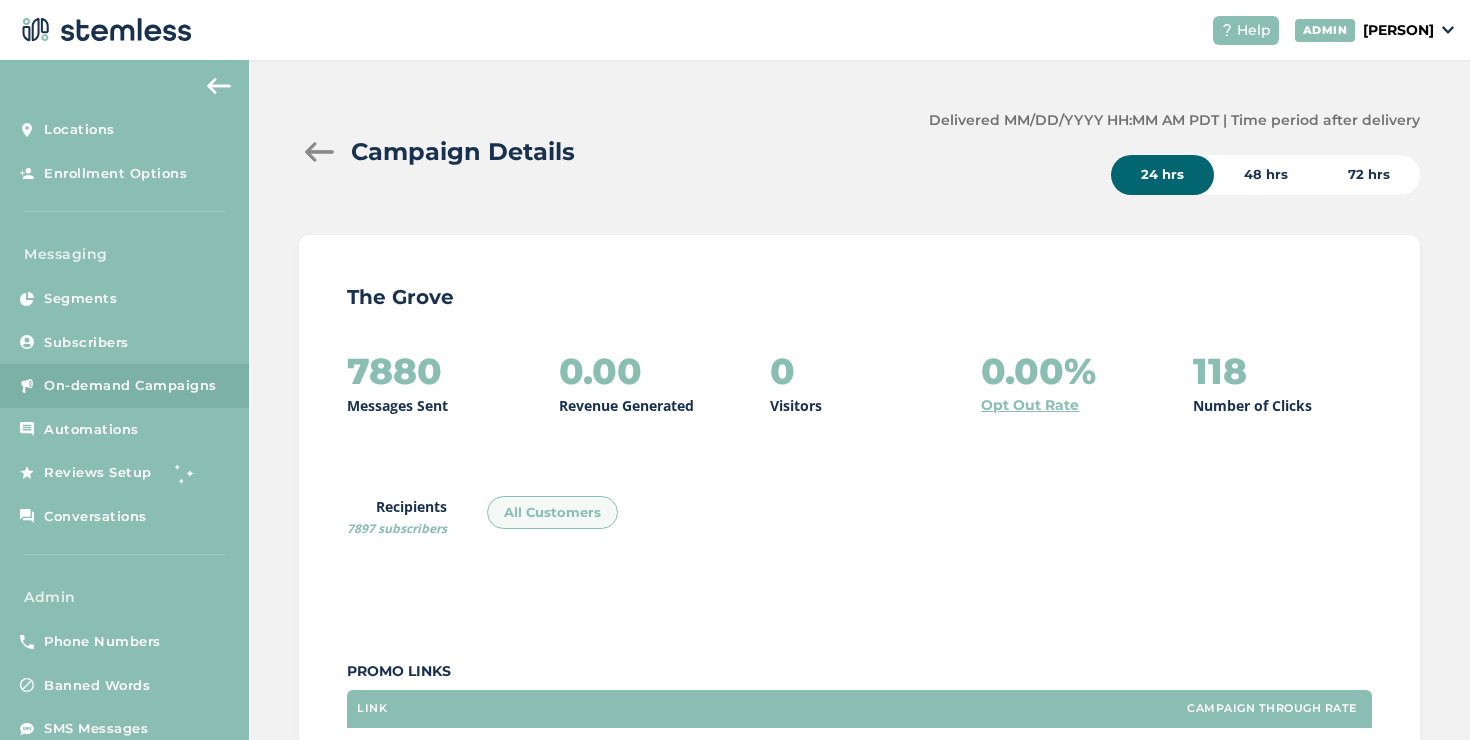 click on "48 hrs" at bounding box center [1266, 175] 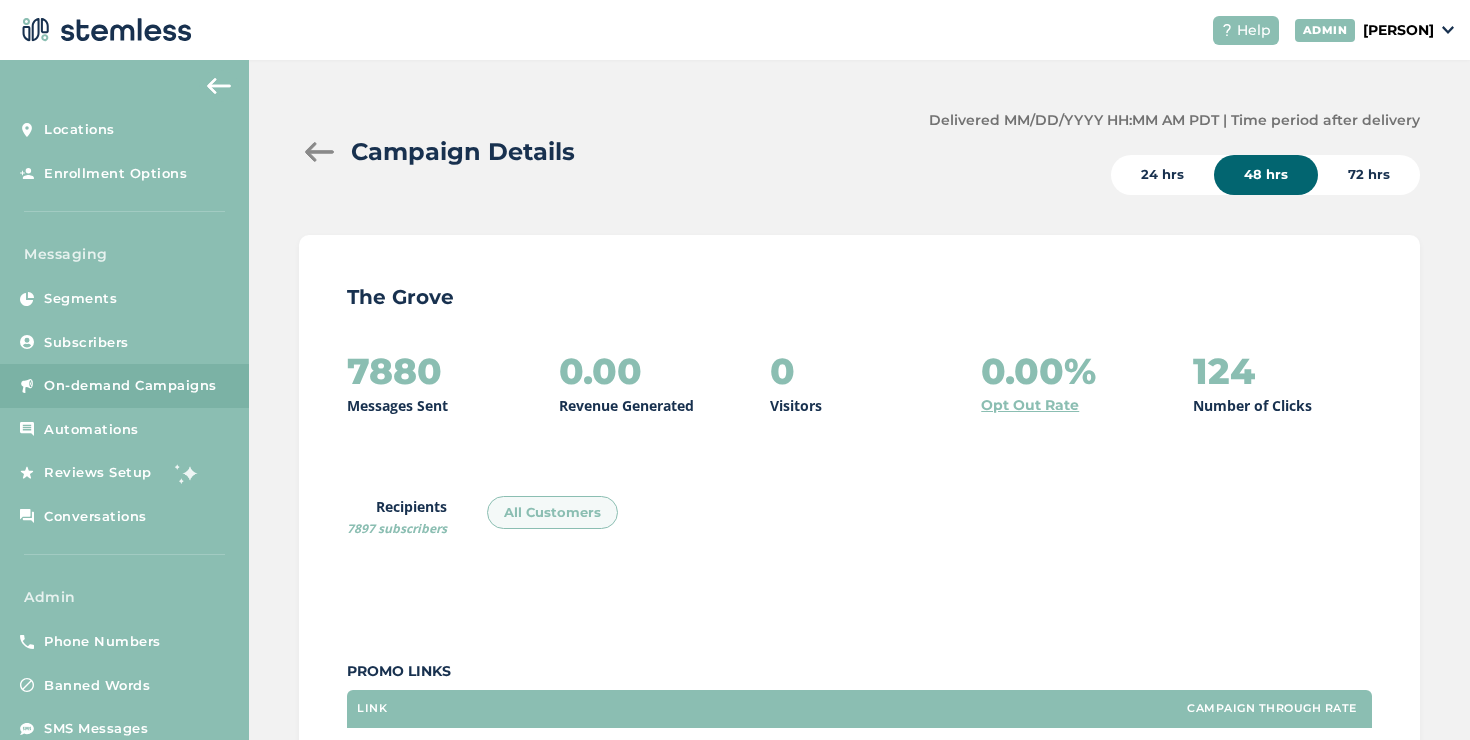 click on "72 hrs" at bounding box center [1369, 175] 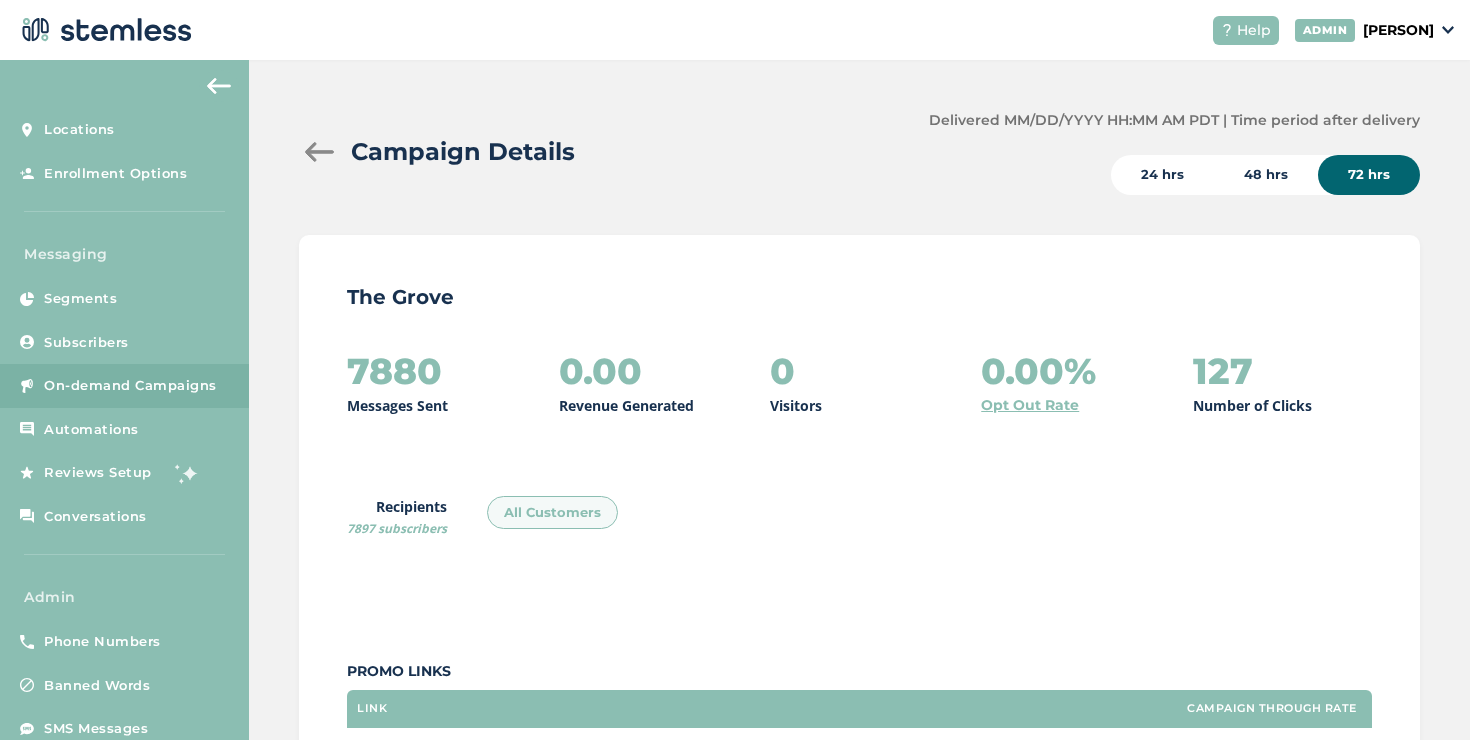 click at bounding box center (319, 152) 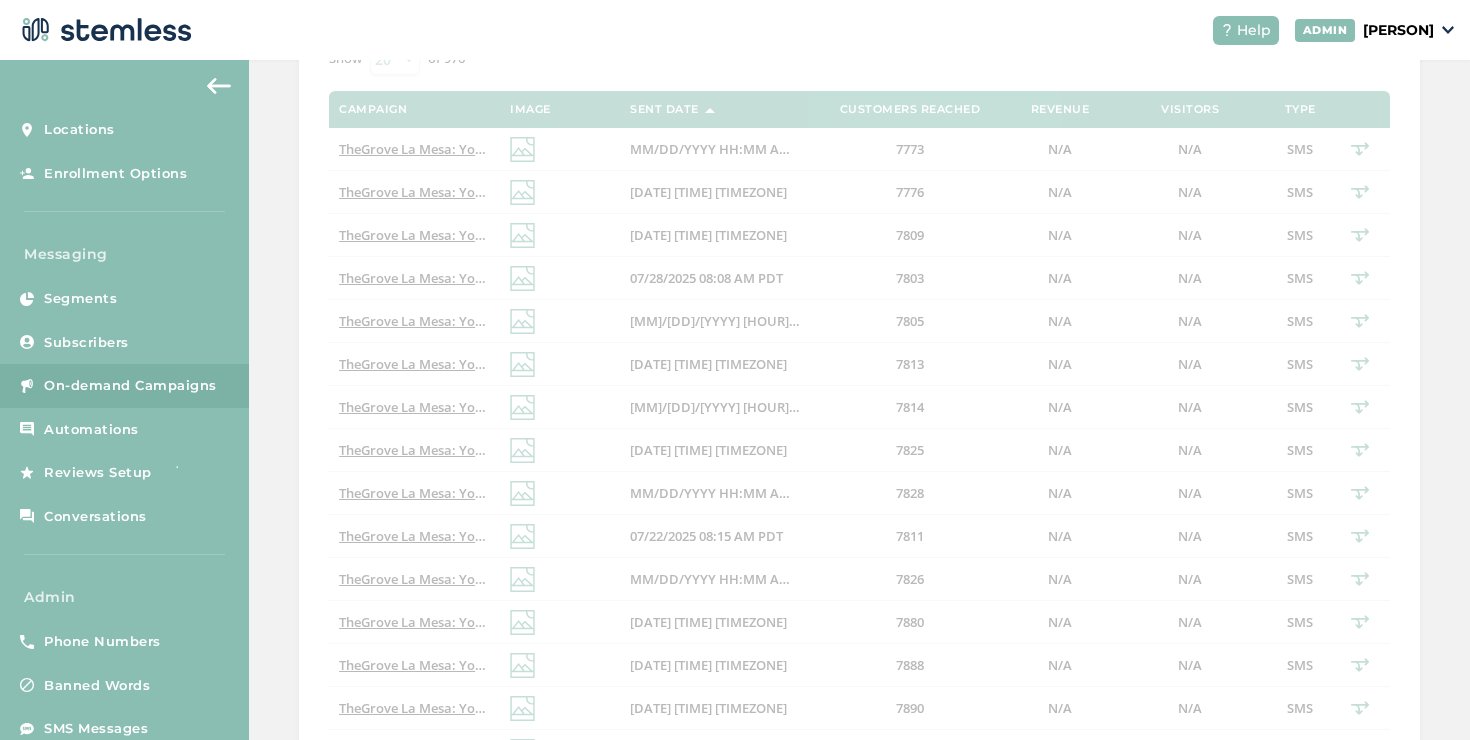 scroll, scrollTop: 648, scrollLeft: 0, axis: vertical 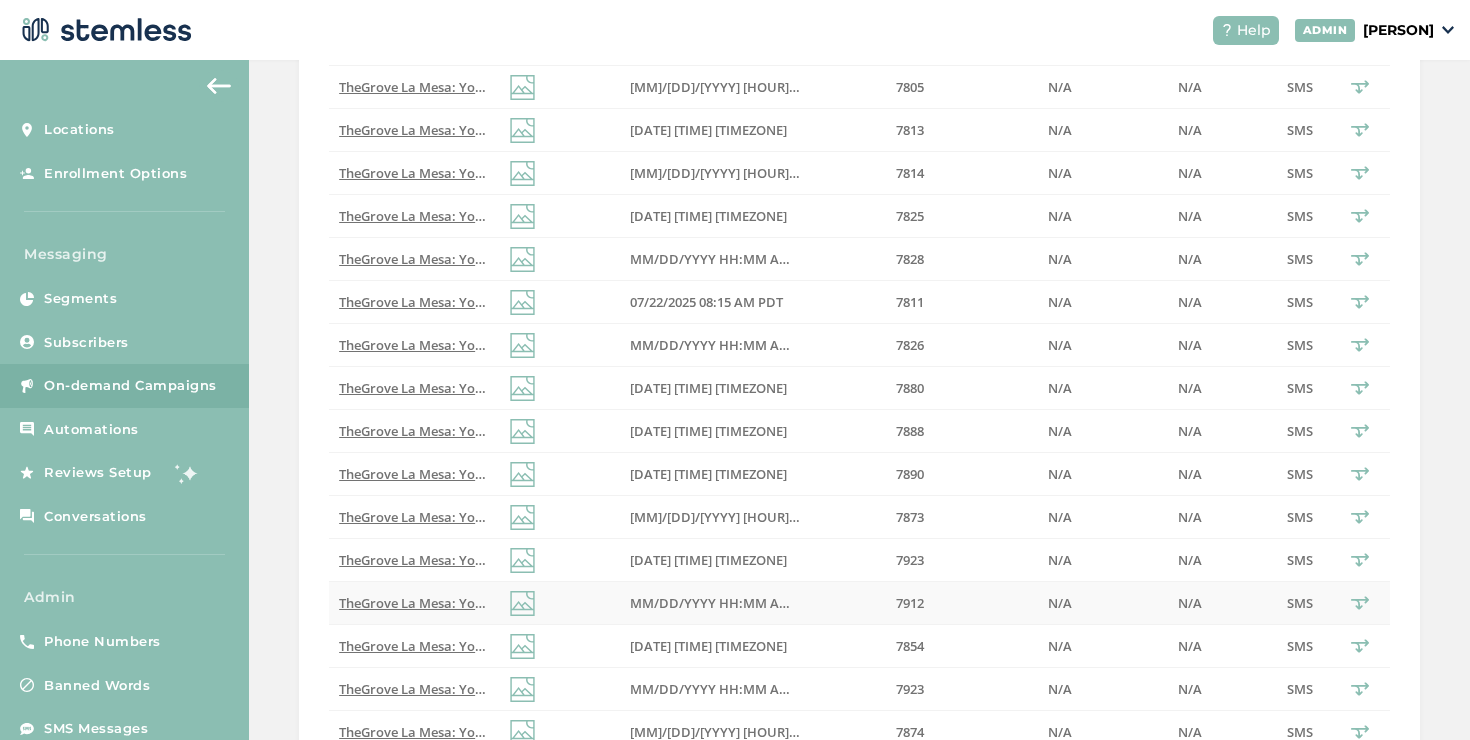 click on "MM/DD/YYYY HH:MM AM PDT" at bounding box center (724, 603) 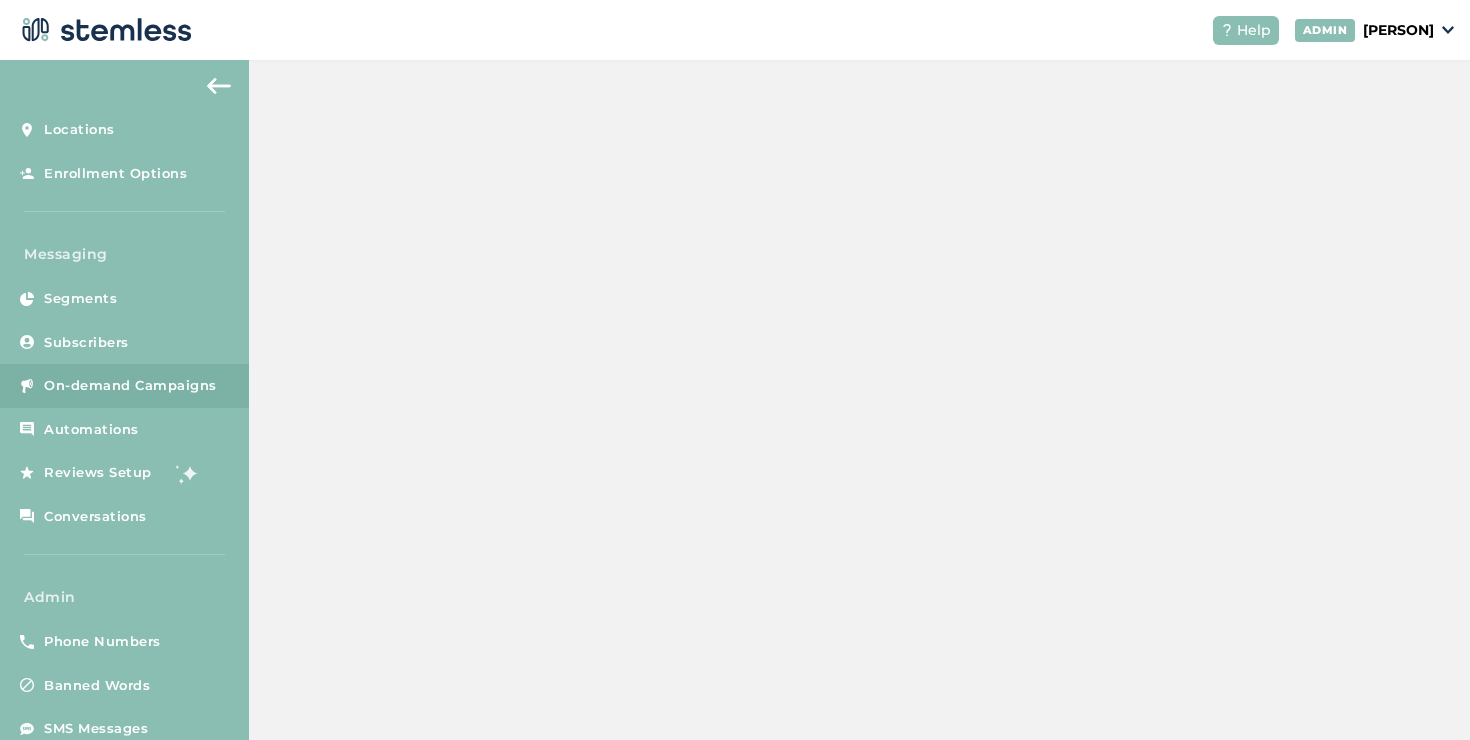 scroll, scrollTop: 0, scrollLeft: 0, axis: both 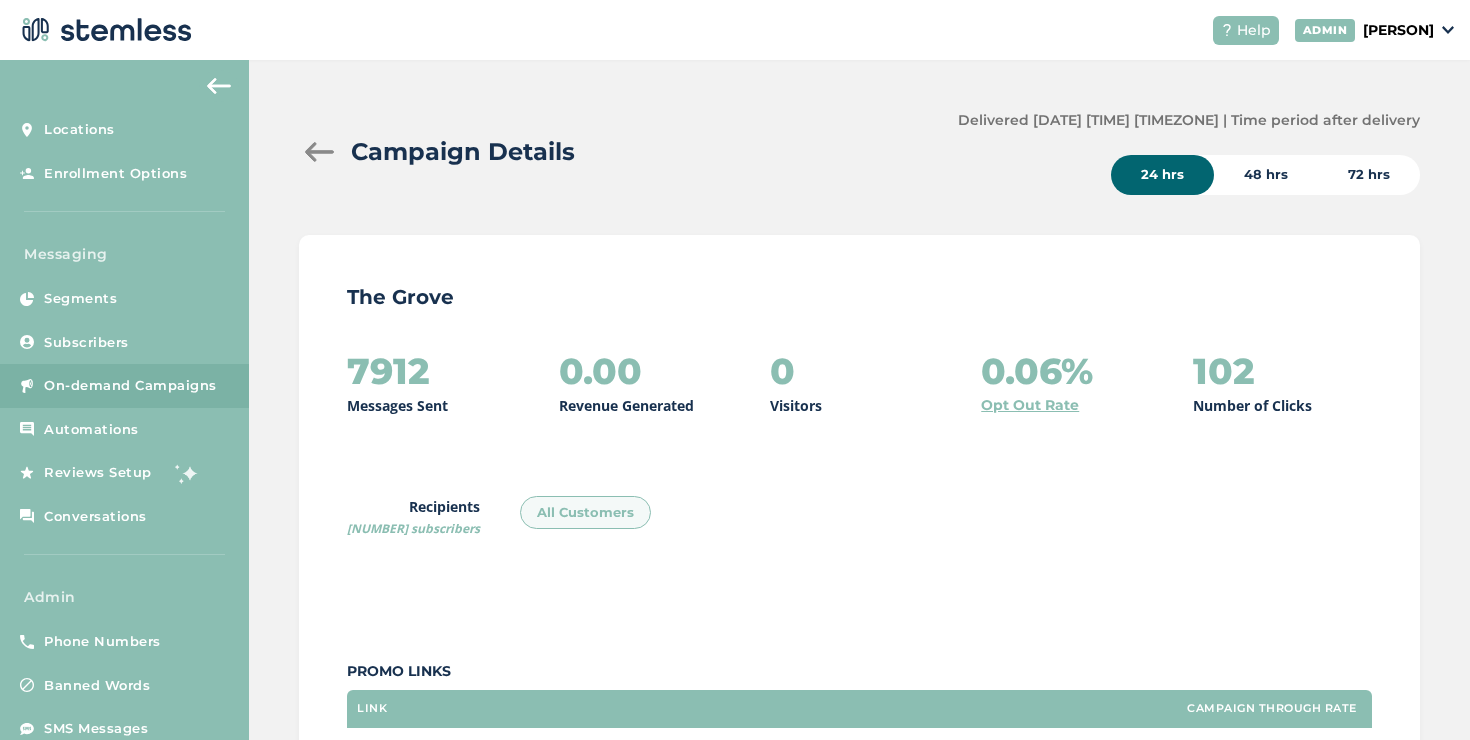 click at bounding box center [319, 152] 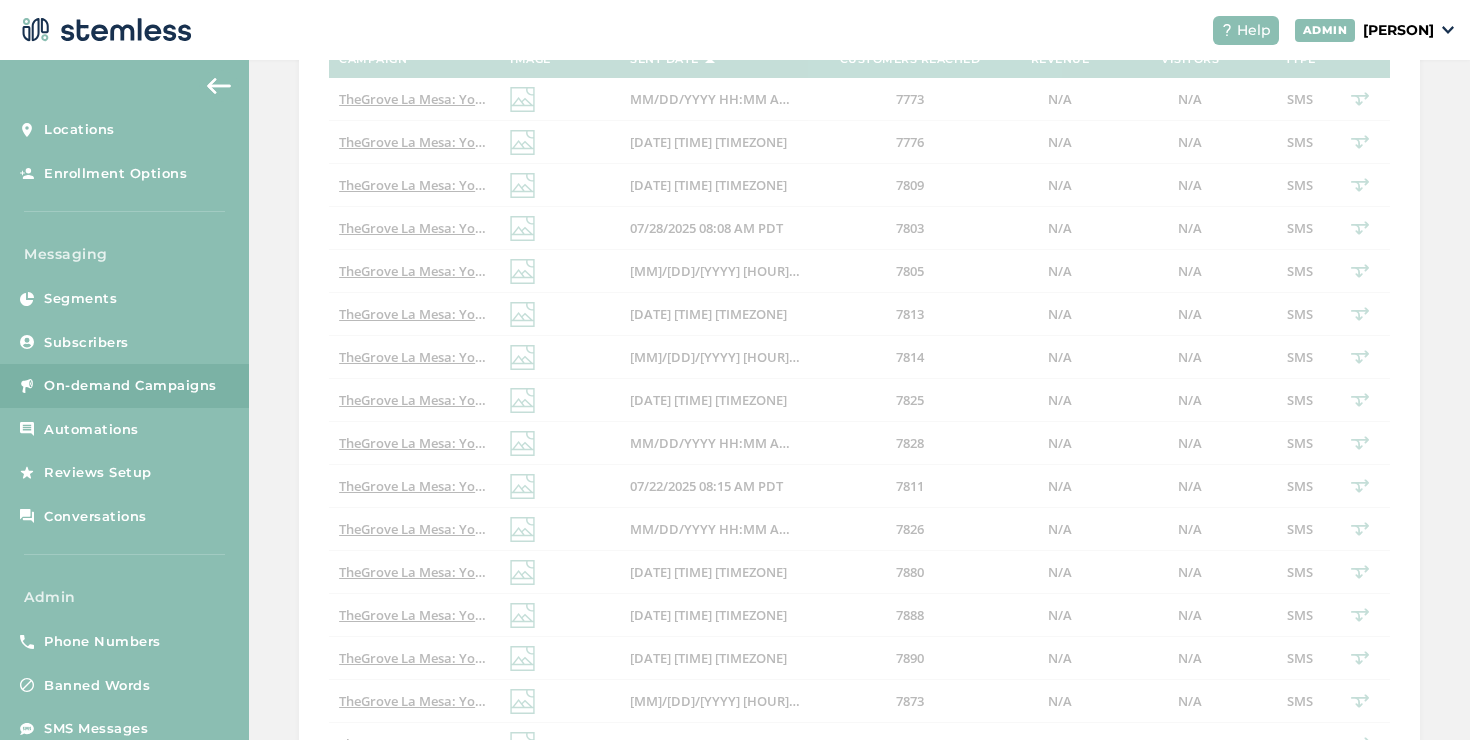 scroll, scrollTop: 697, scrollLeft: 0, axis: vertical 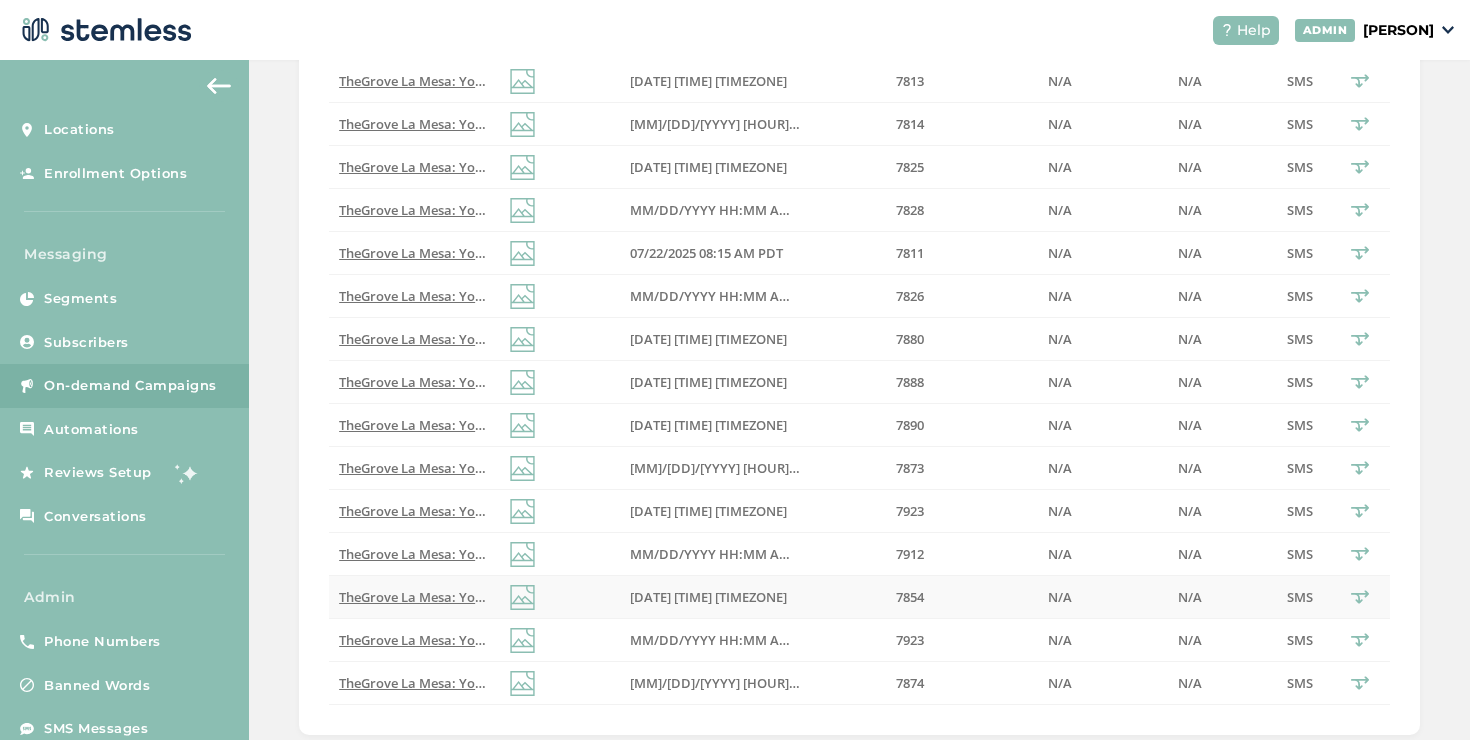 click on "TheGrove La Mesa: You have a new notification waiting for you, {first_name}! Reply END to cancel" at bounding box center [640, 597] 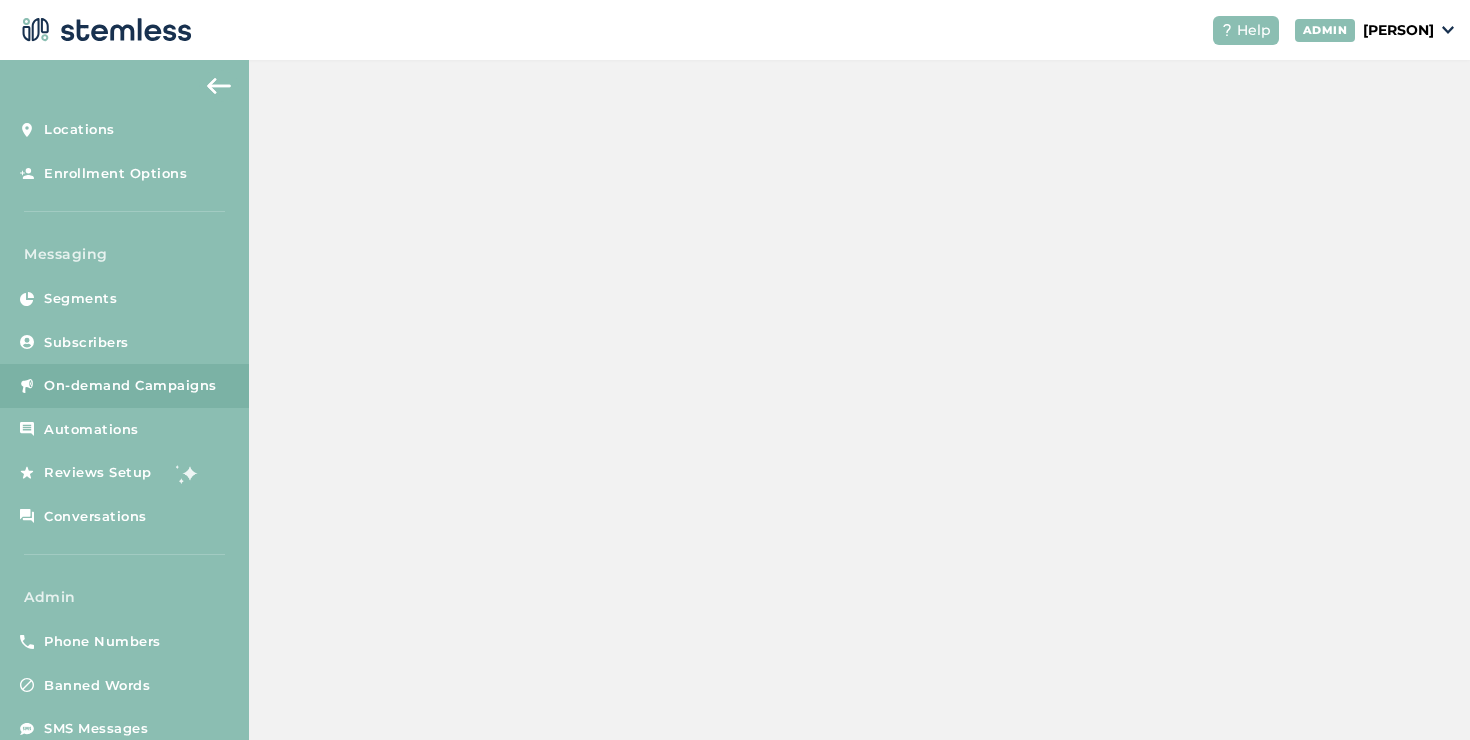 scroll, scrollTop: 0, scrollLeft: 0, axis: both 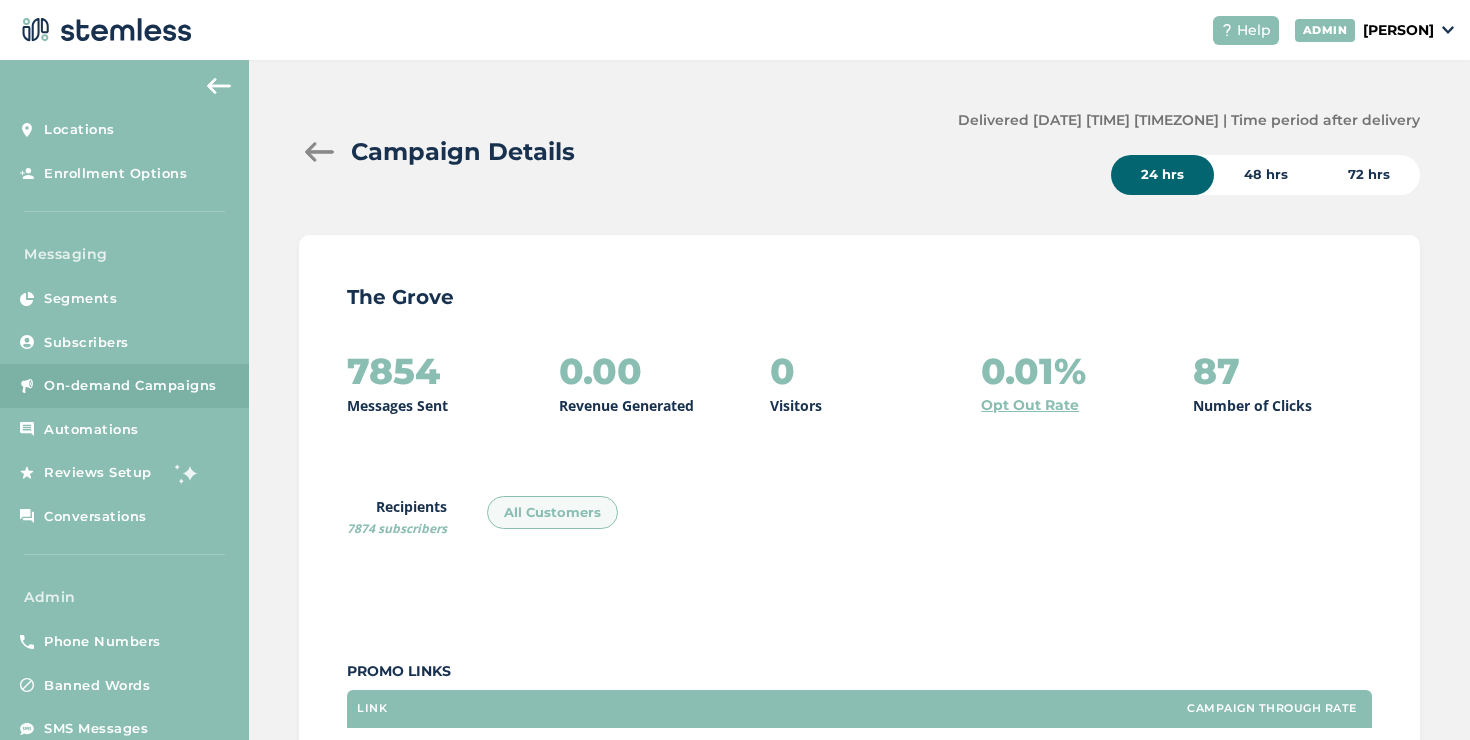 click on "[PERSON]" at bounding box center [1398, 30] 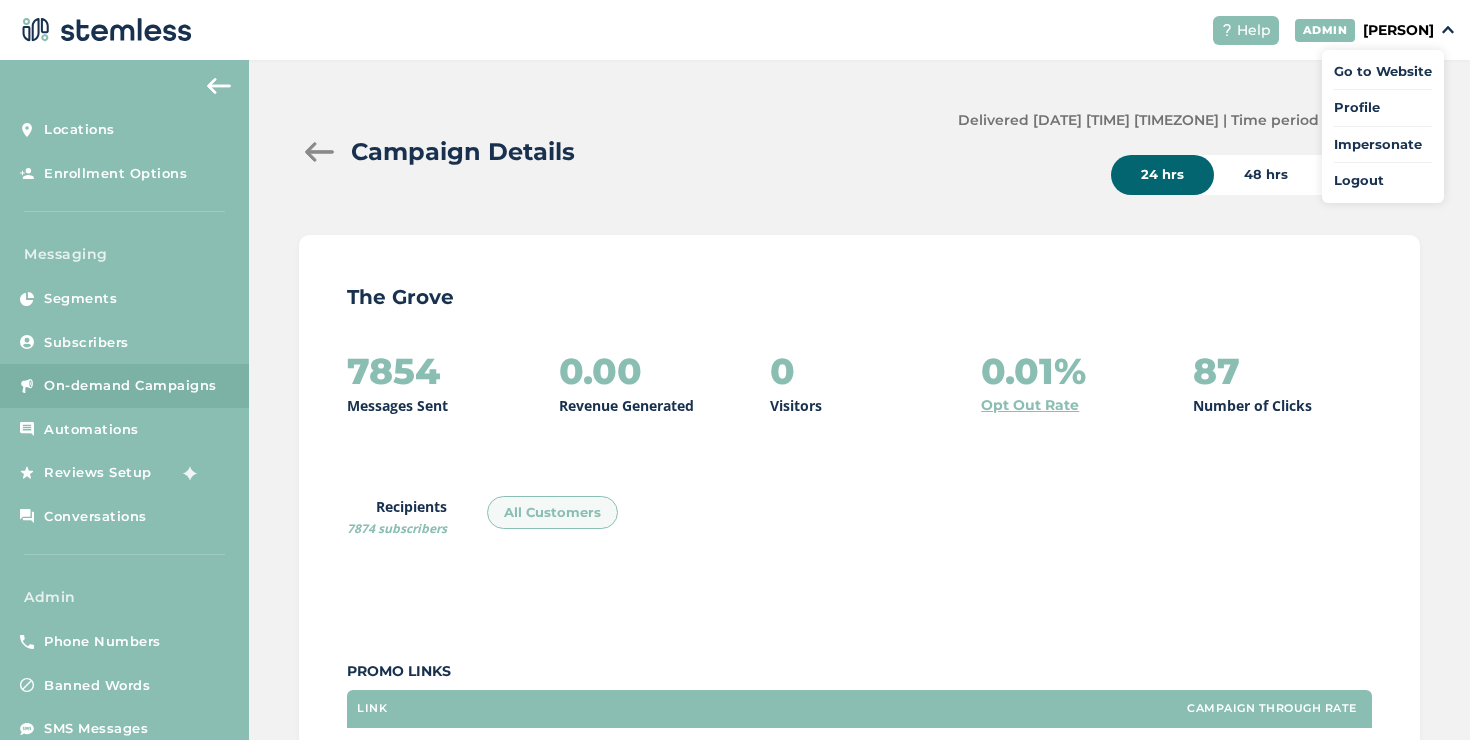 click on "Impersonate" at bounding box center (1383, 145) 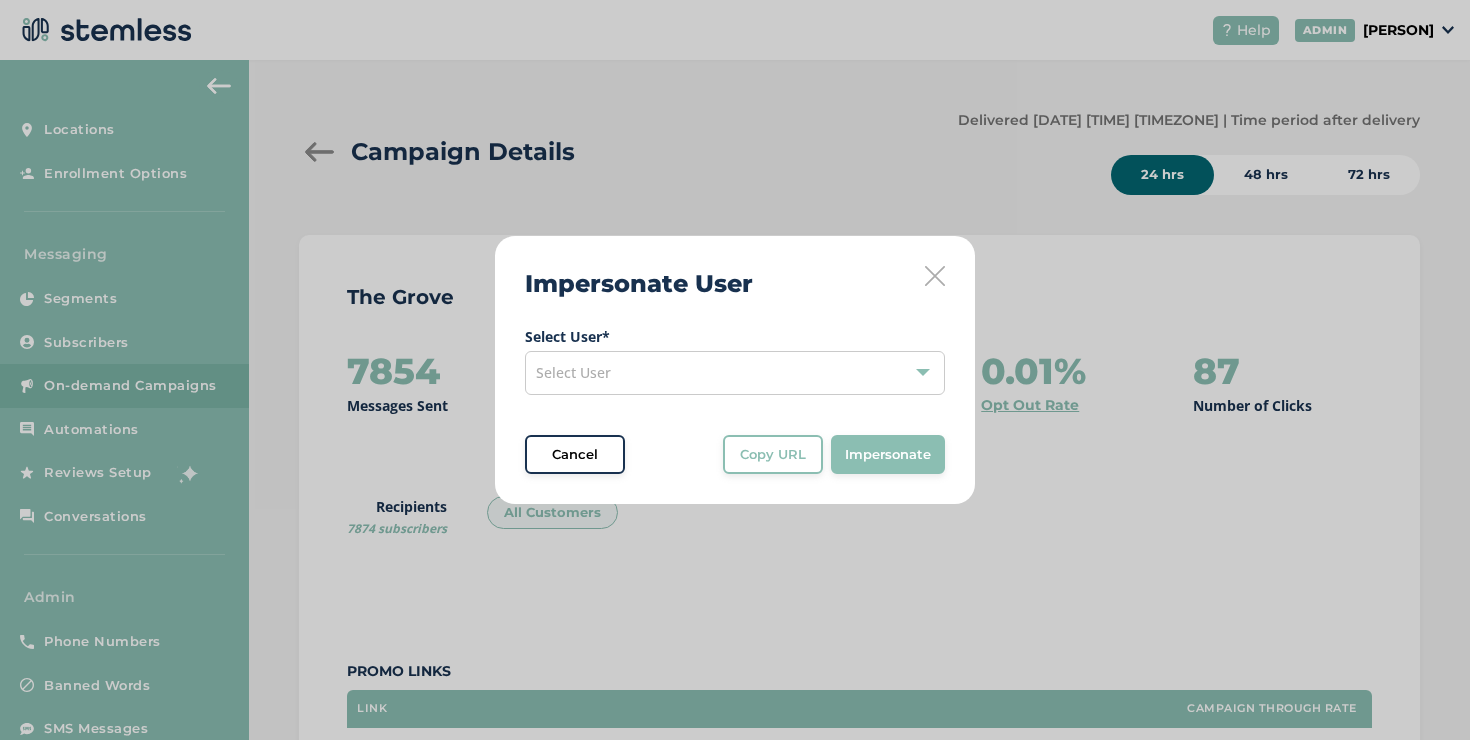 click on "Select User" at bounding box center (735, 373) 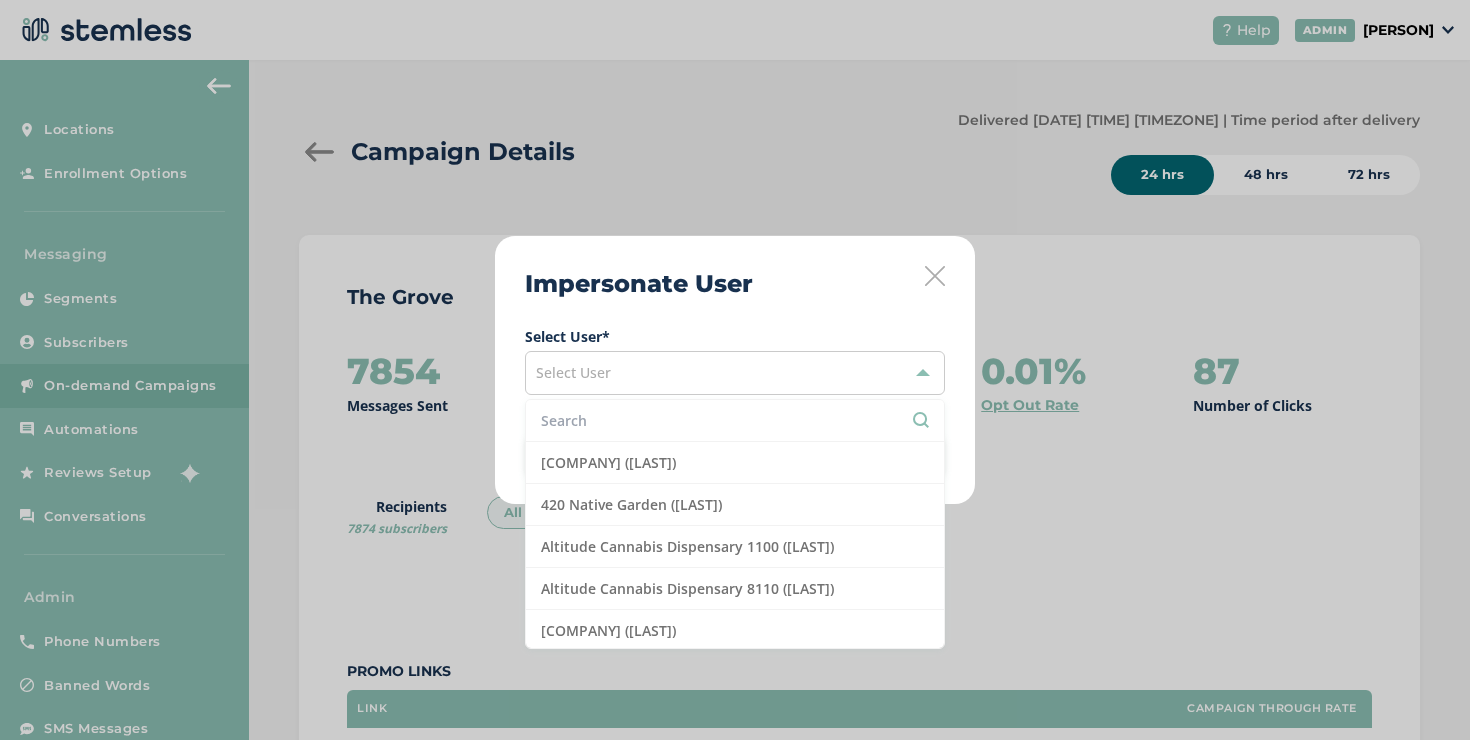 click at bounding box center [735, 420] 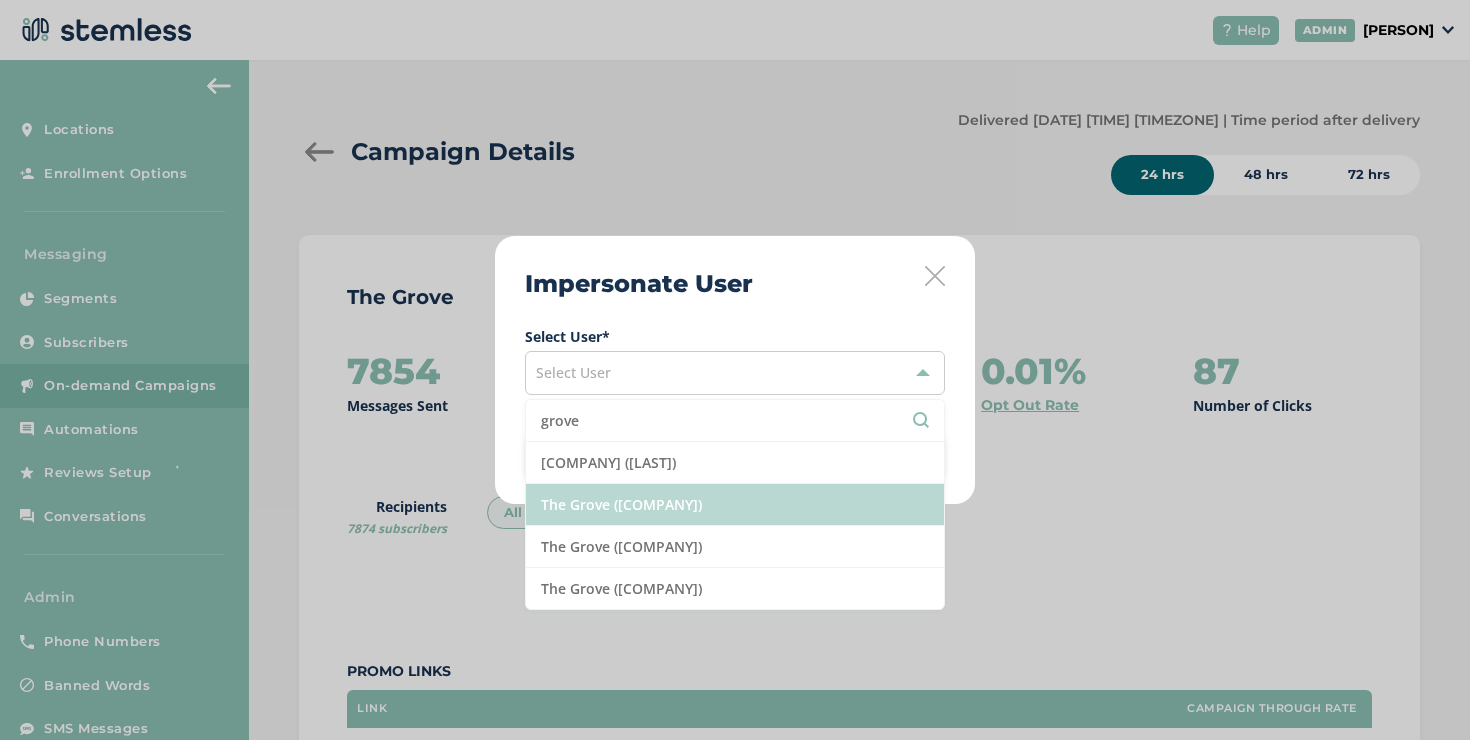 type on "grove" 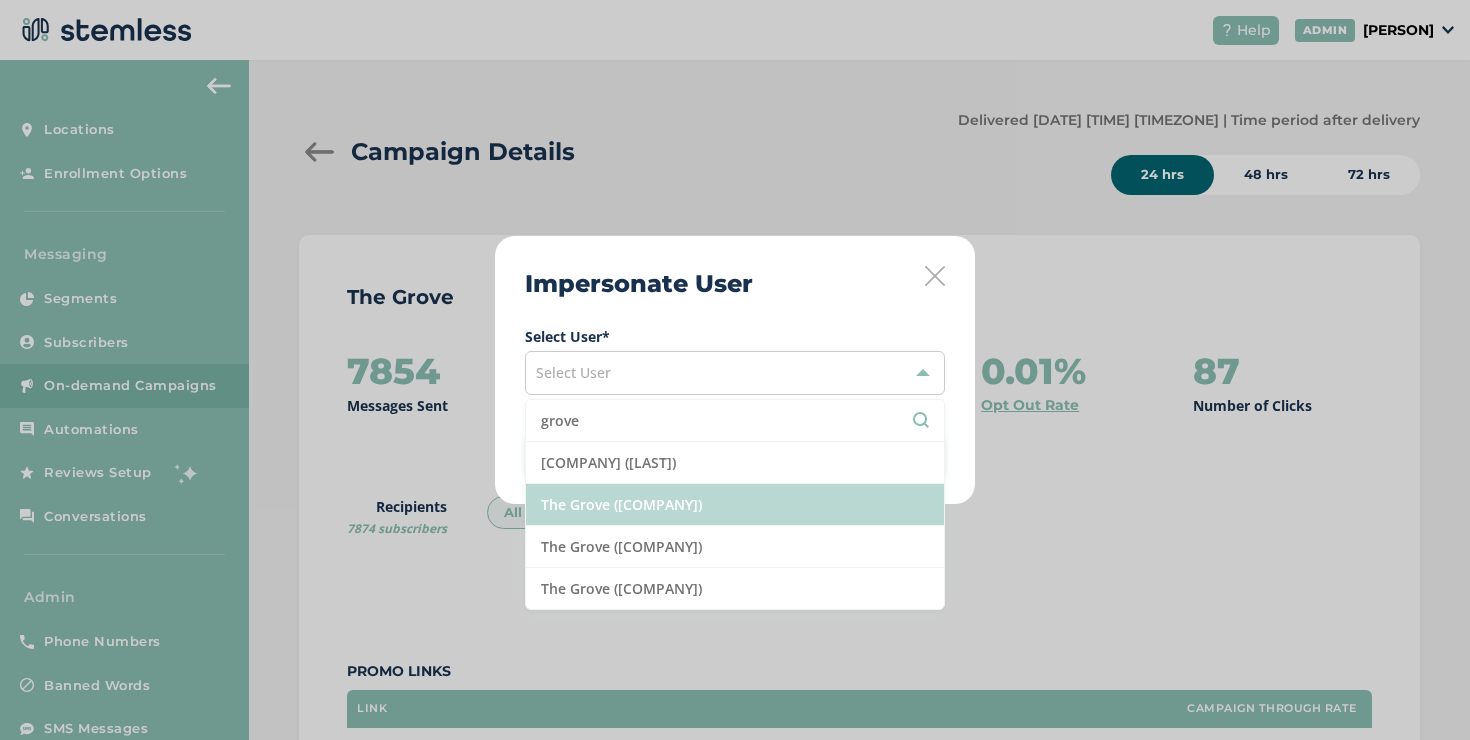 click on "The Grove ([COMPANY])" at bounding box center [735, 505] 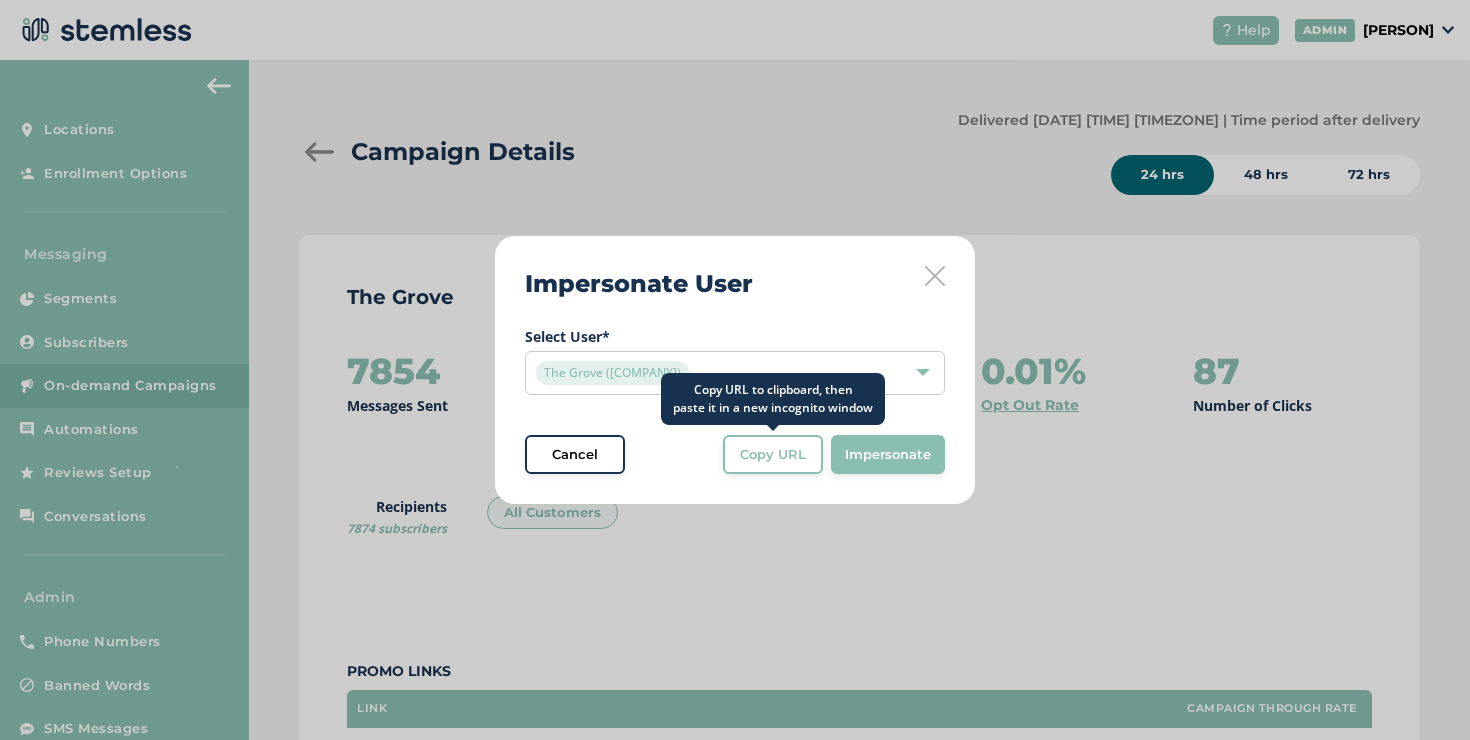 click on "Copy URL" at bounding box center [773, 455] 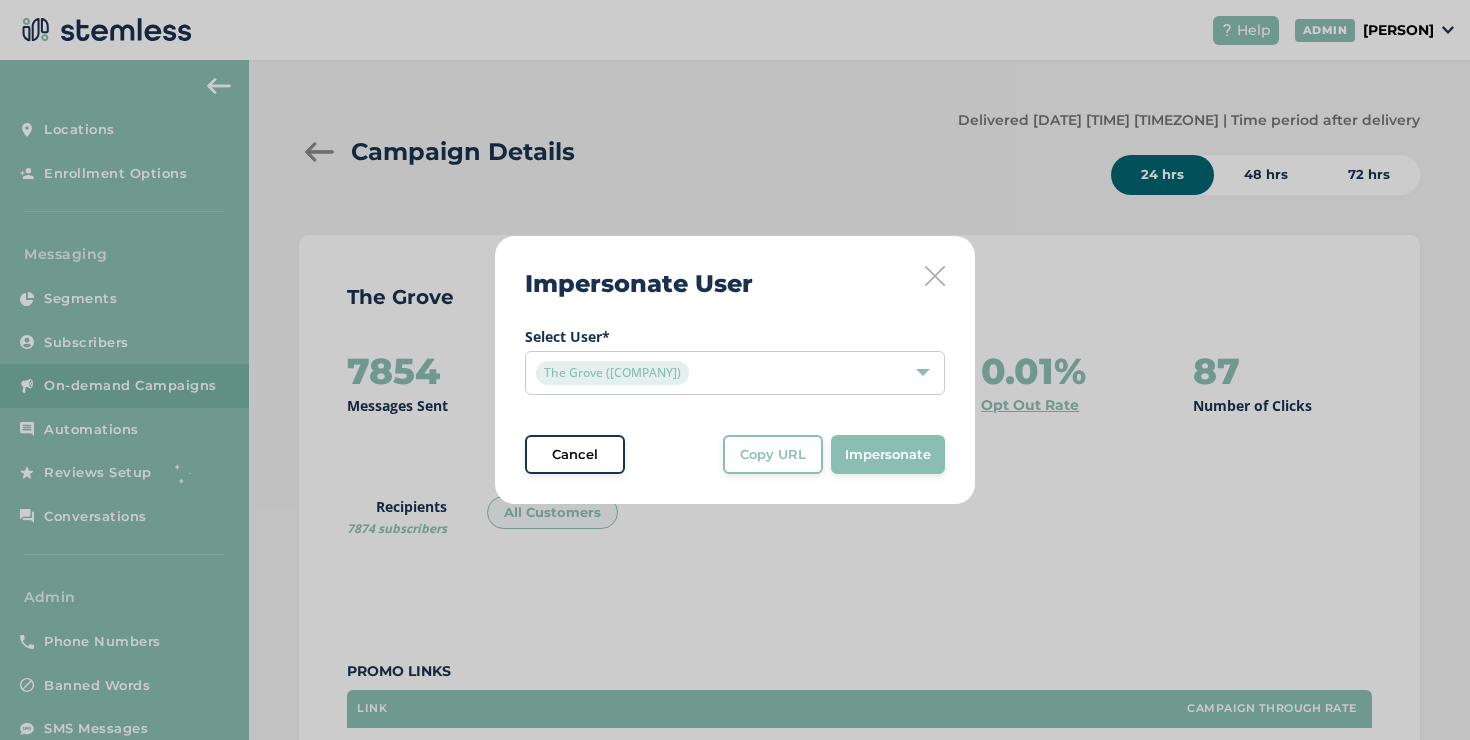 click on "Impersonate User Select User * The Grove (The Grove) Cancel Copy URL Copy URL to clipboard, then paste it in a new incognito window Impersonate" at bounding box center (735, 370) 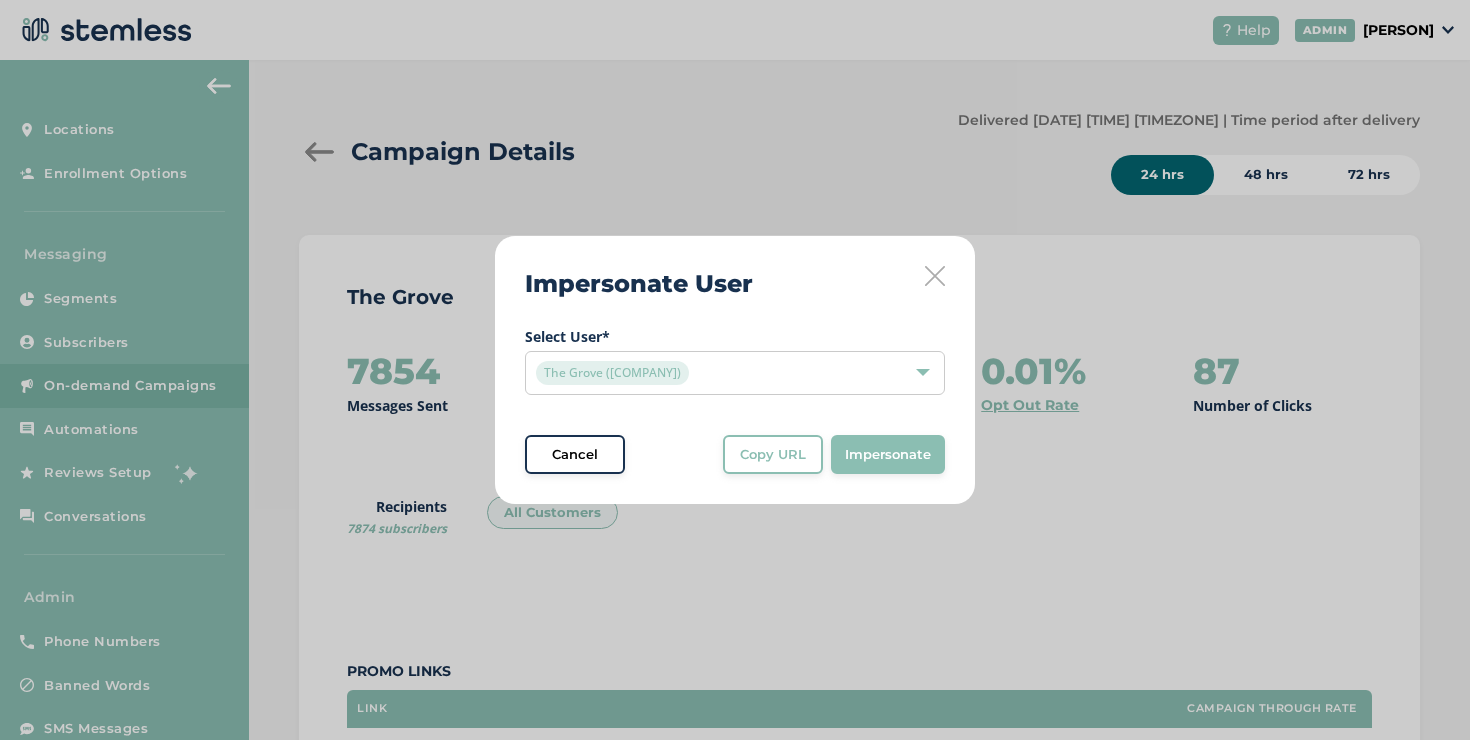 click on "Impersonate User Select User * The Grove (The Grove) Cancel Copy URL Copy URL to clipboard, then paste it in a new incognito window Impersonate" at bounding box center [735, 370] 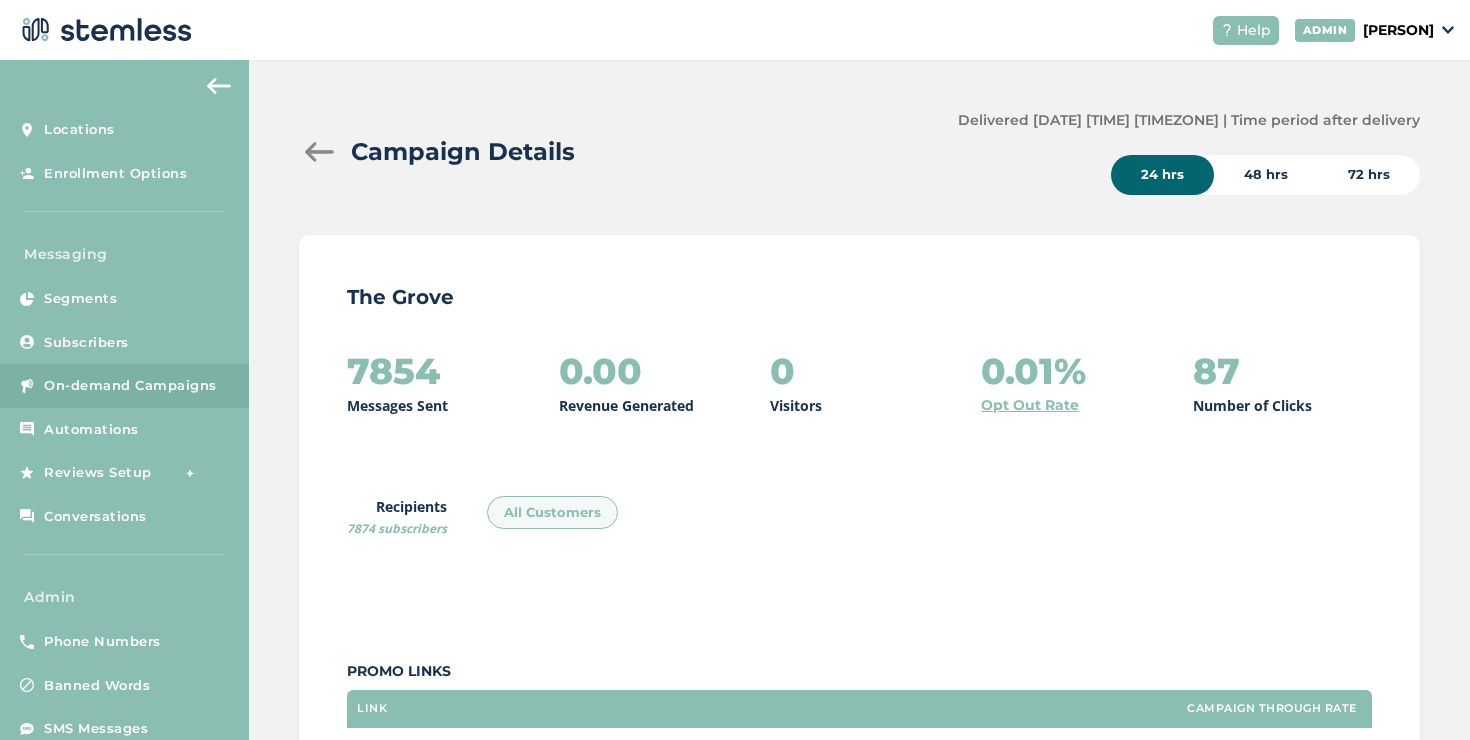 click at bounding box center [319, 152] 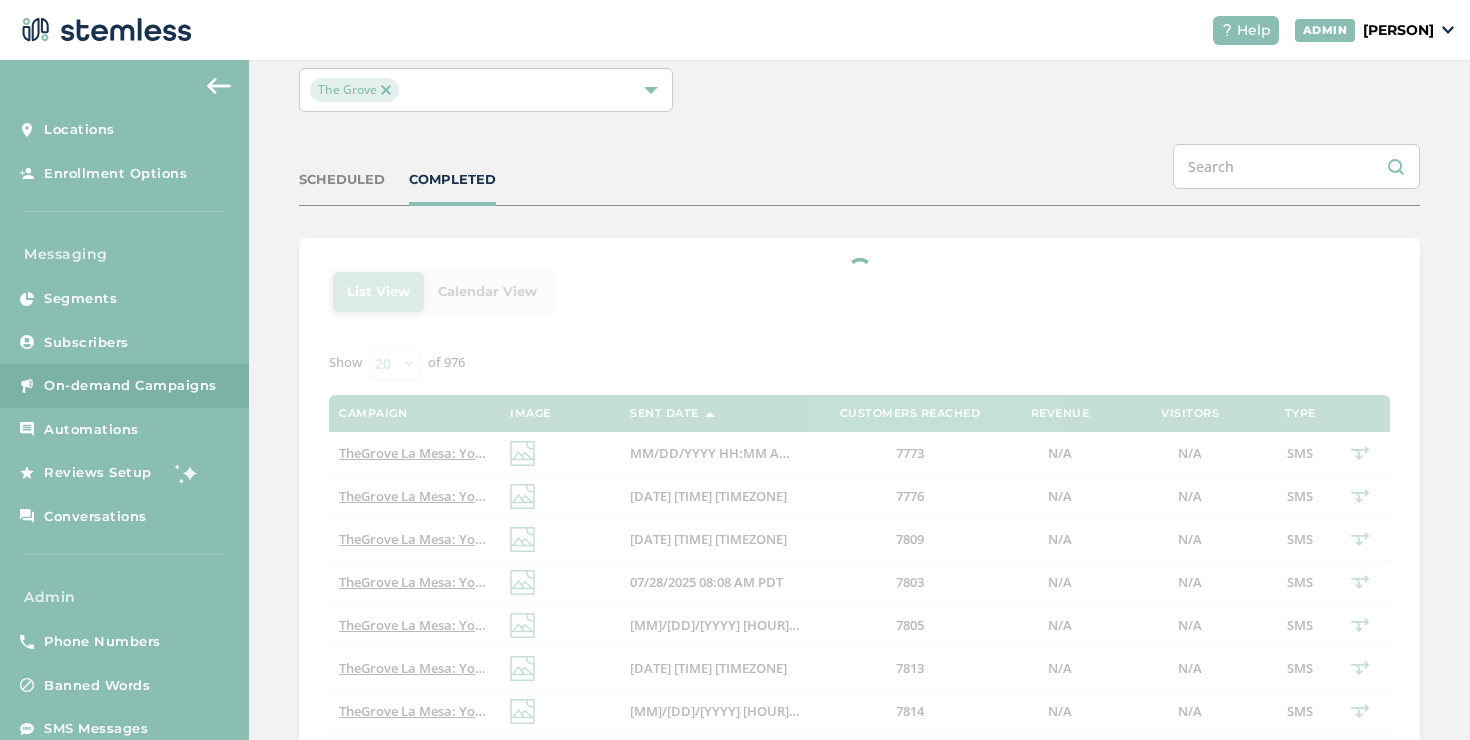 scroll, scrollTop: 194, scrollLeft: 0, axis: vertical 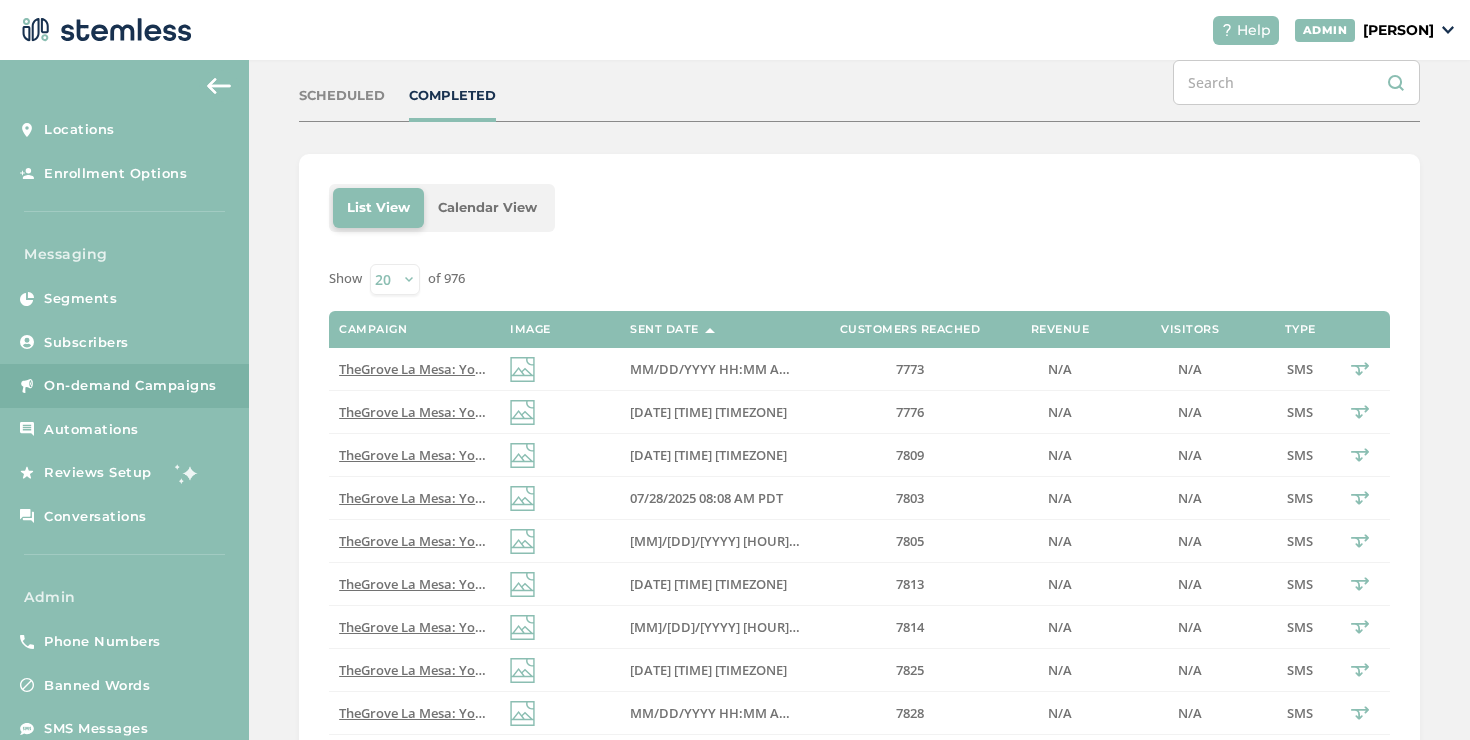 click on "[DATE] [TIME] [TIMEZONE]" at bounding box center [708, 455] 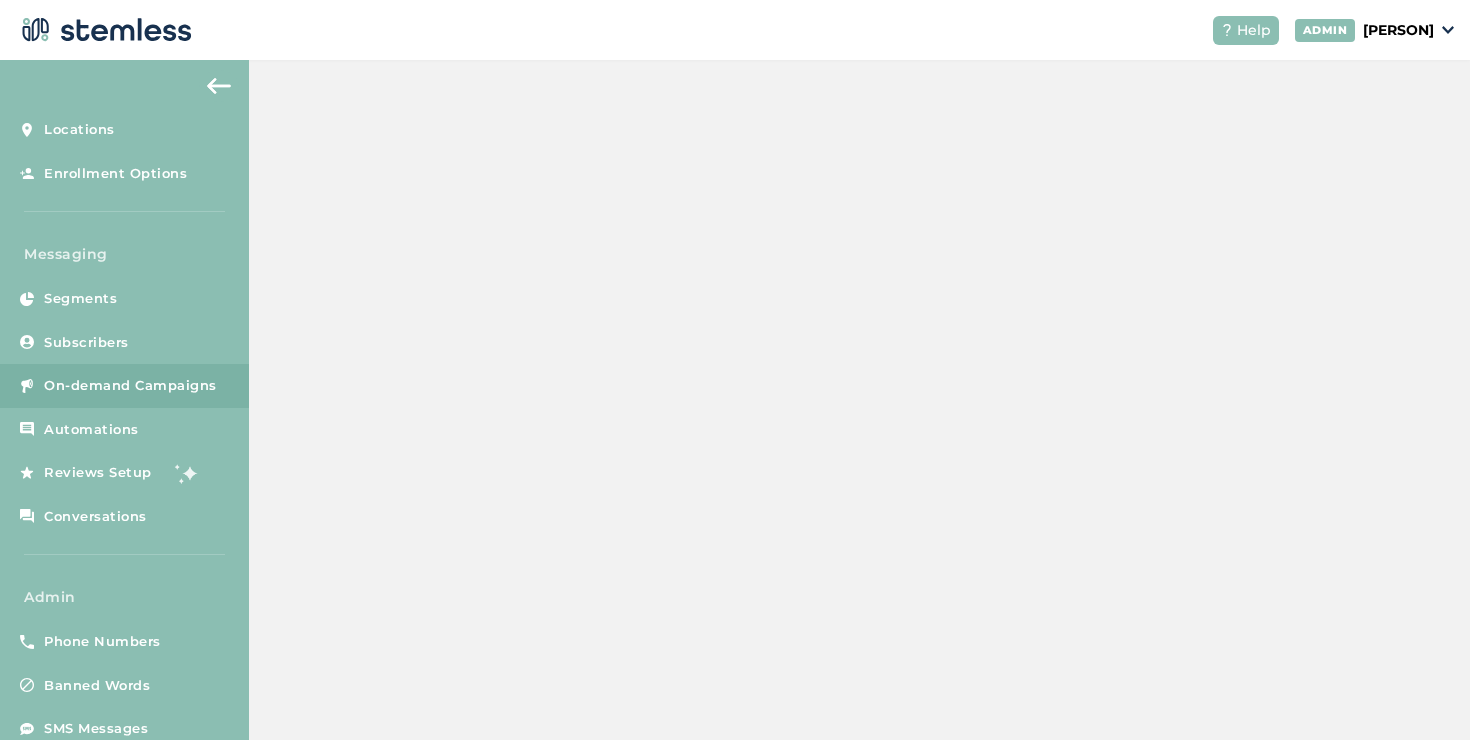 scroll, scrollTop: 0, scrollLeft: 0, axis: both 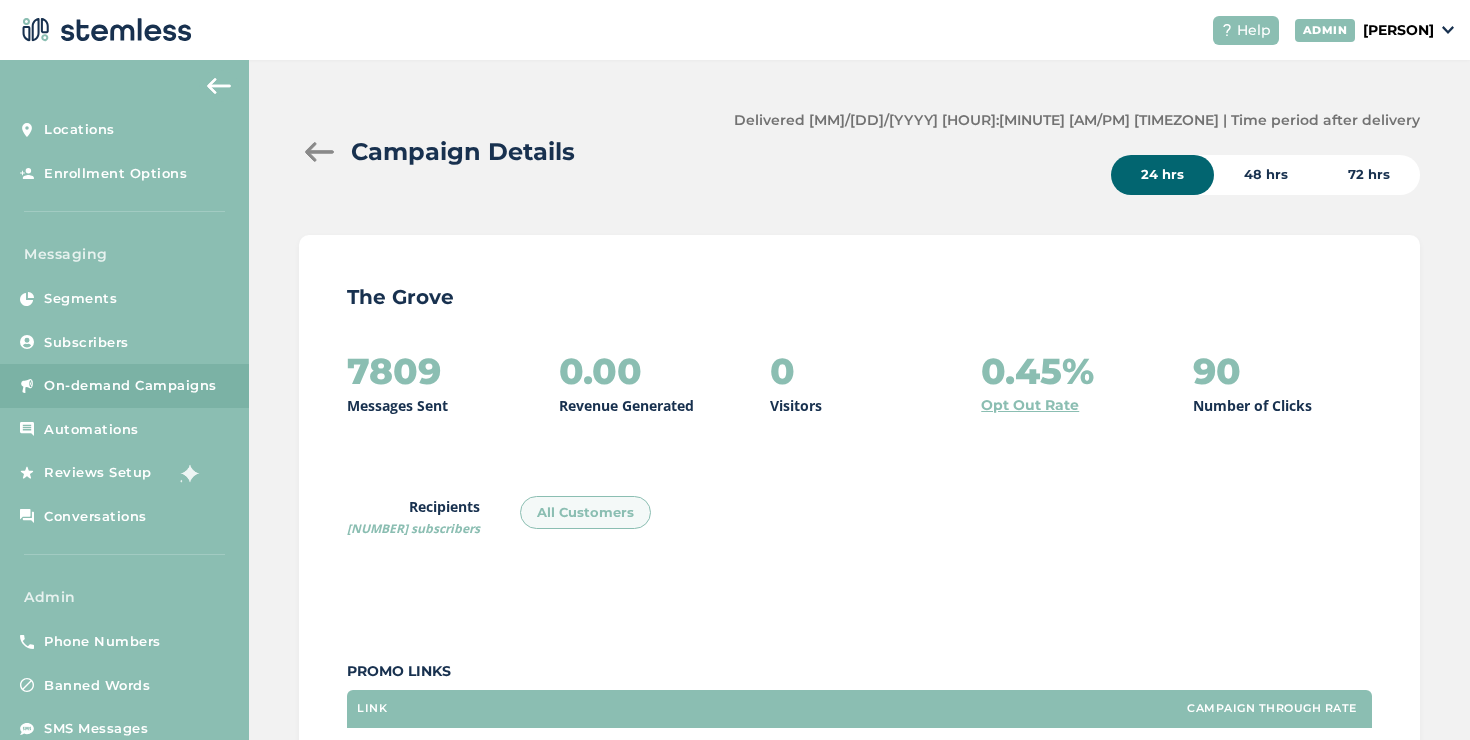 click on "[NUMBER] subscribers" at bounding box center (413, 528) 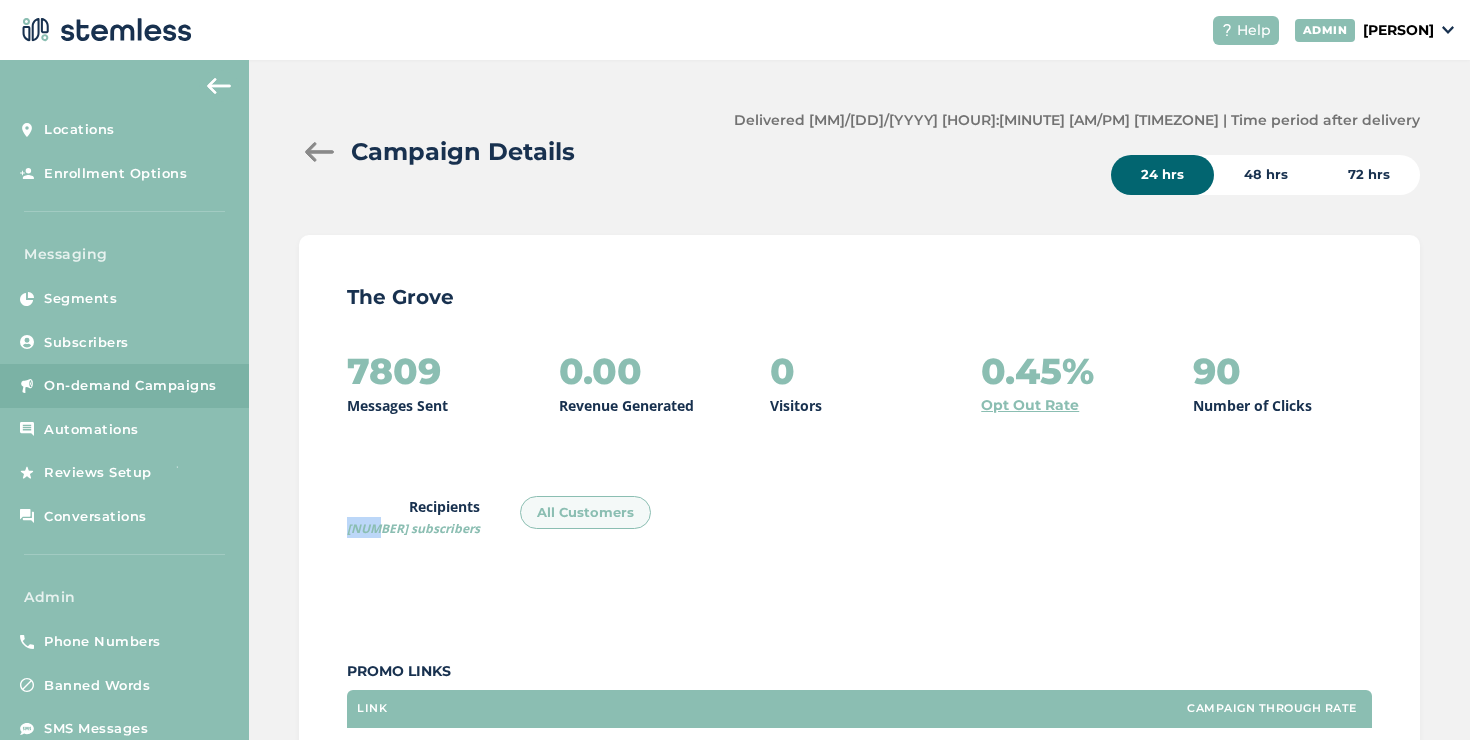 click on "[NUMBER] subscribers" at bounding box center (413, 528) 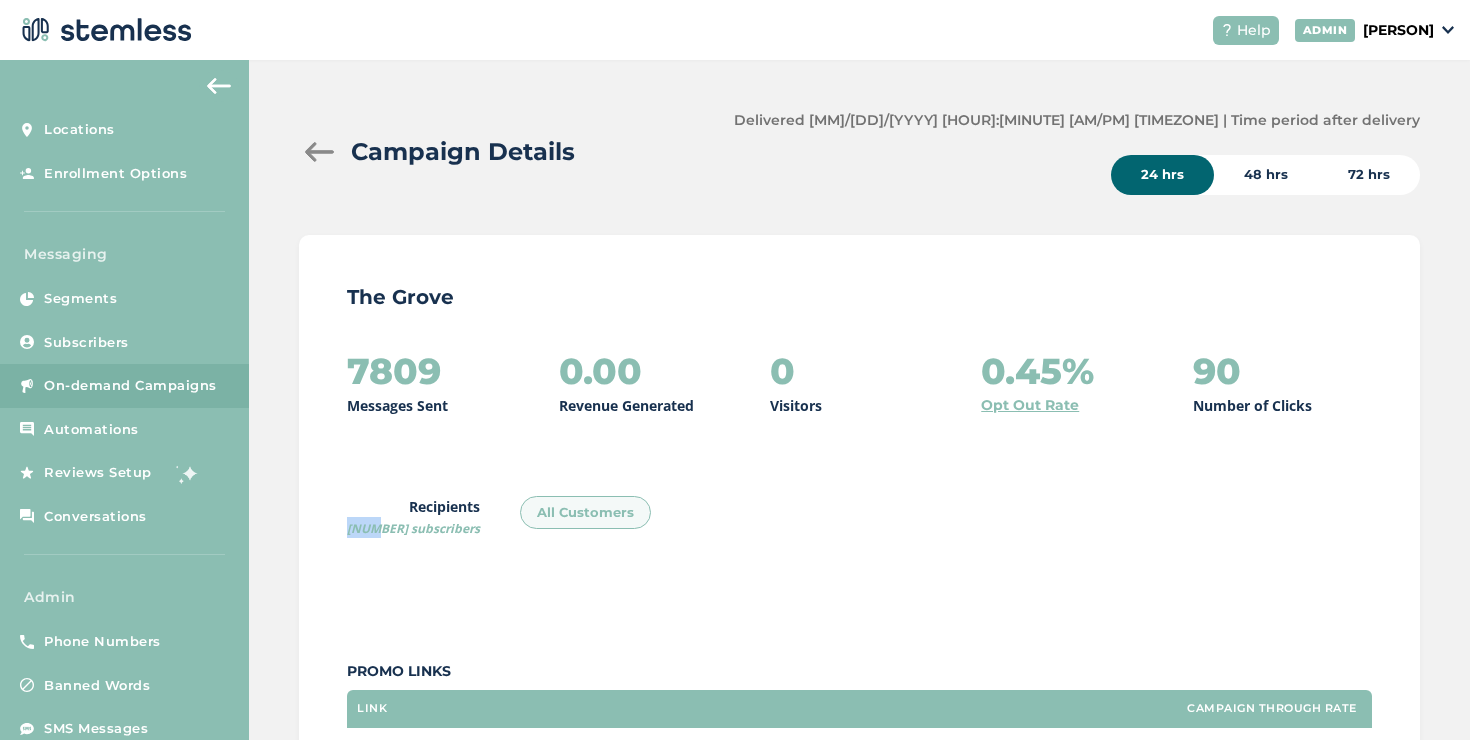 copy on "7819" 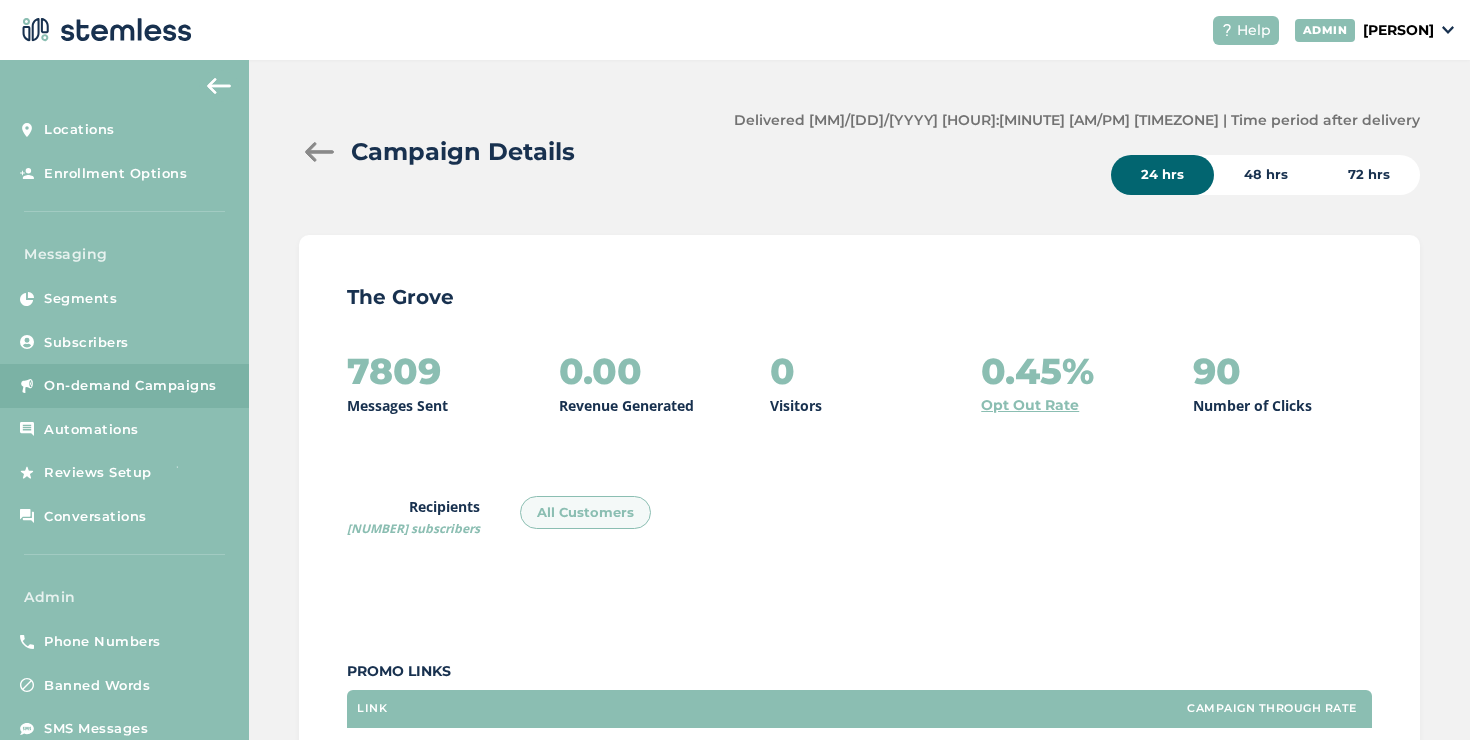 click at bounding box center (319, 152) 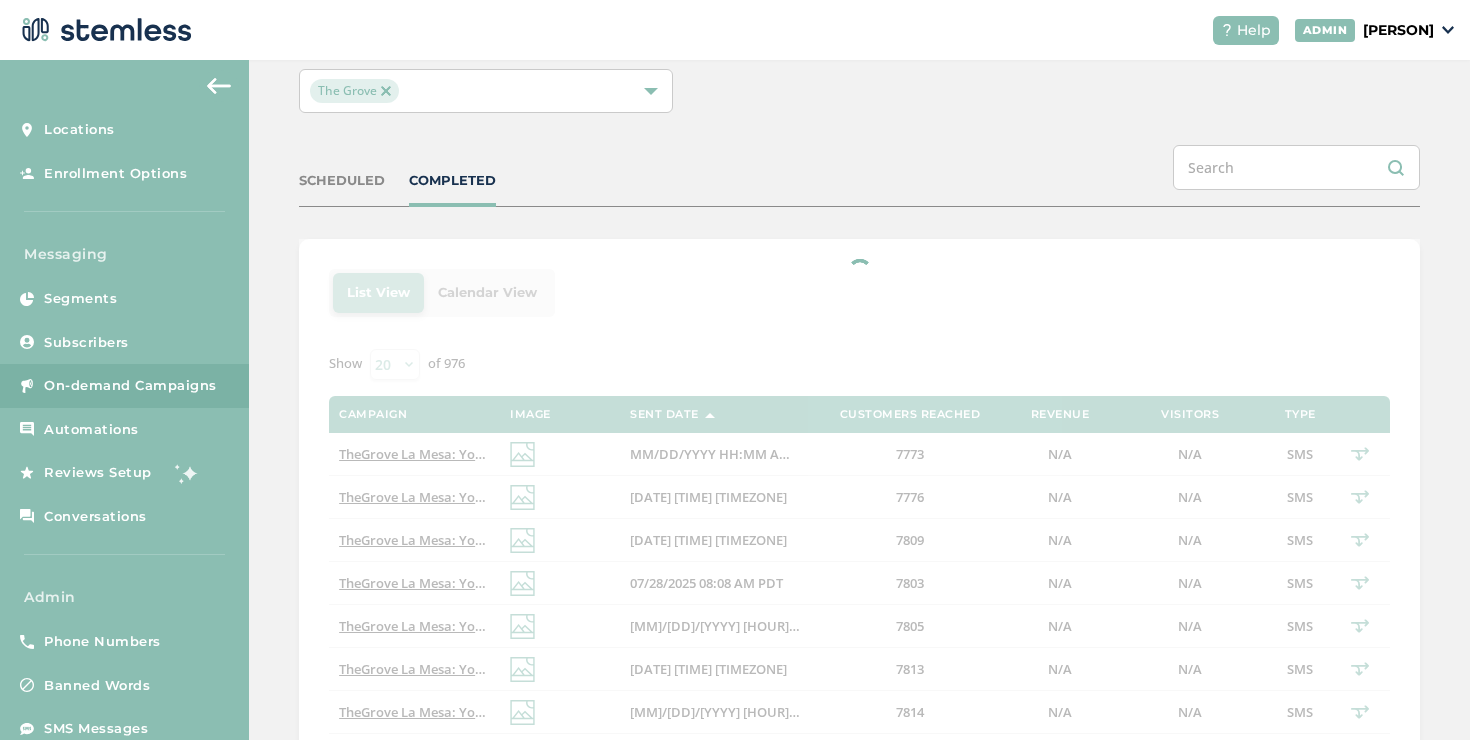 scroll, scrollTop: 110, scrollLeft: 0, axis: vertical 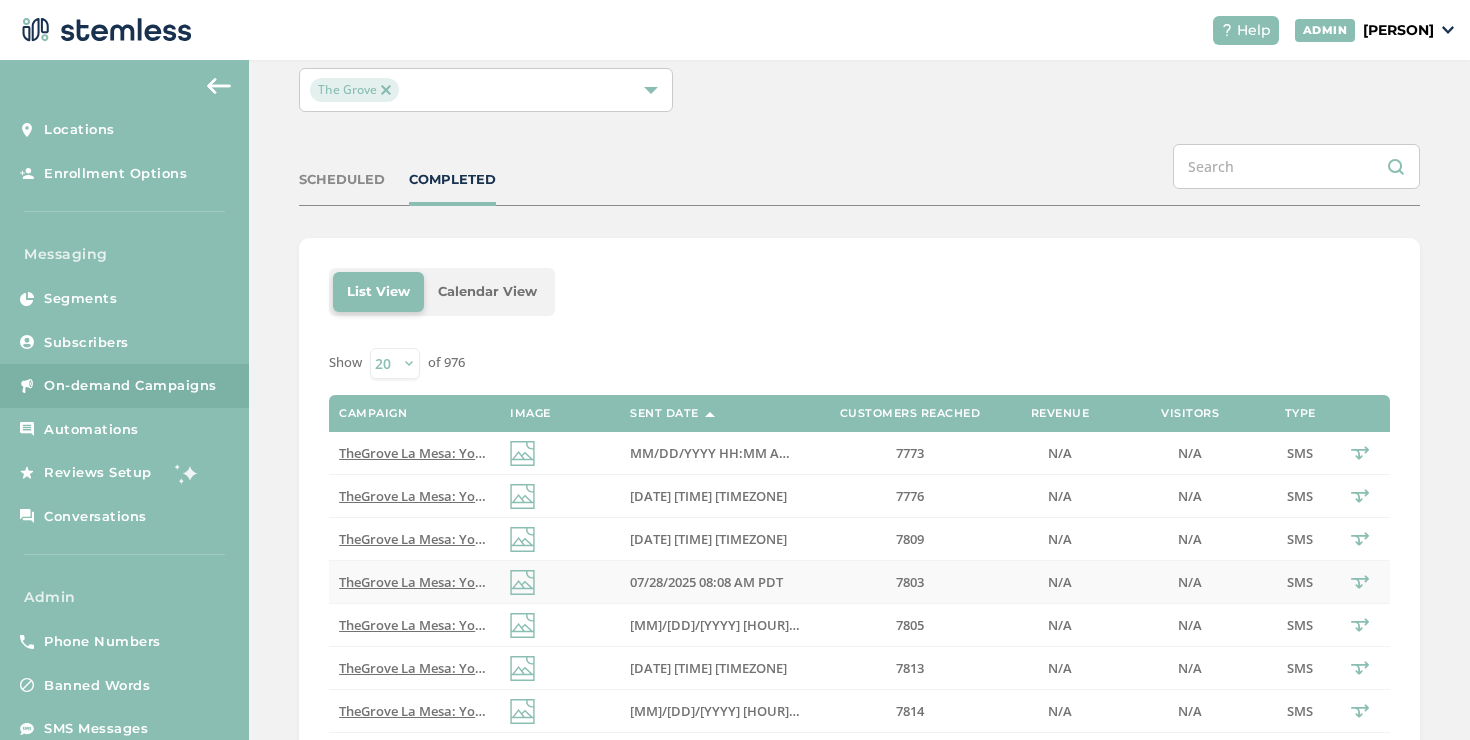 click on "07/28/2025 08:08 AM PDT" at bounding box center (706, 582) 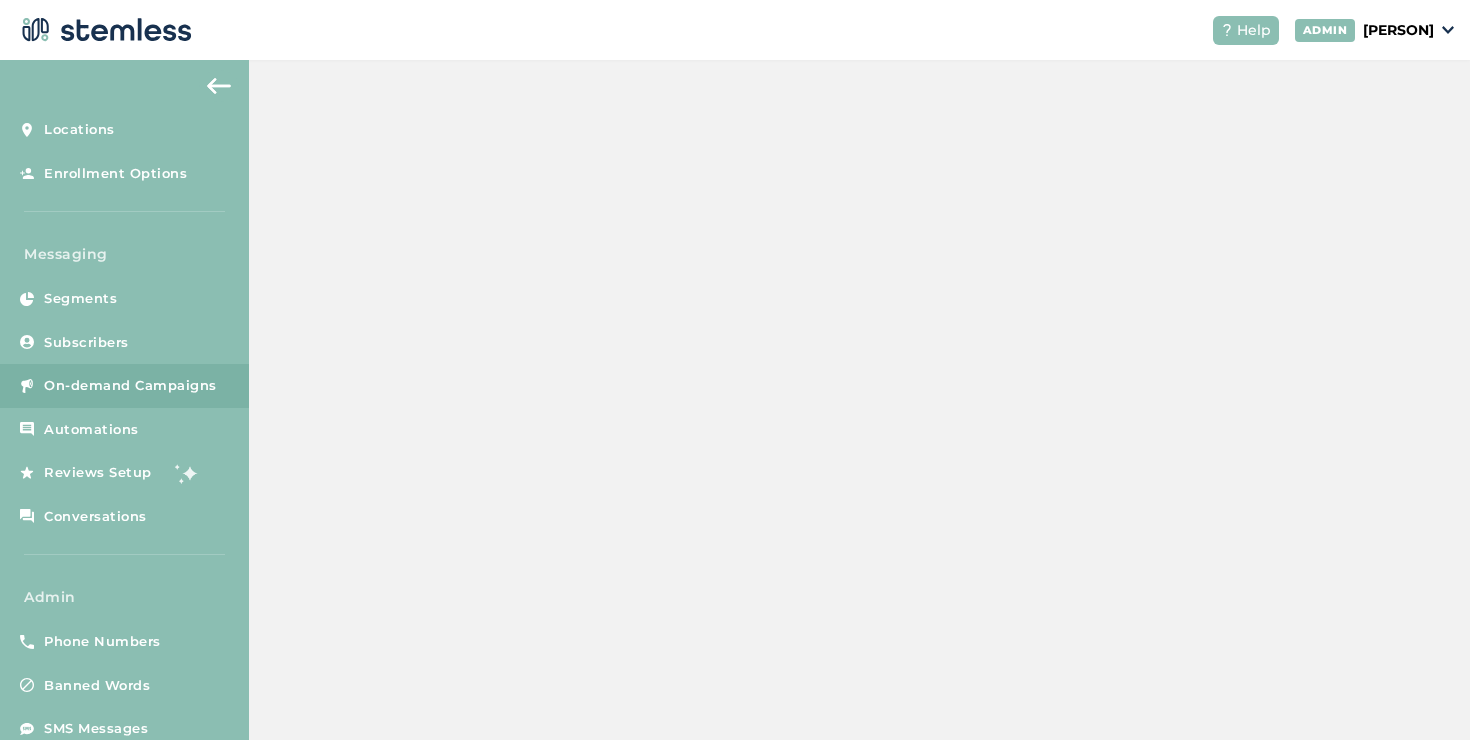 scroll, scrollTop: 0, scrollLeft: 0, axis: both 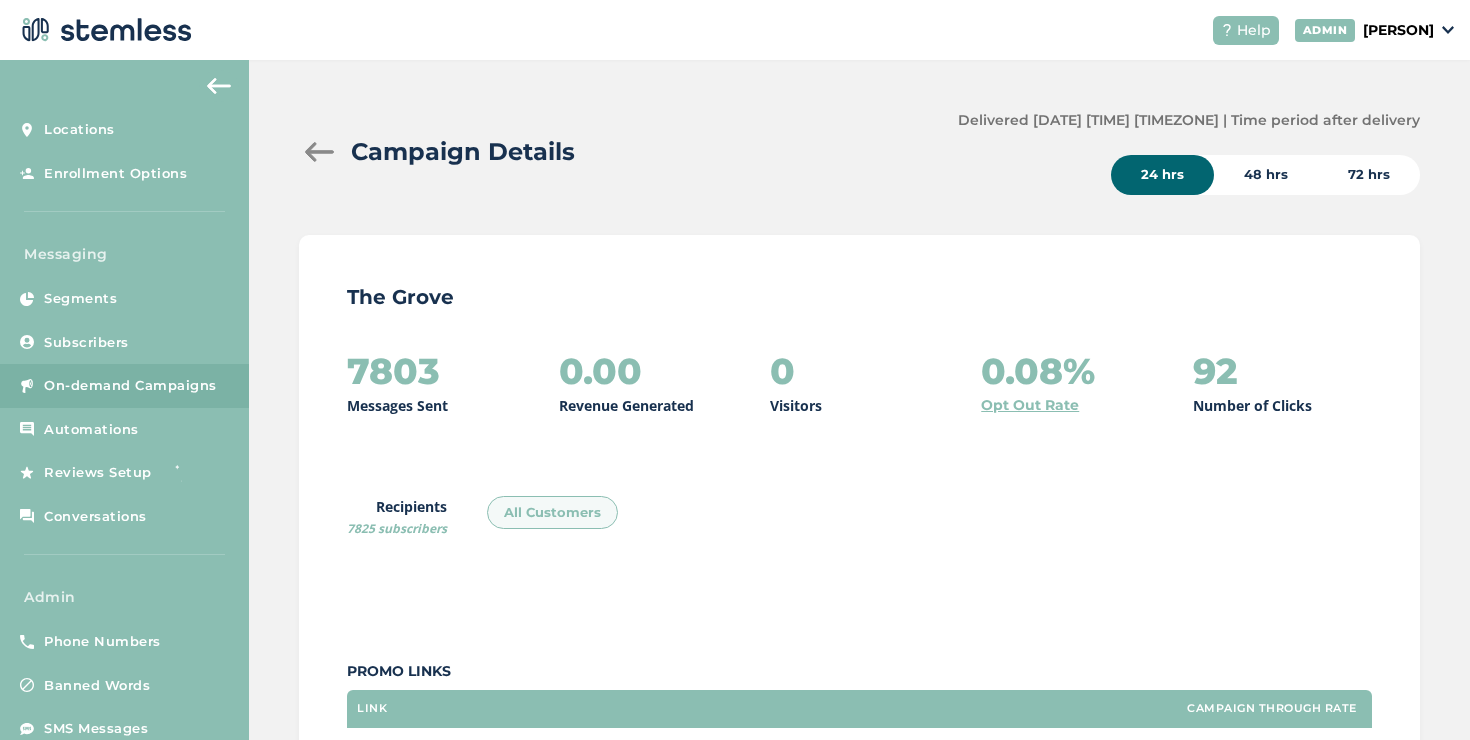click on "7825 subscribers" at bounding box center (397, 528) 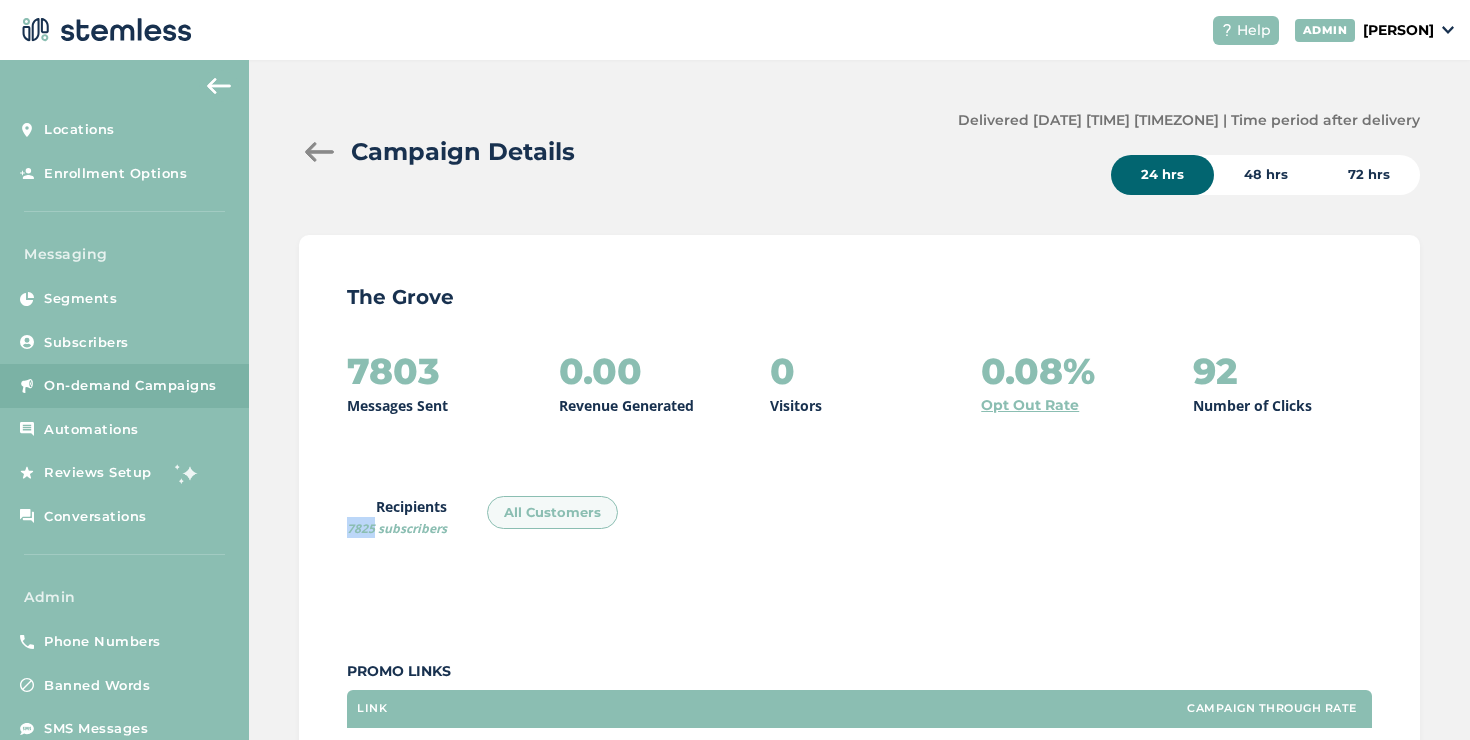 click on "7825 subscribers" at bounding box center [397, 528] 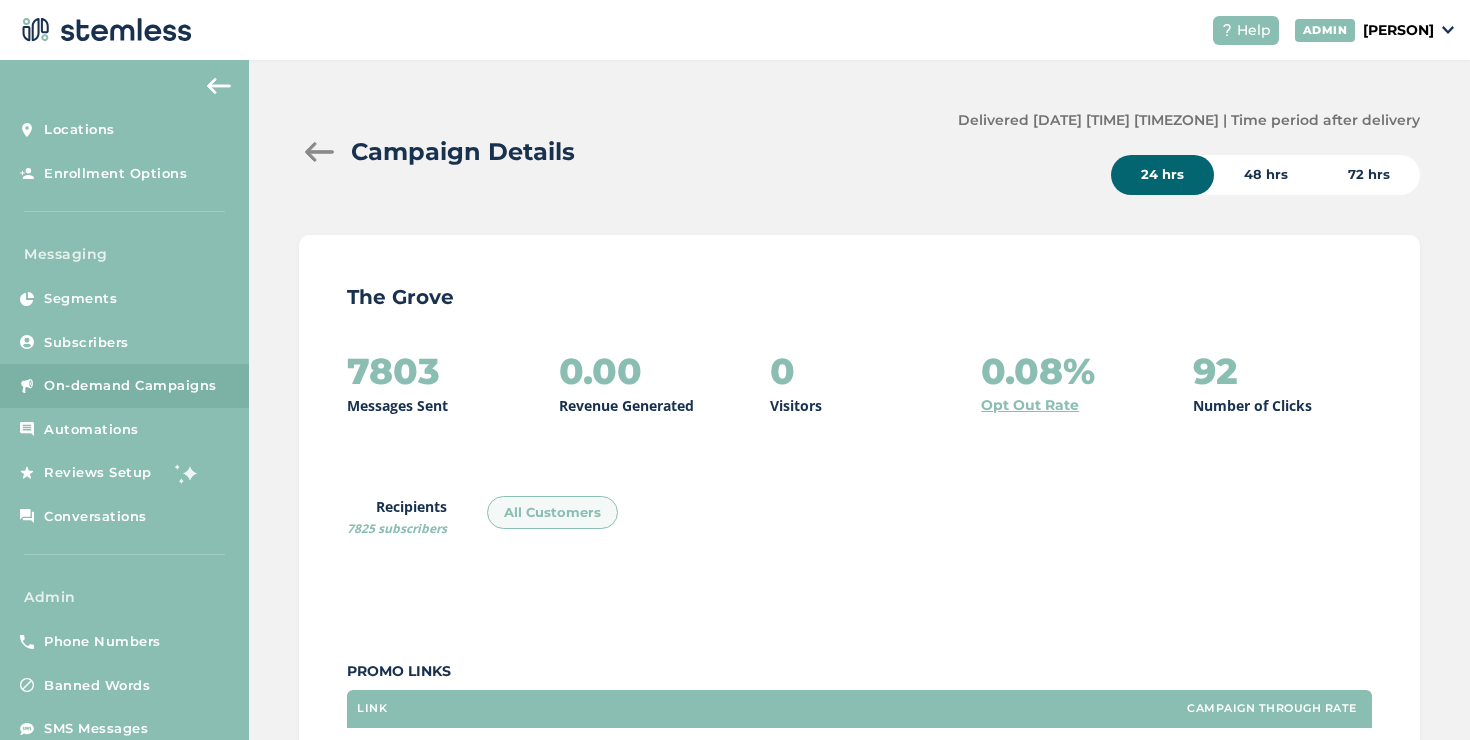 click at bounding box center (319, 152) 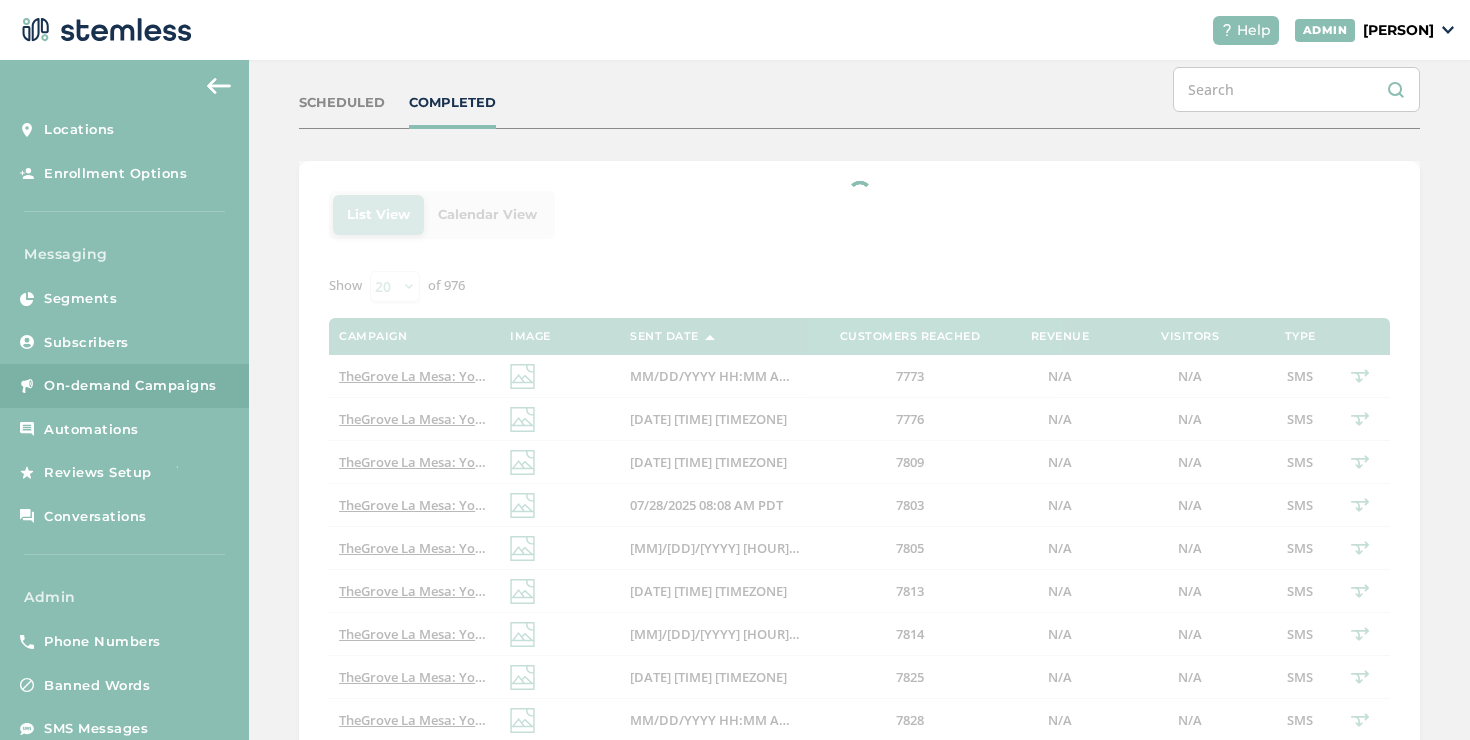 scroll, scrollTop: 233, scrollLeft: 0, axis: vertical 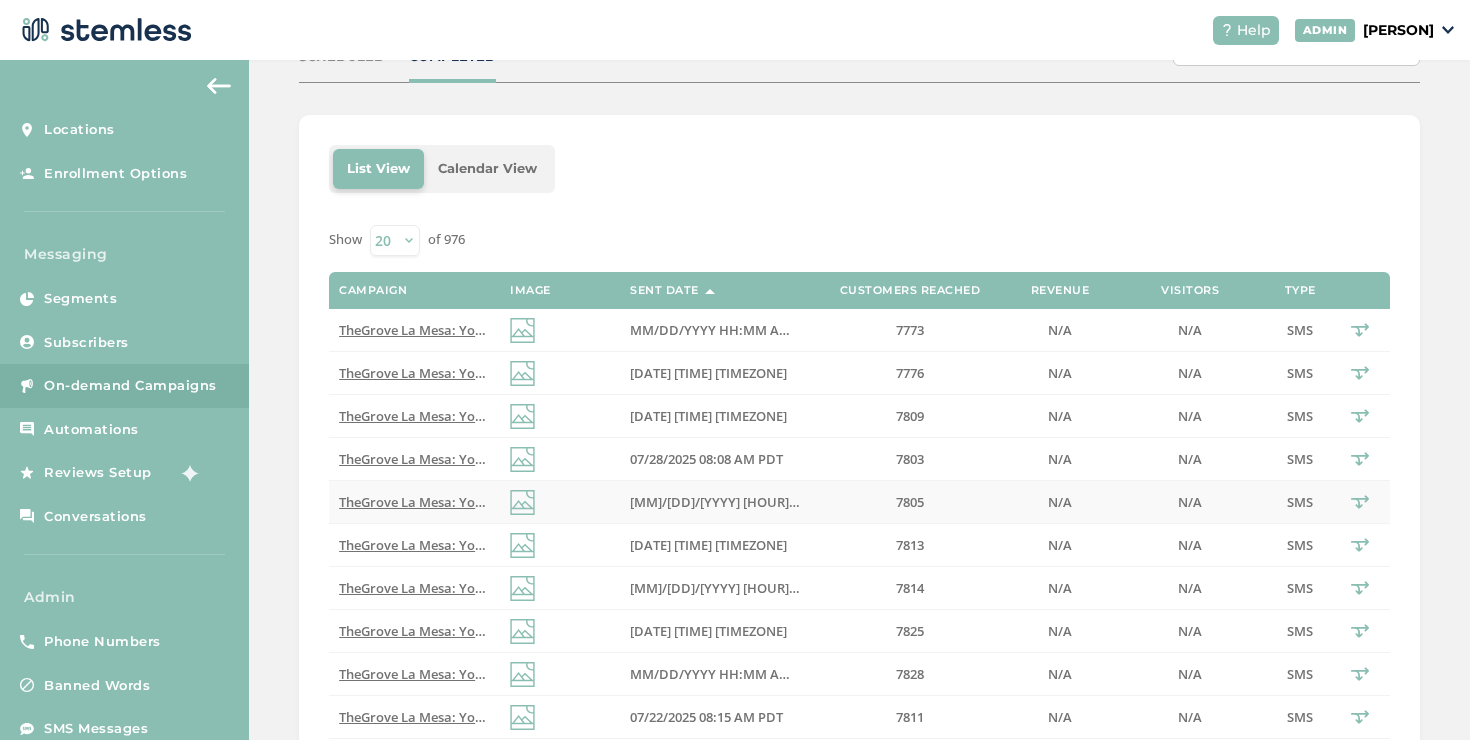 click on "[MM]/[DD]/[YYYY] [HOUR]:[MINUTE] [AM/PM] [TIMEZONE]" at bounding box center (715, 502) 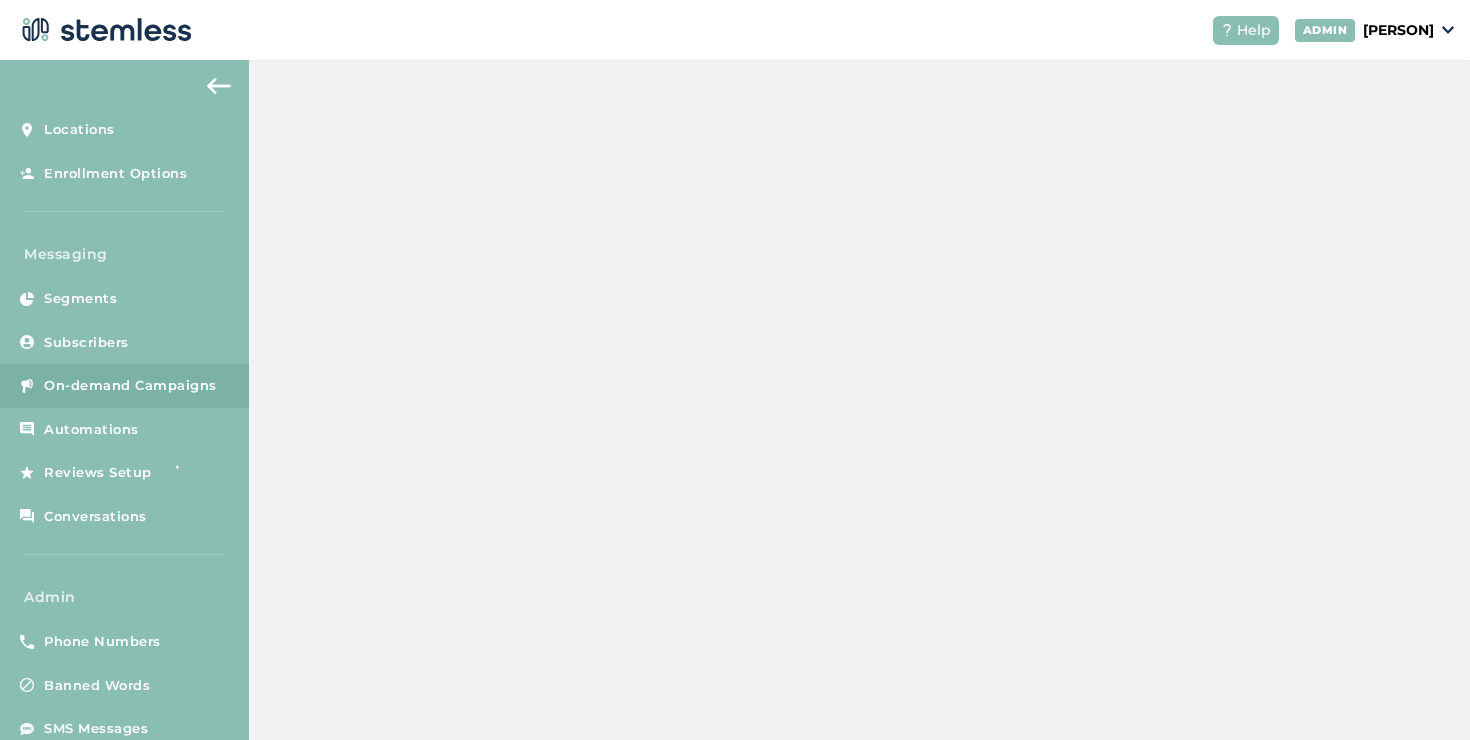 scroll, scrollTop: 0, scrollLeft: 0, axis: both 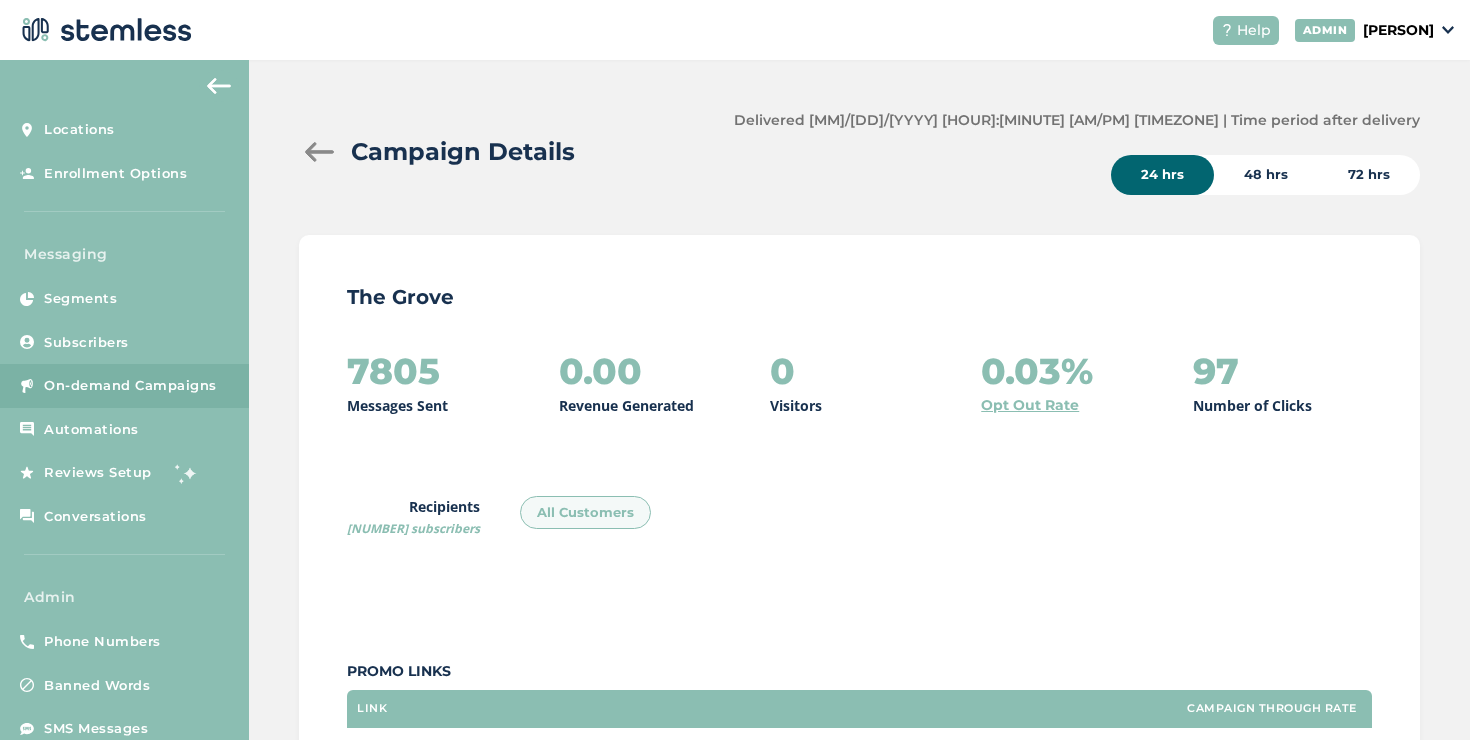 click at bounding box center (319, 152) 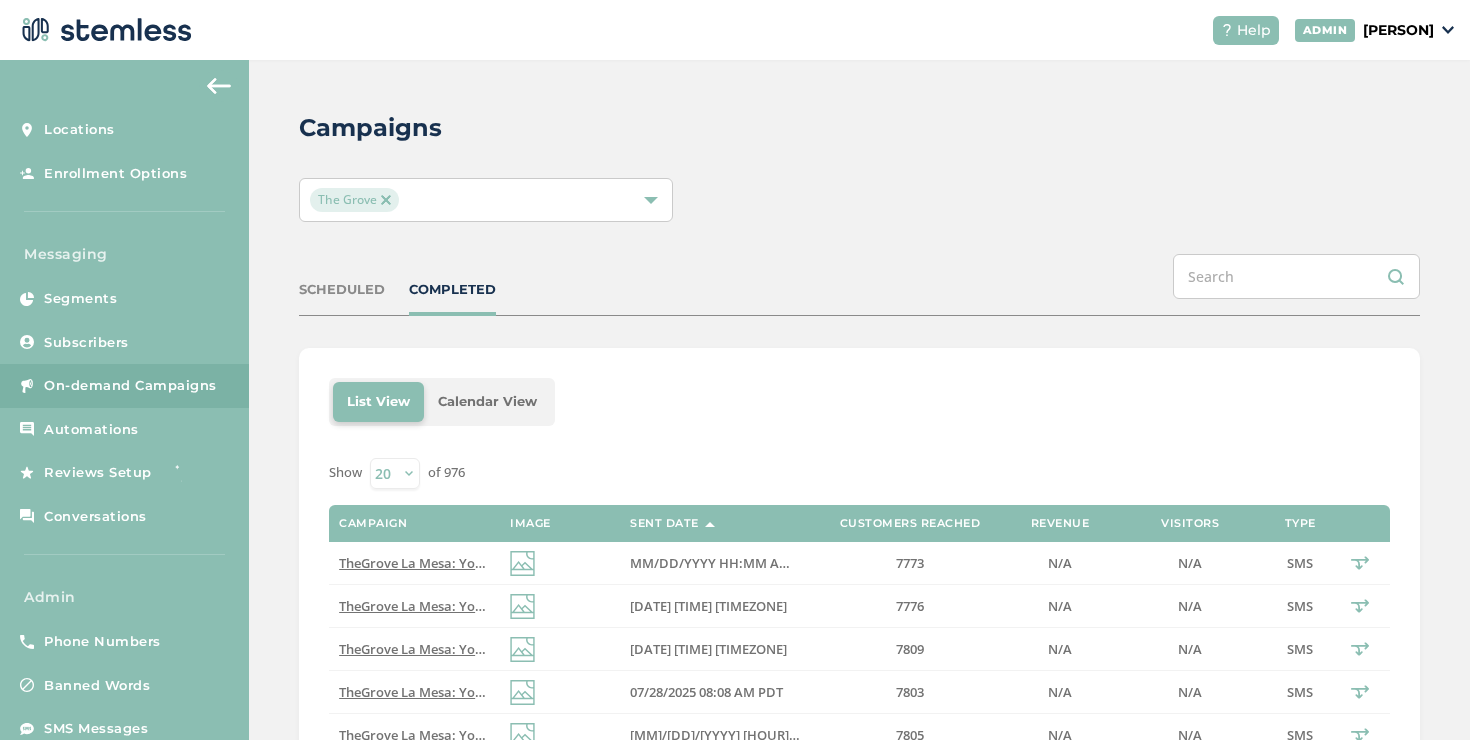 click on "[DATE] [TIME] [TIMEZONE]" at bounding box center [708, 606] 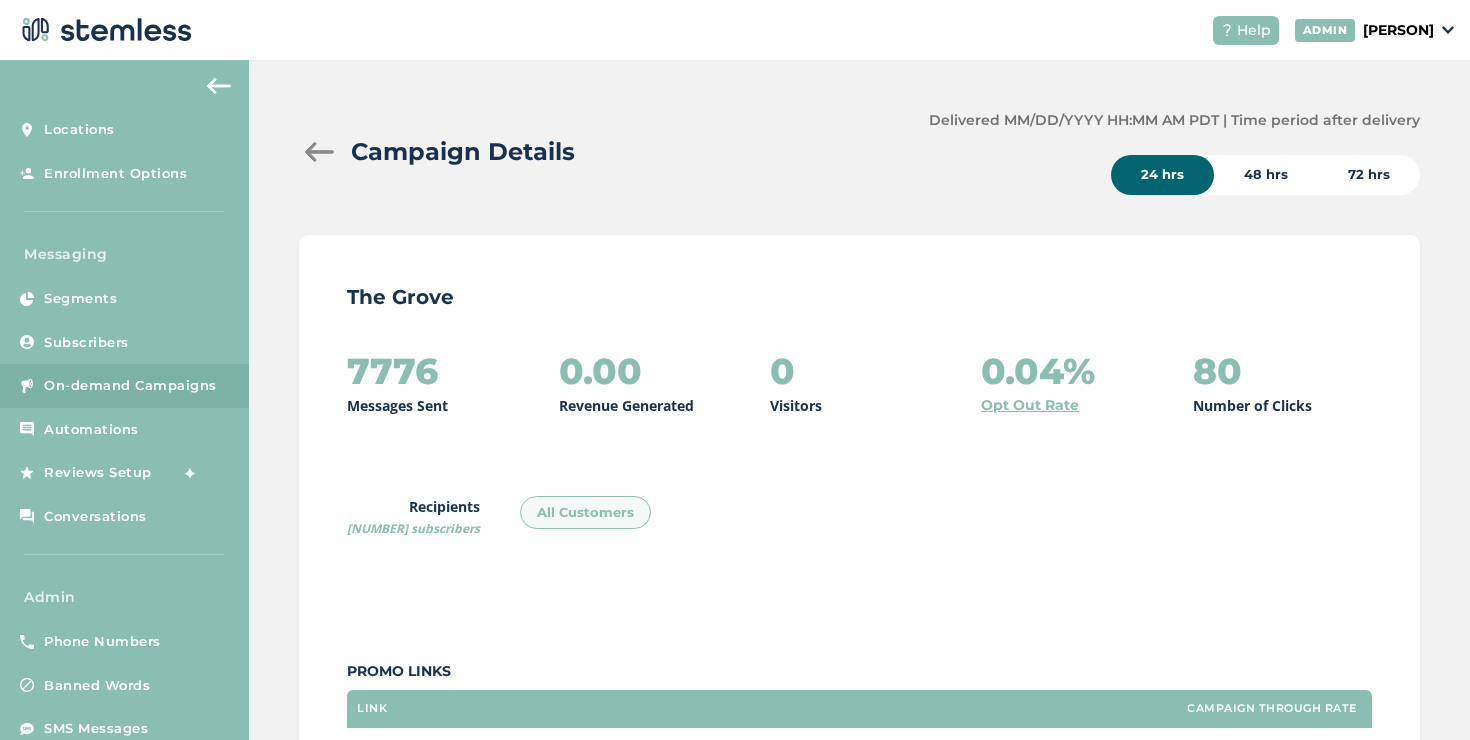 click on "[NUMBER] subscribers" at bounding box center [413, 528] 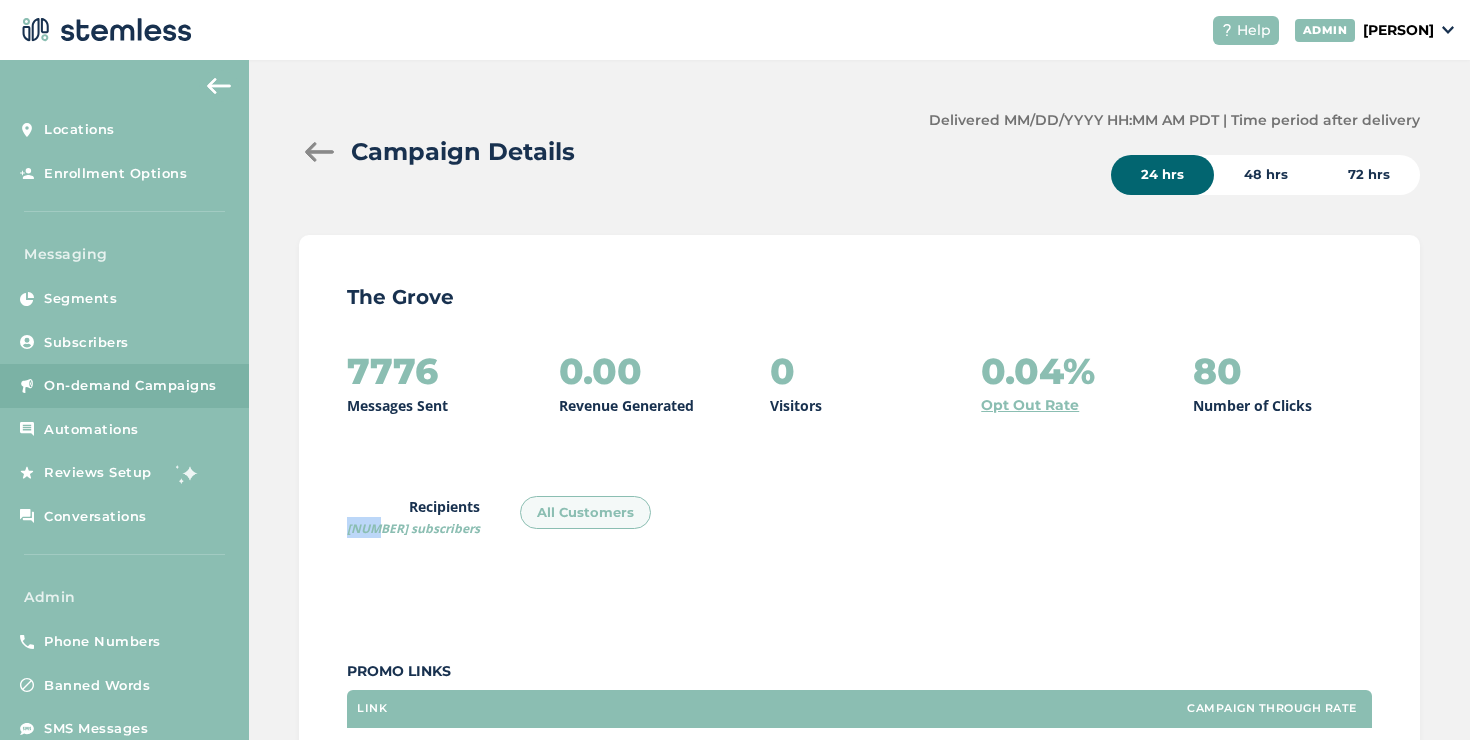 click on "[NUMBER] subscribers" at bounding box center (413, 528) 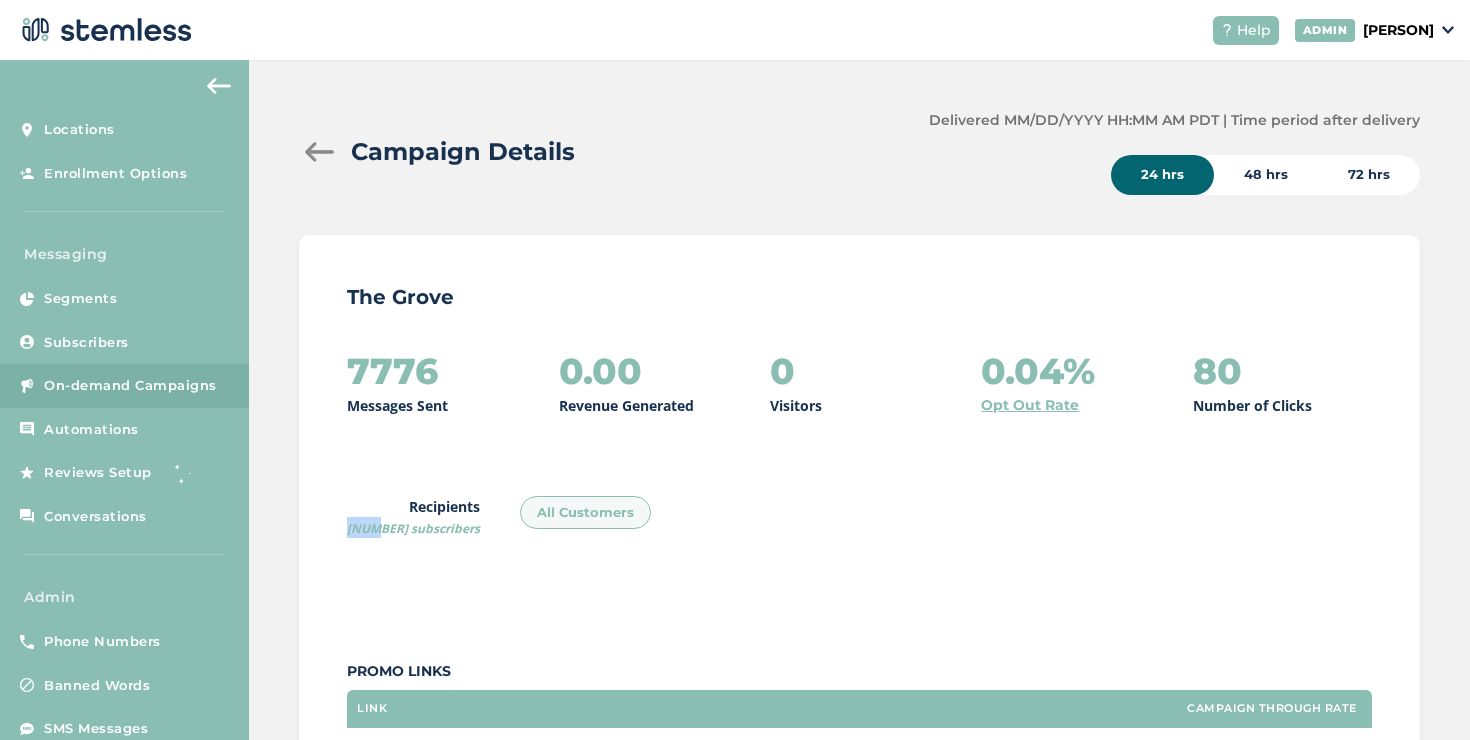 copy on "7816" 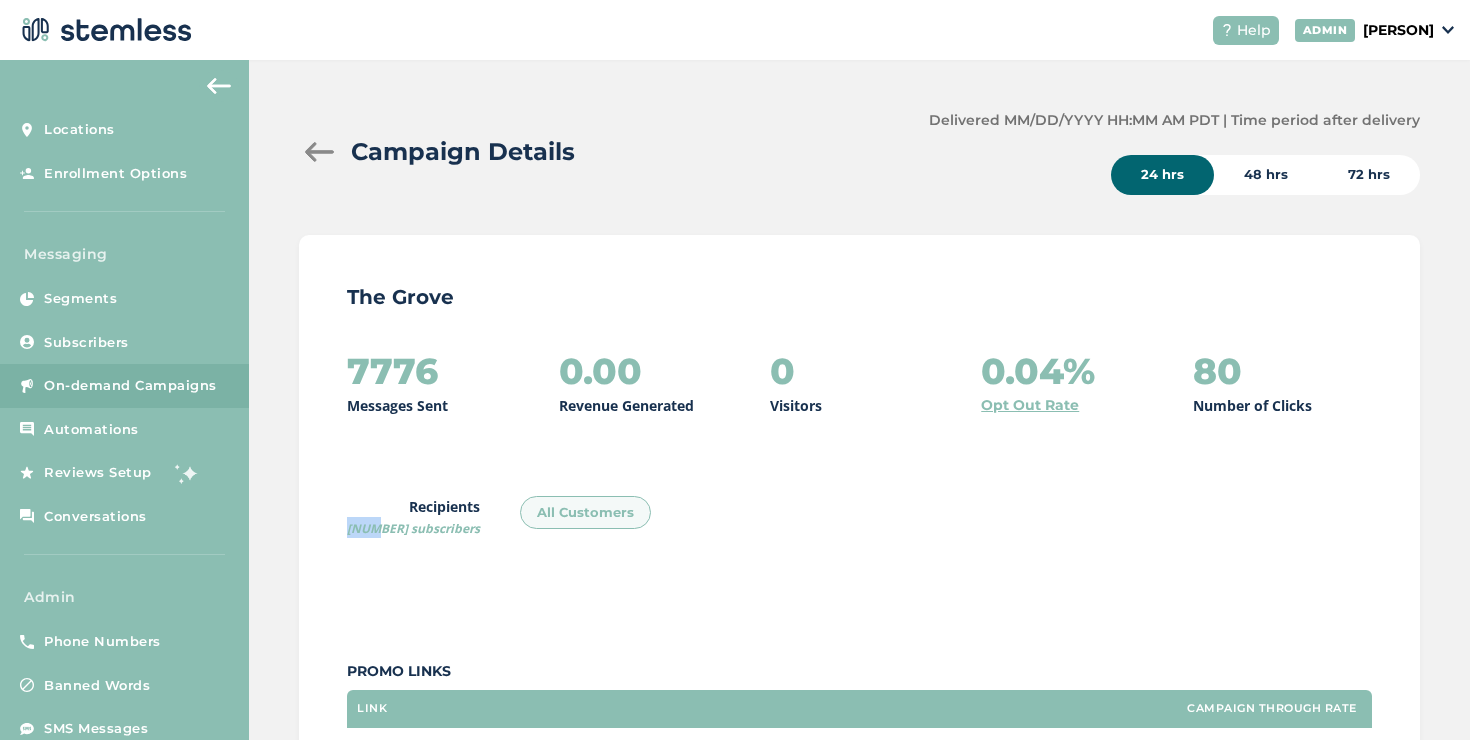 click on "7776" at bounding box center (392, 371) 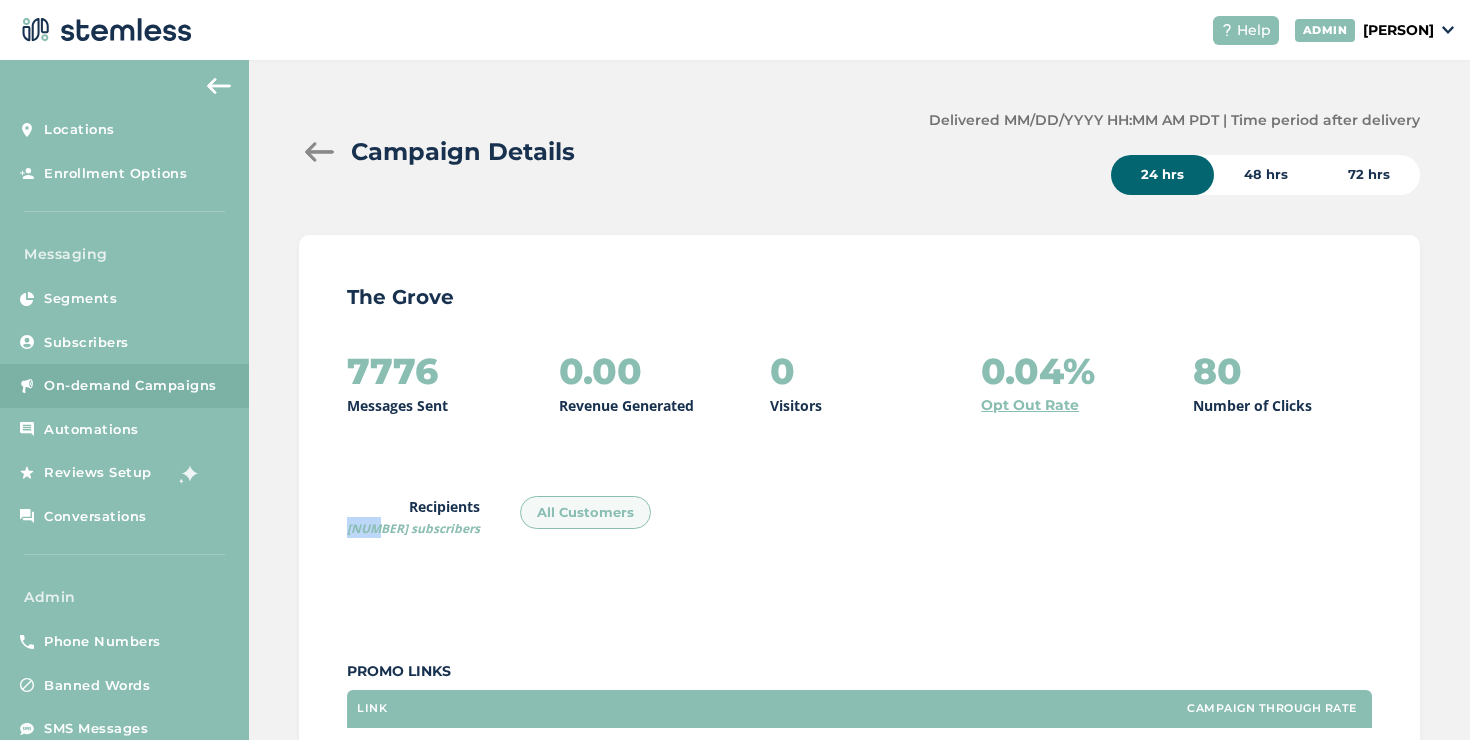 click on "7776" at bounding box center (392, 371) 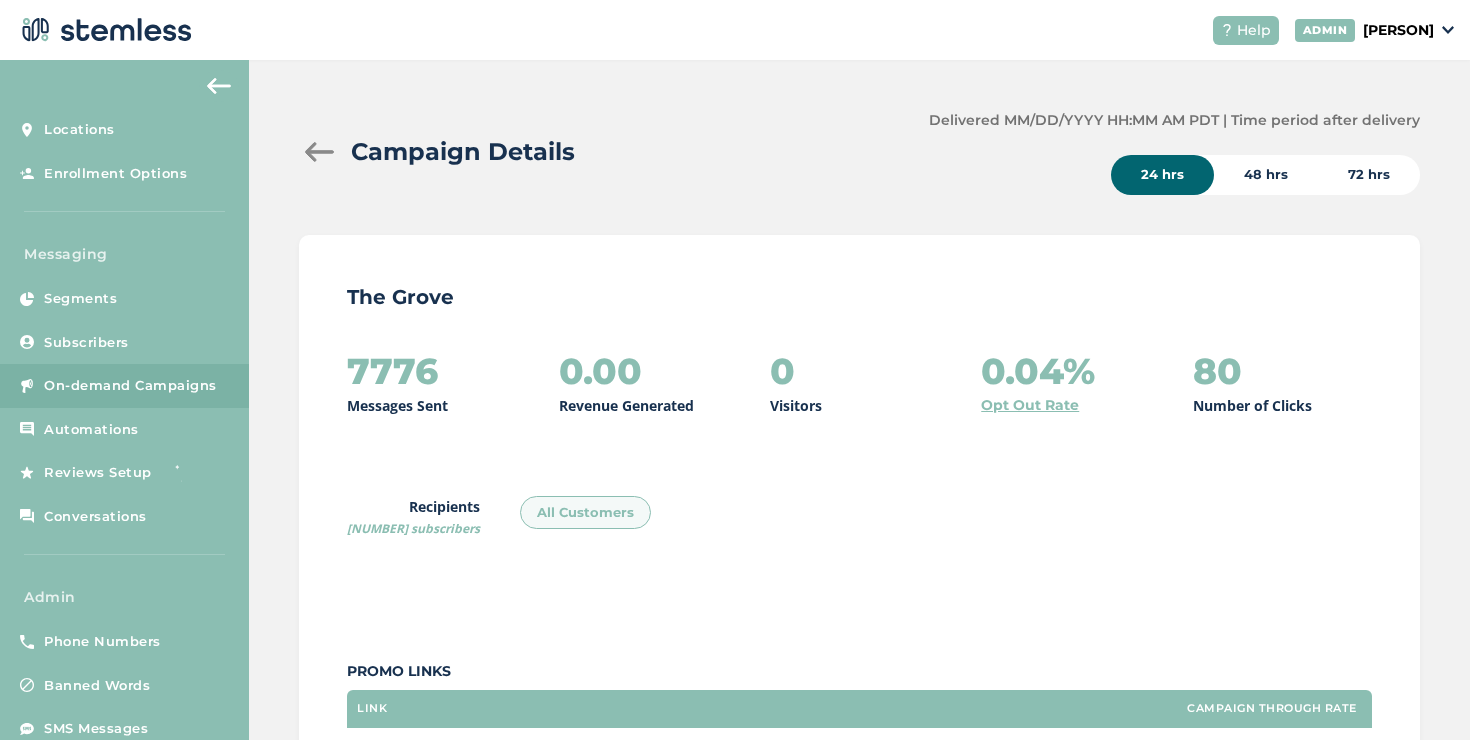 click on "7776" at bounding box center [392, 371] 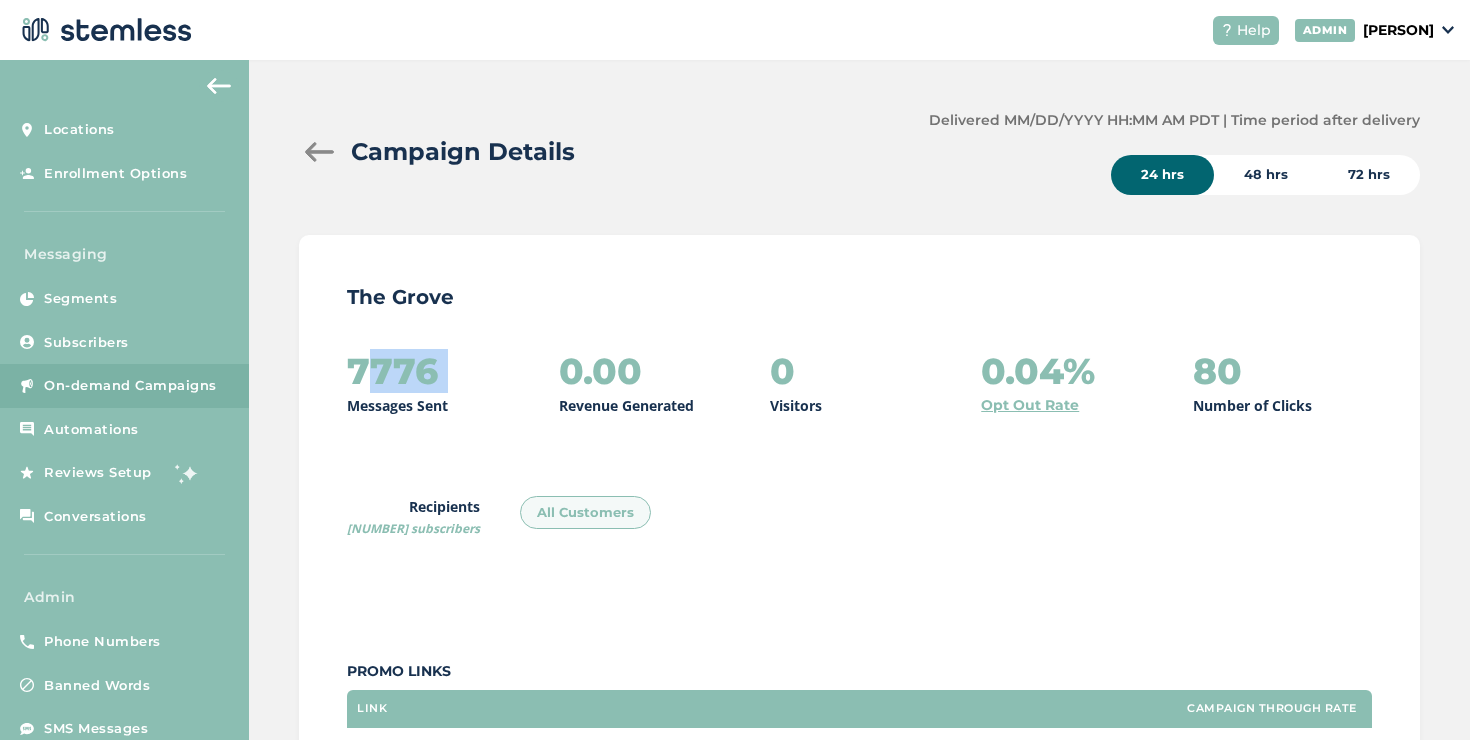 click on "7776" at bounding box center (392, 371) 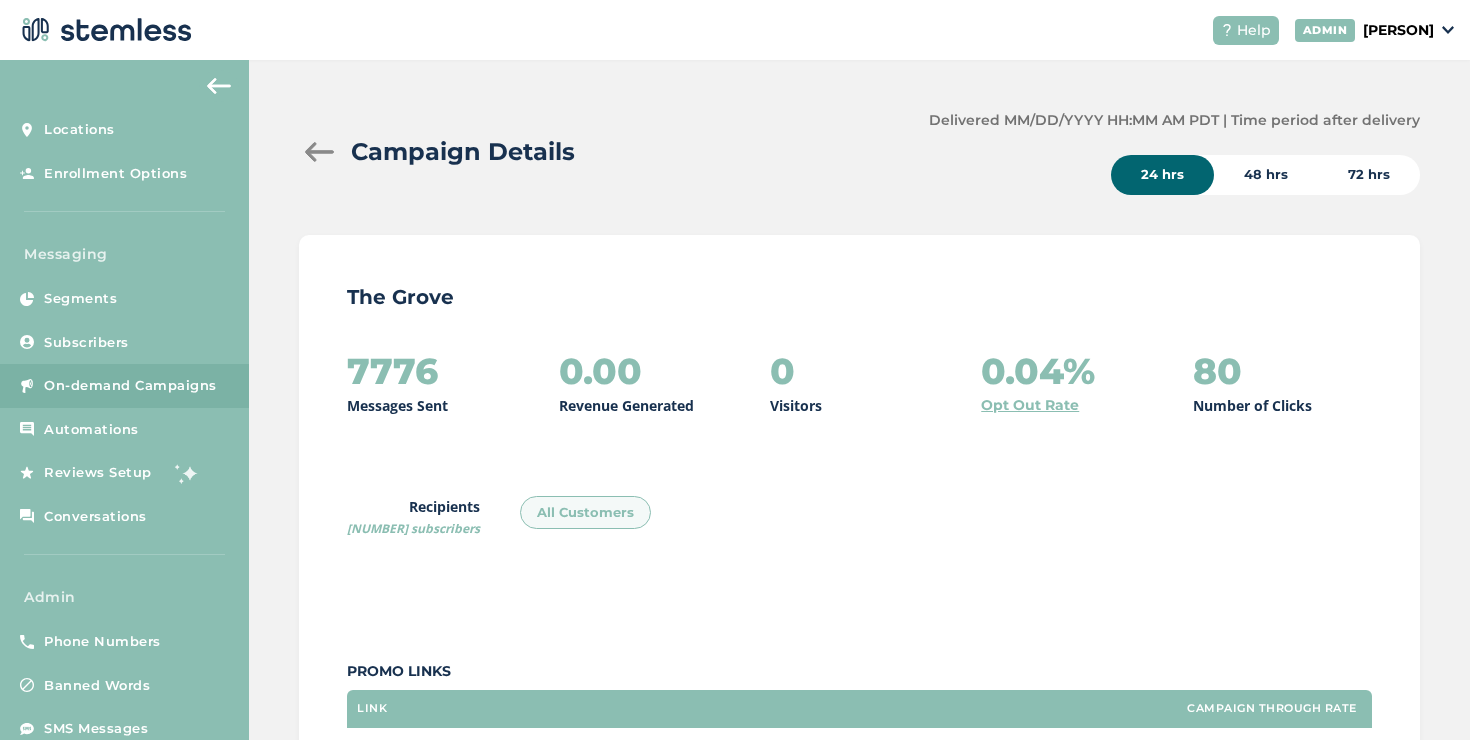click at bounding box center (319, 152) 